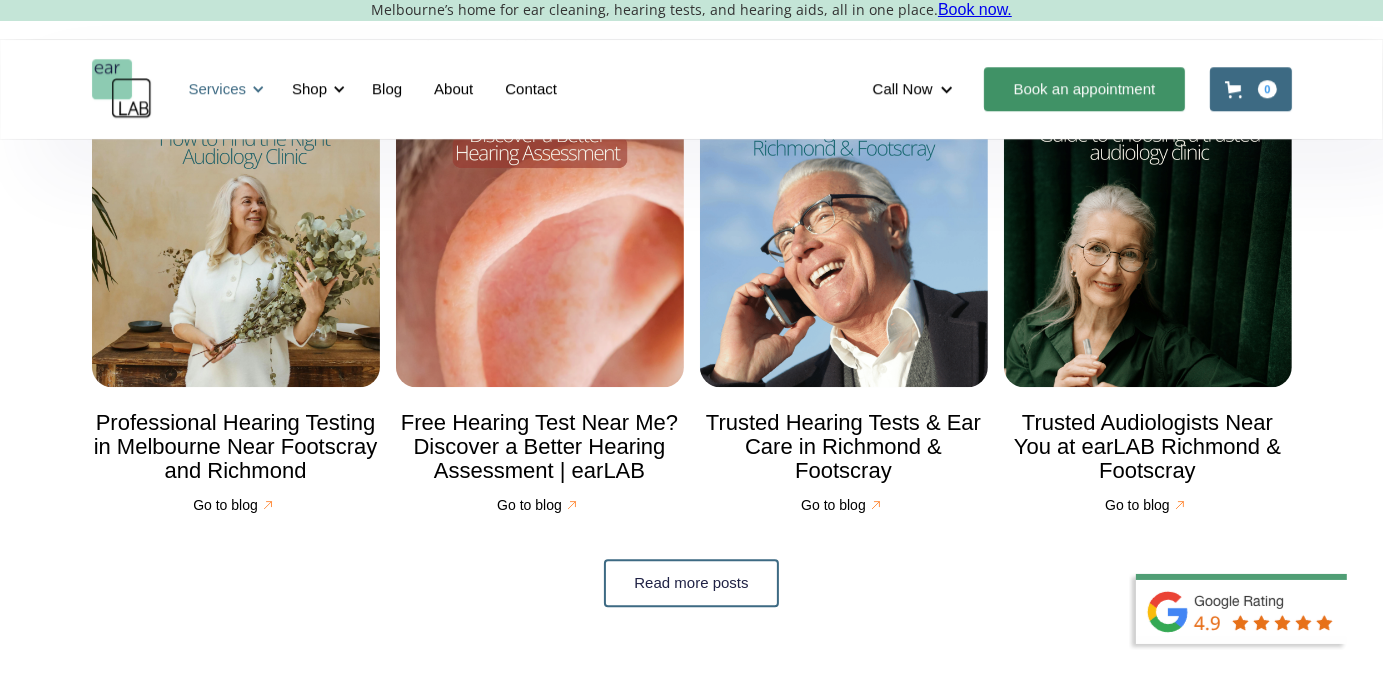 scroll, scrollTop: 5021, scrollLeft: 0, axis: vertical 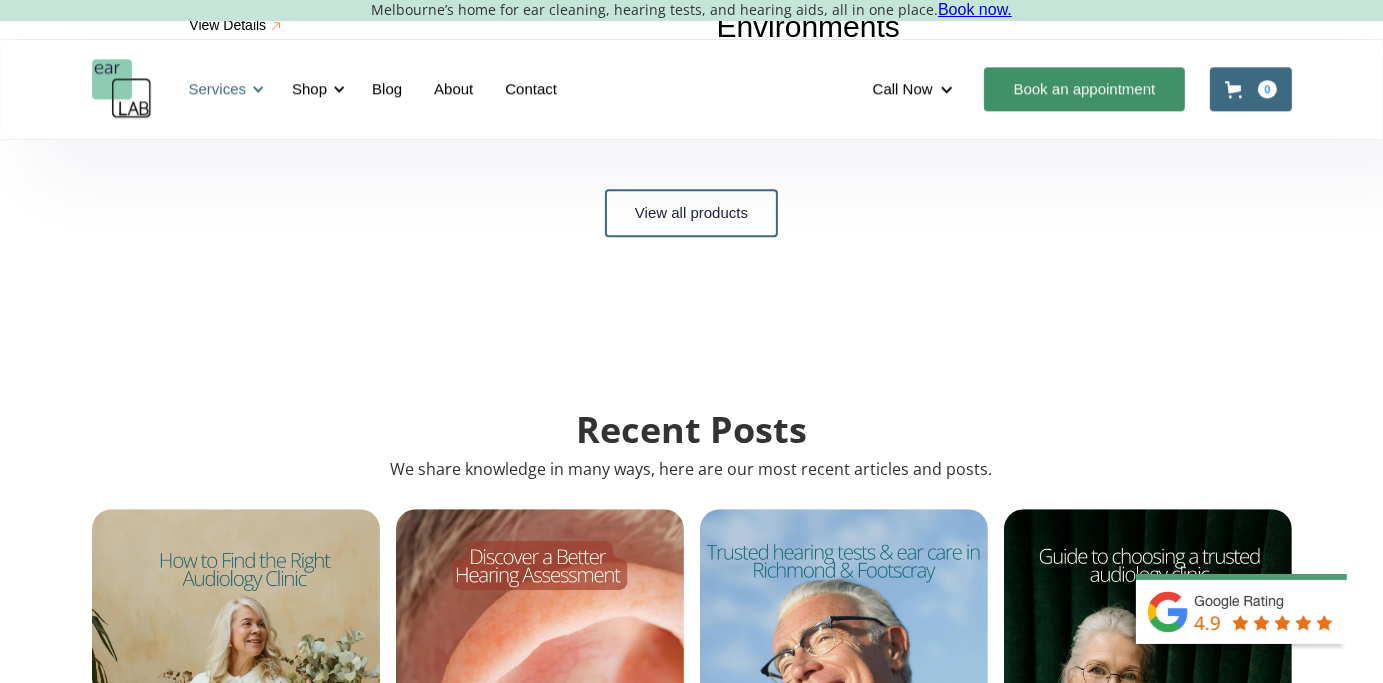 click on "Services" at bounding box center [224, 89] 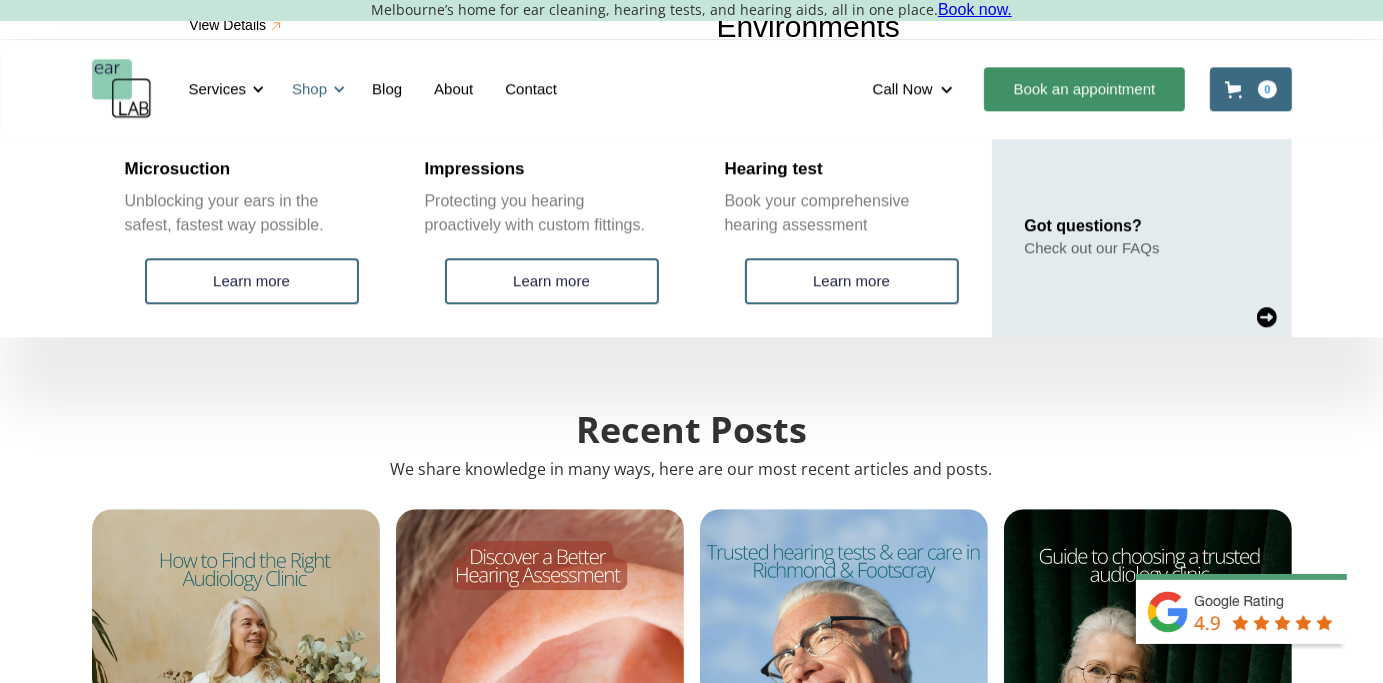 click at bounding box center (339, 89) 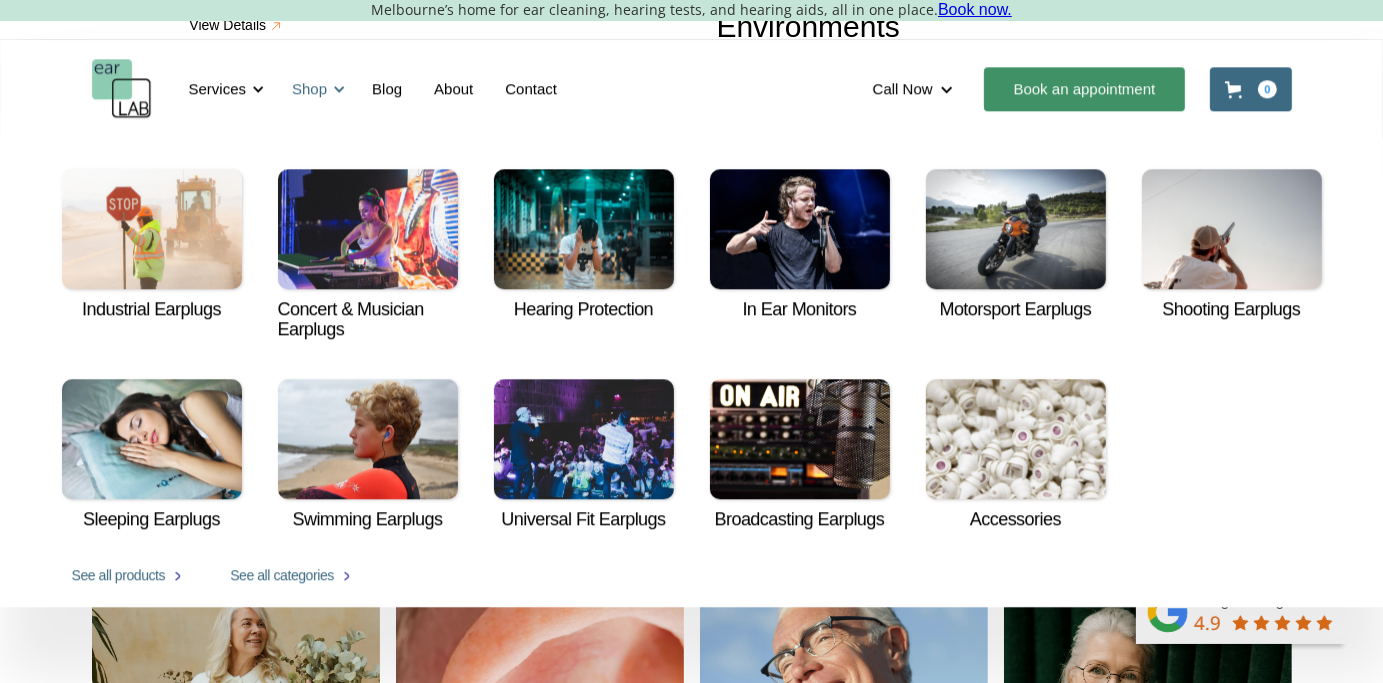 click at bounding box center (339, 89) 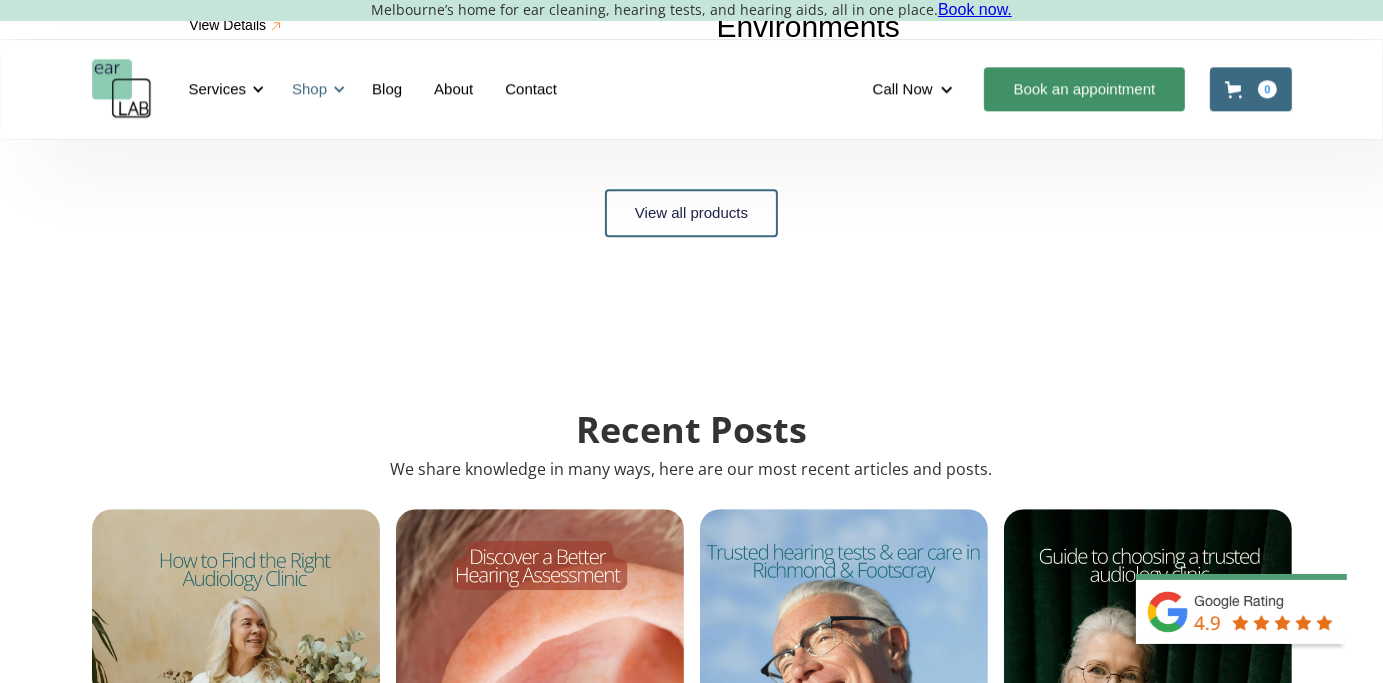 click on "Shop" at bounding box center (315, 89) 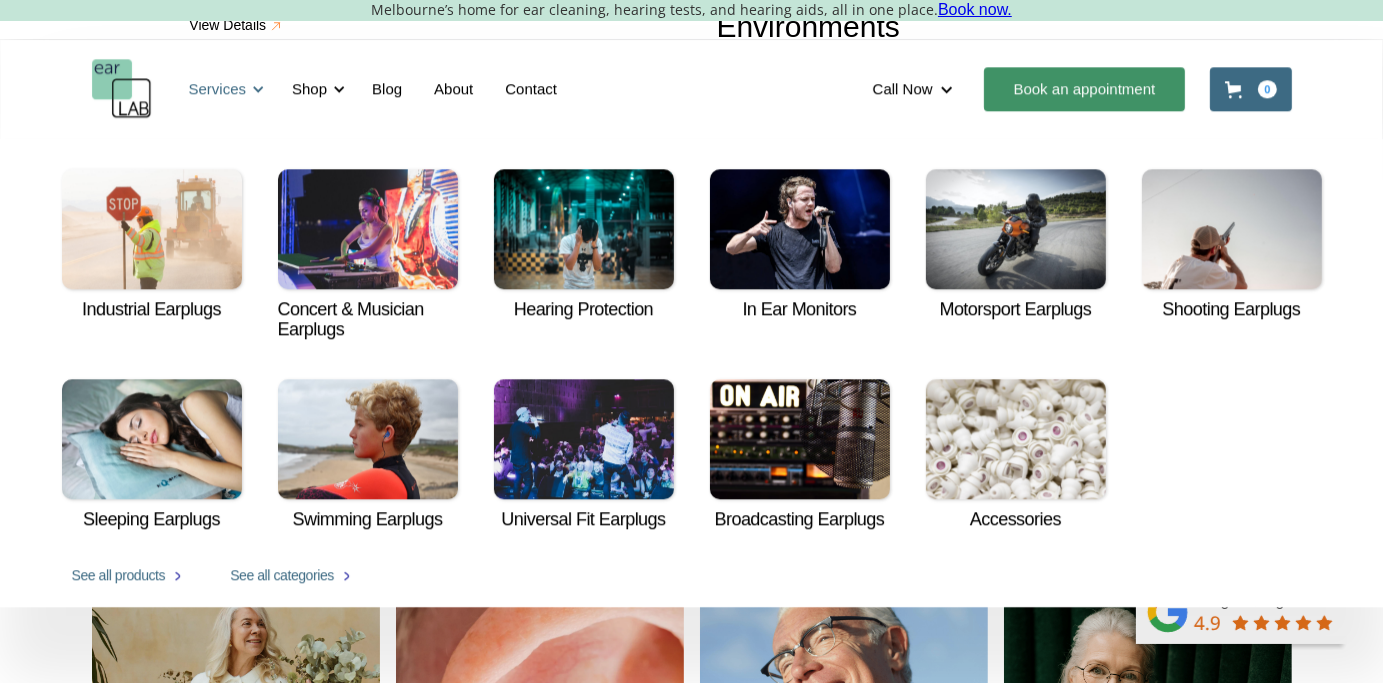 click on "Services" at bounding box center [218, 89] 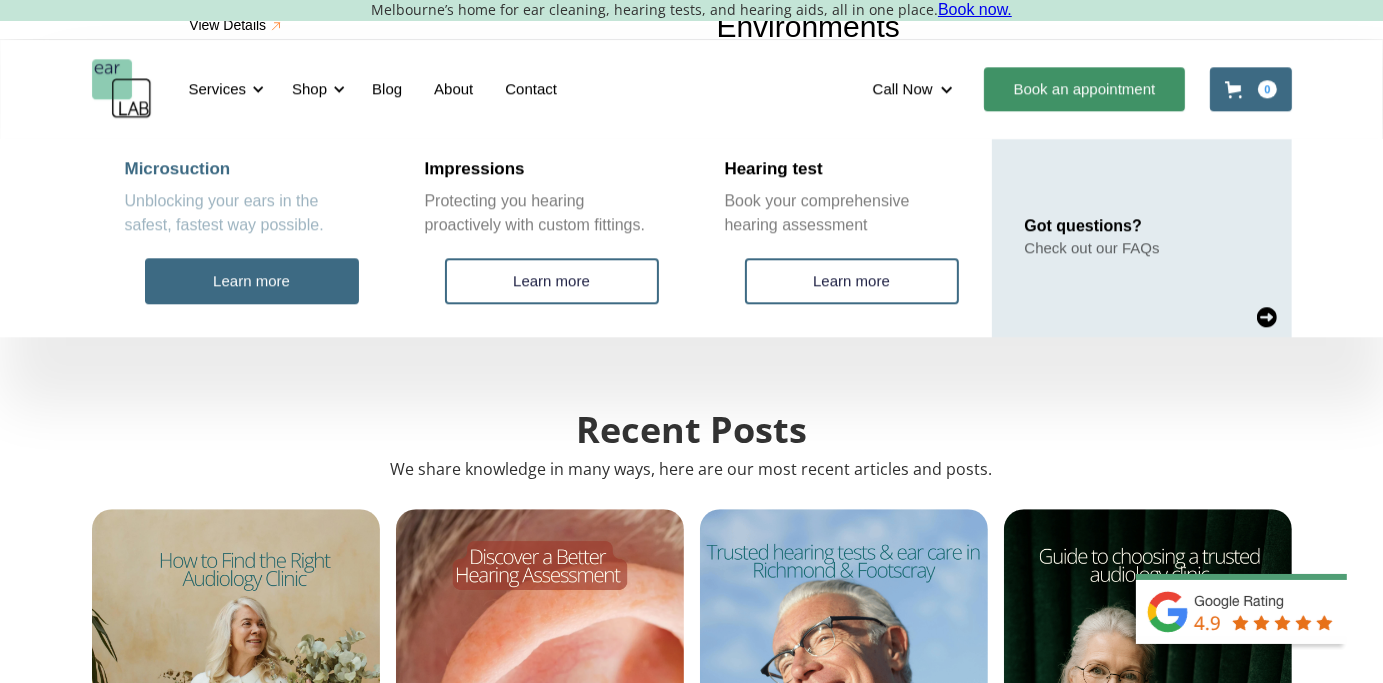 click on "Learn more" at bounding box center (252, 281) 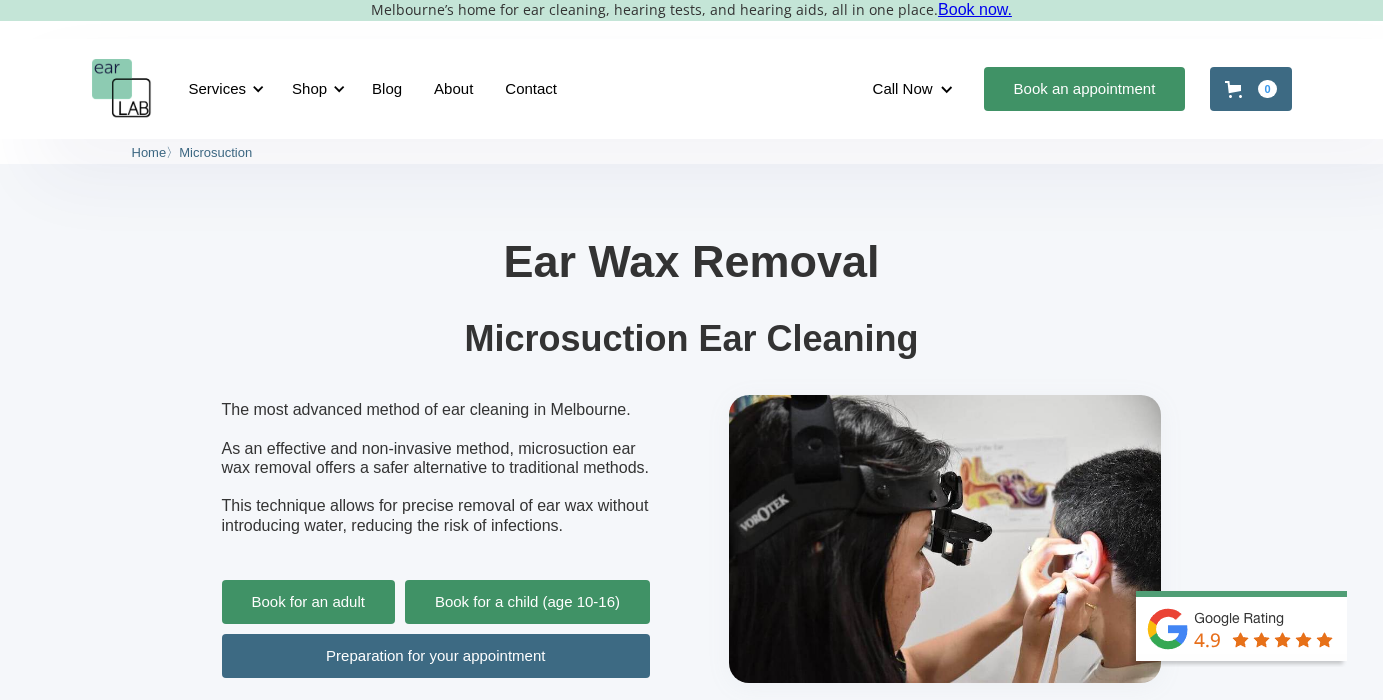 scroll, scrollTop: 0, scrollLeft: 0, axis: both 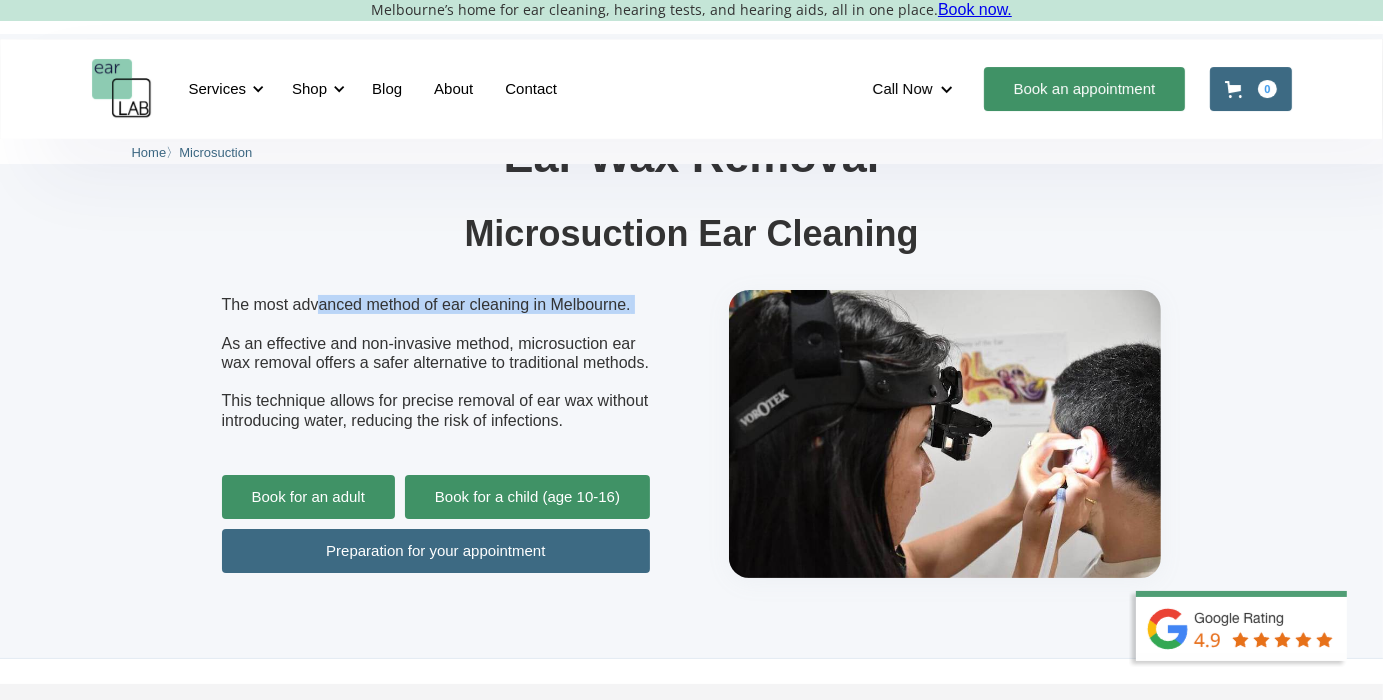 drag, startPoint x: 320, startPoint y: 302, endPoint x: 553, endPoint y: 318, distance: 233.5487 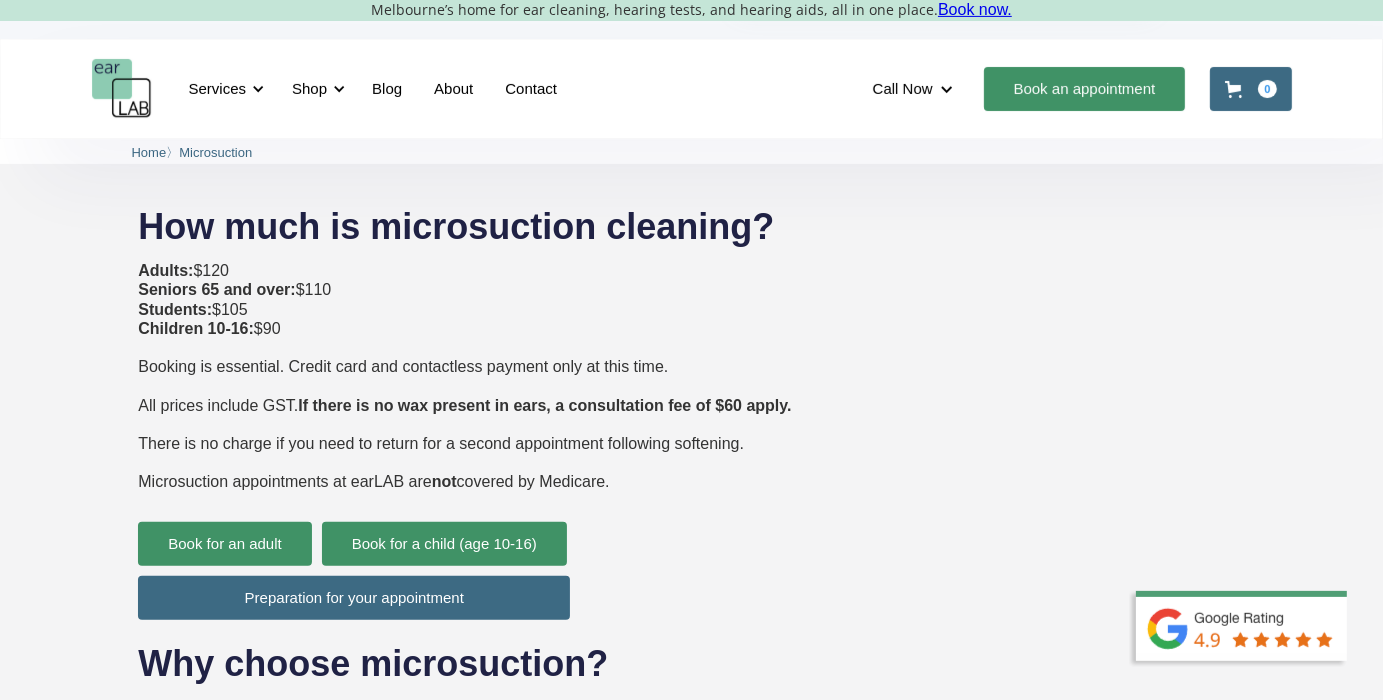 scroll, scrollTop: 633, scrollLeft: 0, axis: vertical 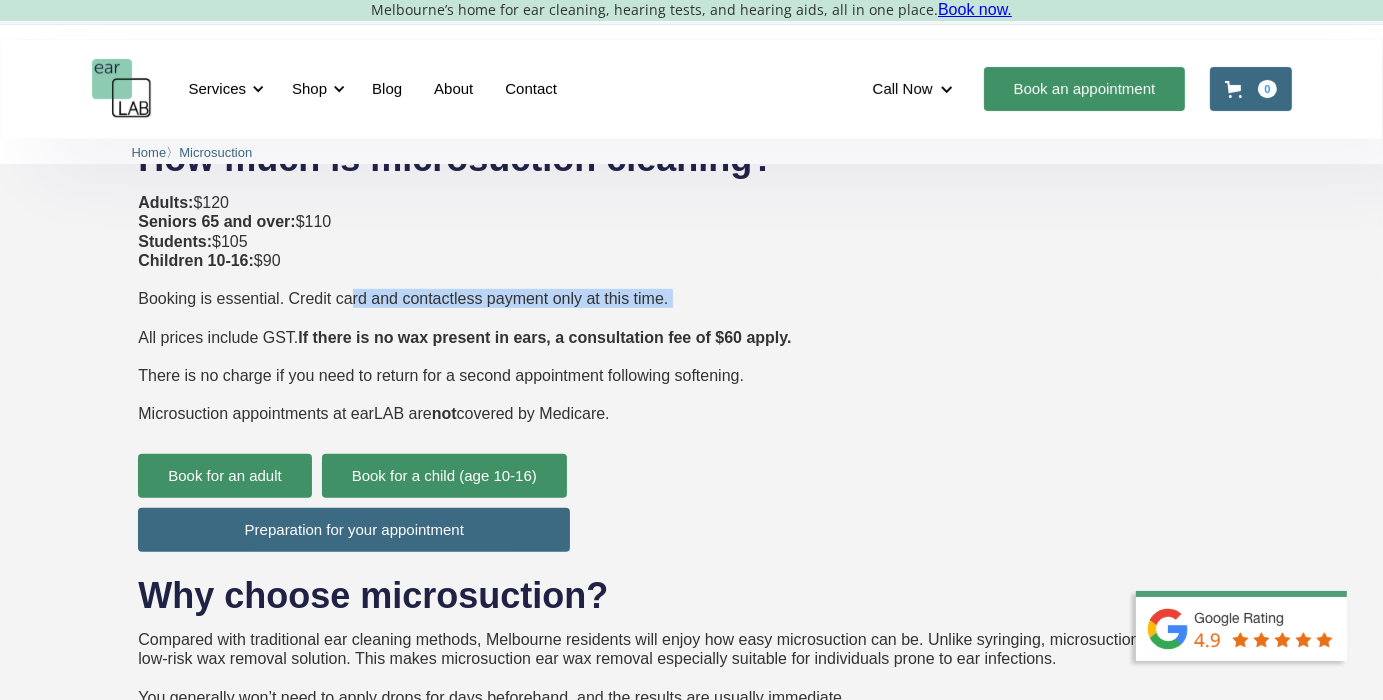 drag, startPoint x: 370, startPoint y: 297, endPoint x: 675, endPoint y: 307, distance: 305.16388 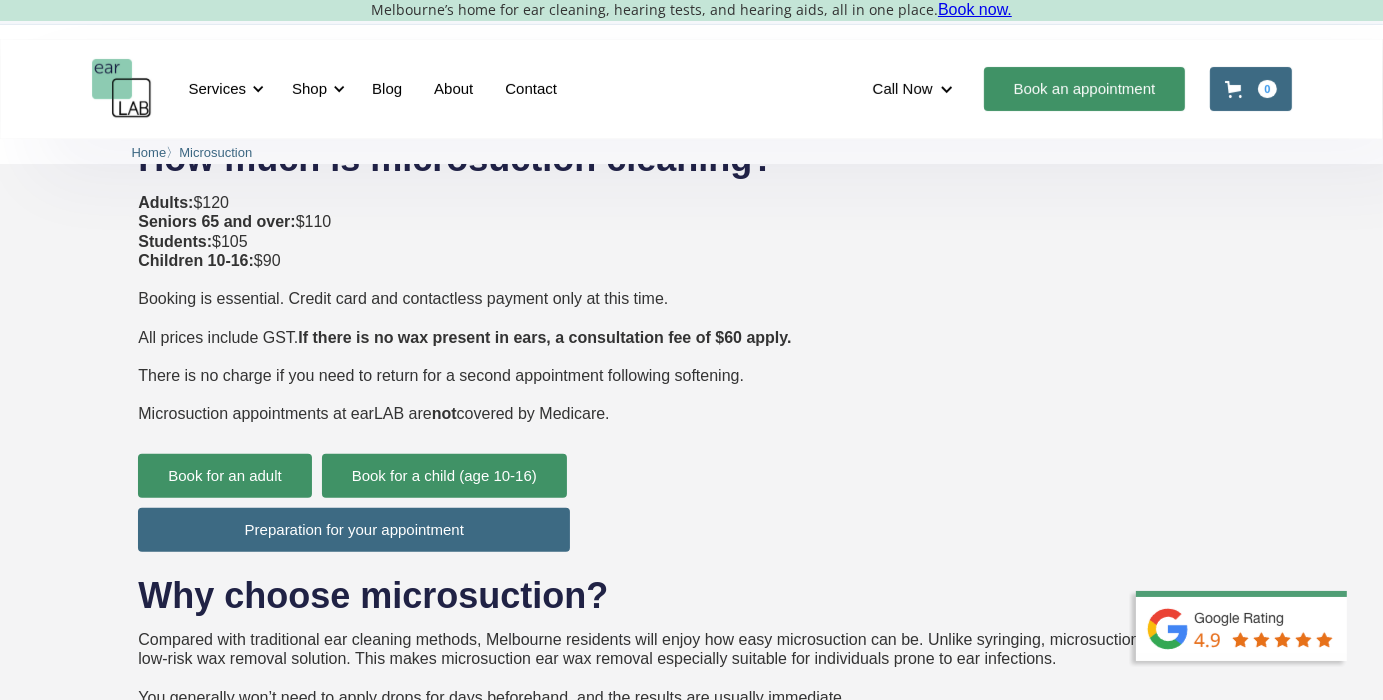 click on "Adults:  $120 Seniors 65 and over:  $110 Students:  $105 Children 10-16:  $90 Booking is essential. Credit card and contactless payment only at this time.  All prices include GST.  If there is no wax present in ears, a consultation fee of $60 apply.  There is no charge if you need to return for a second appointment following softening.  Microsuction   appointments at earLAB are  not  covered by Medicare." at bounding box center (464, 308) 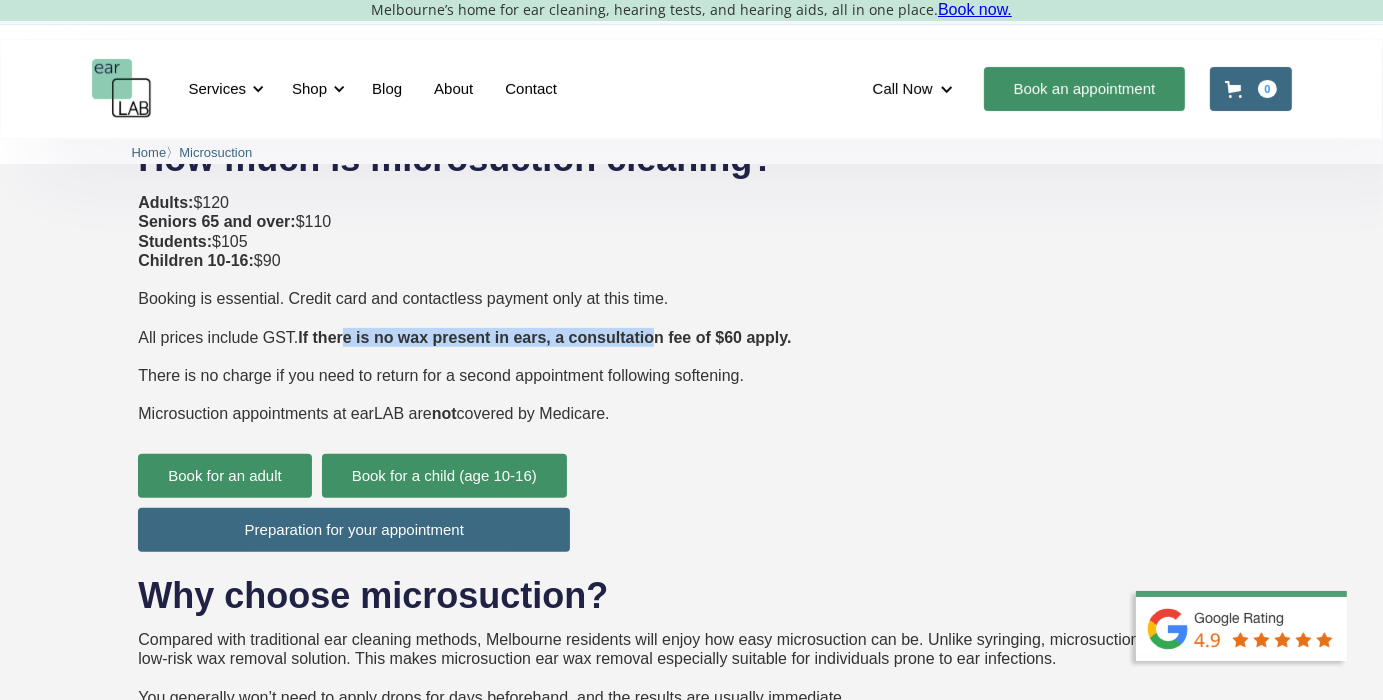 drag, startPoint x: 347, startPoint y: 338, endPoint x: 753, endPoint y: 347, distance: 406.09973 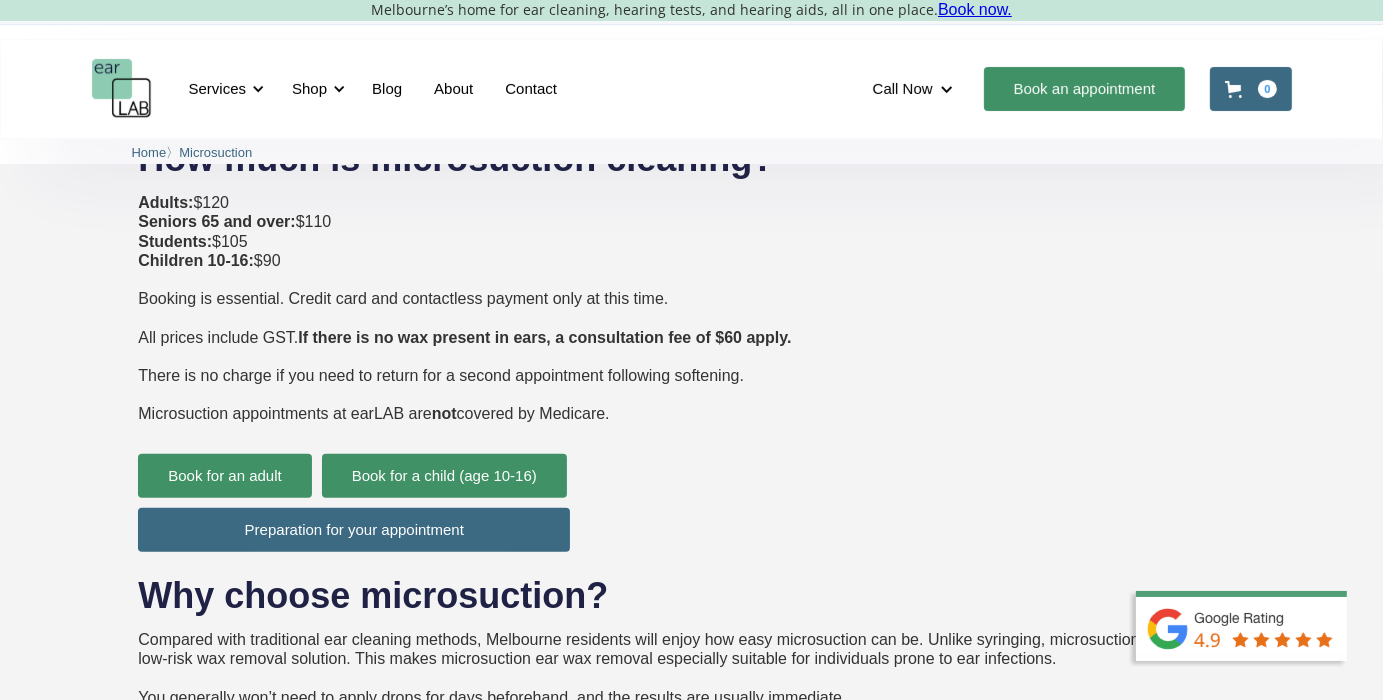 click on "How much is microsuction cleaning? Adults:  $120 Seniors 65 and over:  $110 Students:  $105 Children 10-16:  $90 Booking is essential. Credit card and contactless payment only at this time.  All prices include GST.  If there is no wax present in ears, a consultation fee of $60 apply.  There is no charge if you need to return for a second appointment following softening.  Microsuction   appointments at earLAB are  not  covered by Medicare. Book for an adult Book for a child (age 10-16) Preparation for your appointment Why choose microsuction? Compared with traditional ear cleaning methods, Melbourne residents will enjoy how easy microsuction can be. Unlike syringing, microsuction is a quick and low-risk wax removal solution. This makes microsuction ear wax removal especially suitable for individuals prone to ear infections.   You generally won’t need to apply drops for days beforehand, and the results are usually immediate.  Book for an adult Book for a child What is microsuction? ‍ Book for an adult" at bounding box center [691, 672] 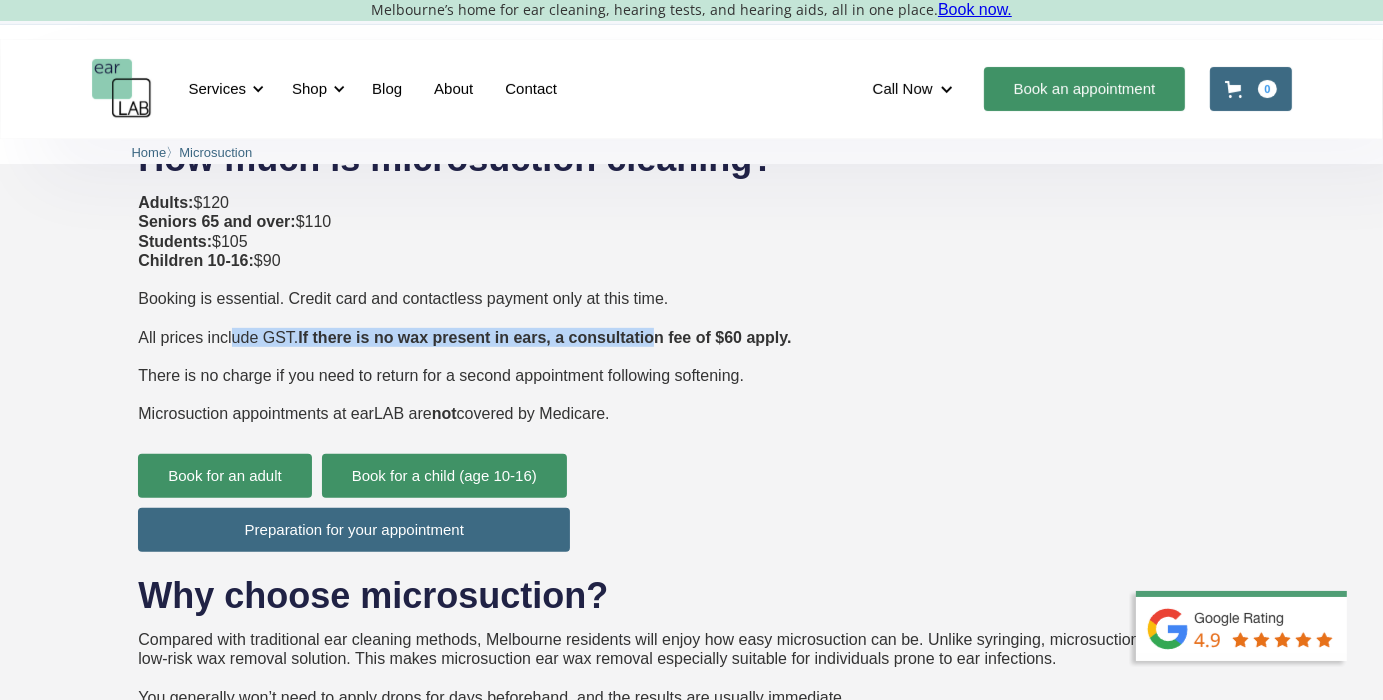 drag, startPoint x: 231, startPoint y: 335, endPoint x: 714, endPoint y: 346, distance: 483.12524 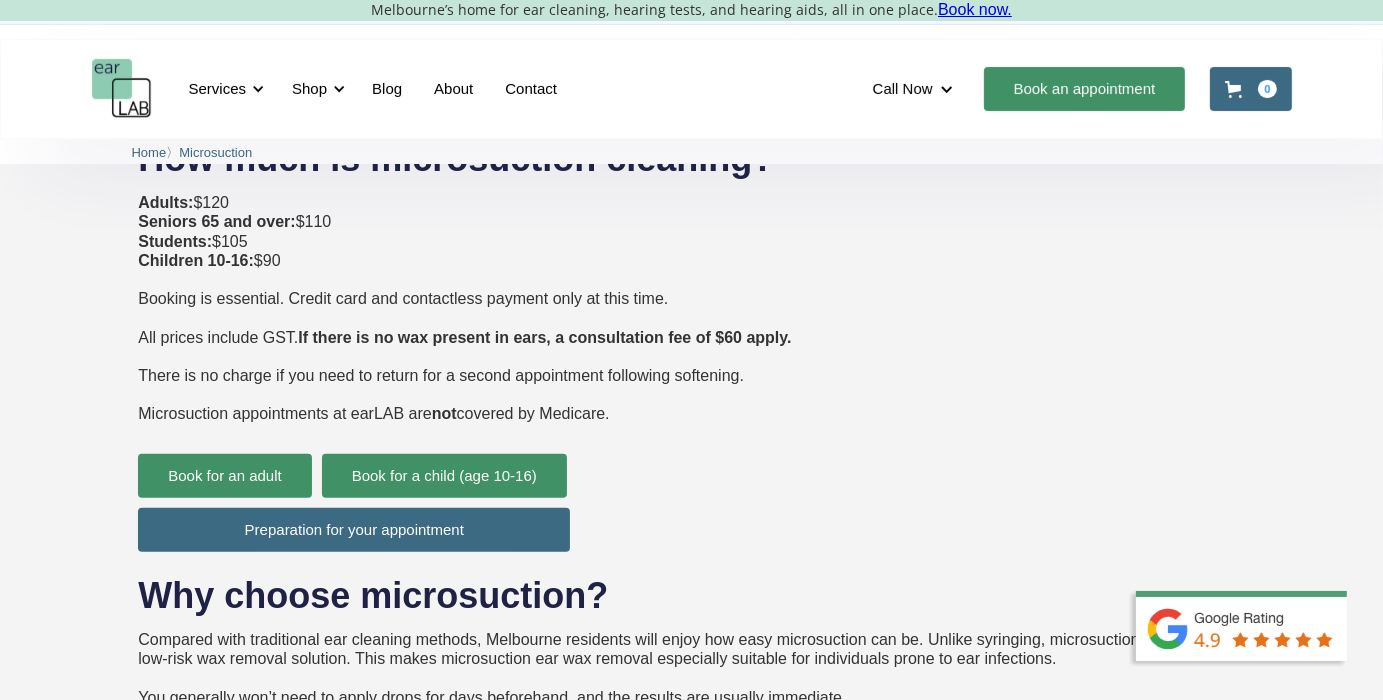 click on "Adults:  $120 Seniors 65 and over:  $110 Students:  $105 Children 10-16:  $90 Booking is essential. Credit card and contactless payment only at this time.  All prices include GST.  If there is no wax present in ears, a consultation fee of $60 apply.  There is no charge if you need to return for a second appointment following softening.  Microsuction   appointments at earLAB are  not  covered by Medicare." at bounding box center (464, 308) 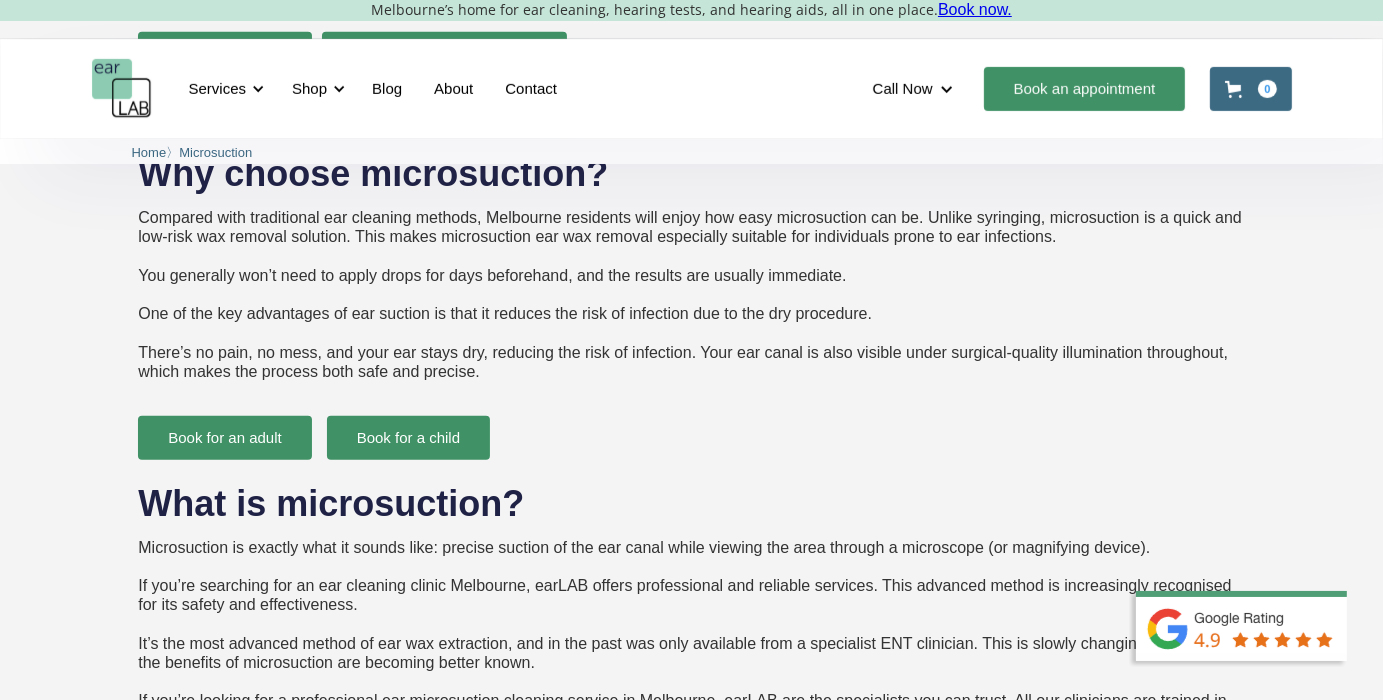 scroll, scrollTop: 1056, scrollLeft: 0, axis: vertical 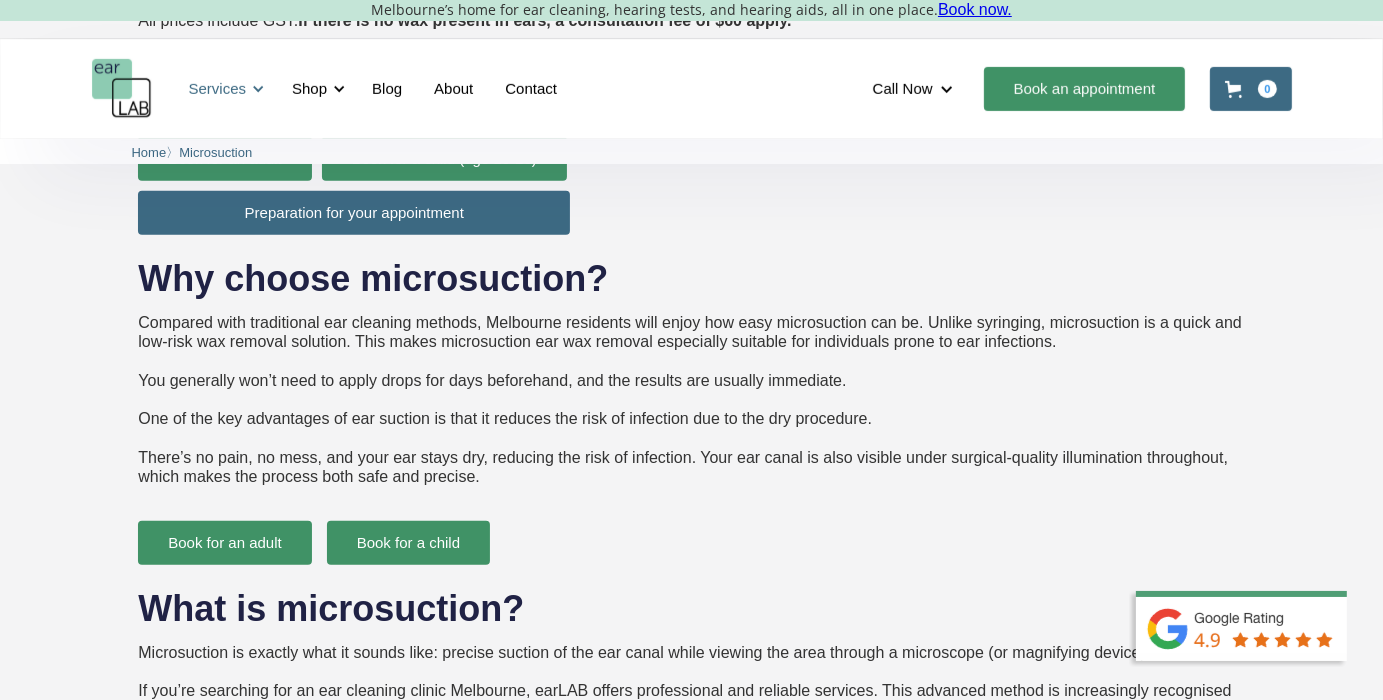 click at bounding box center [258, 89] 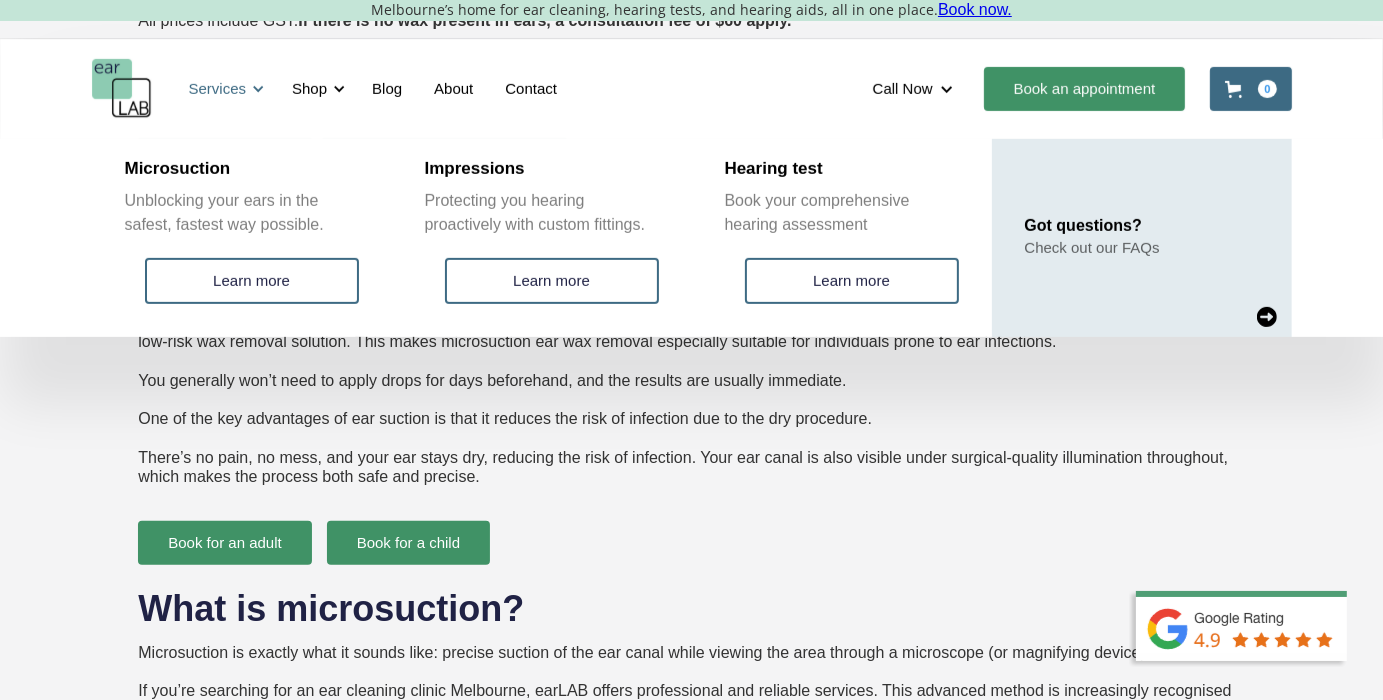 click at bounding box center (258, 89) 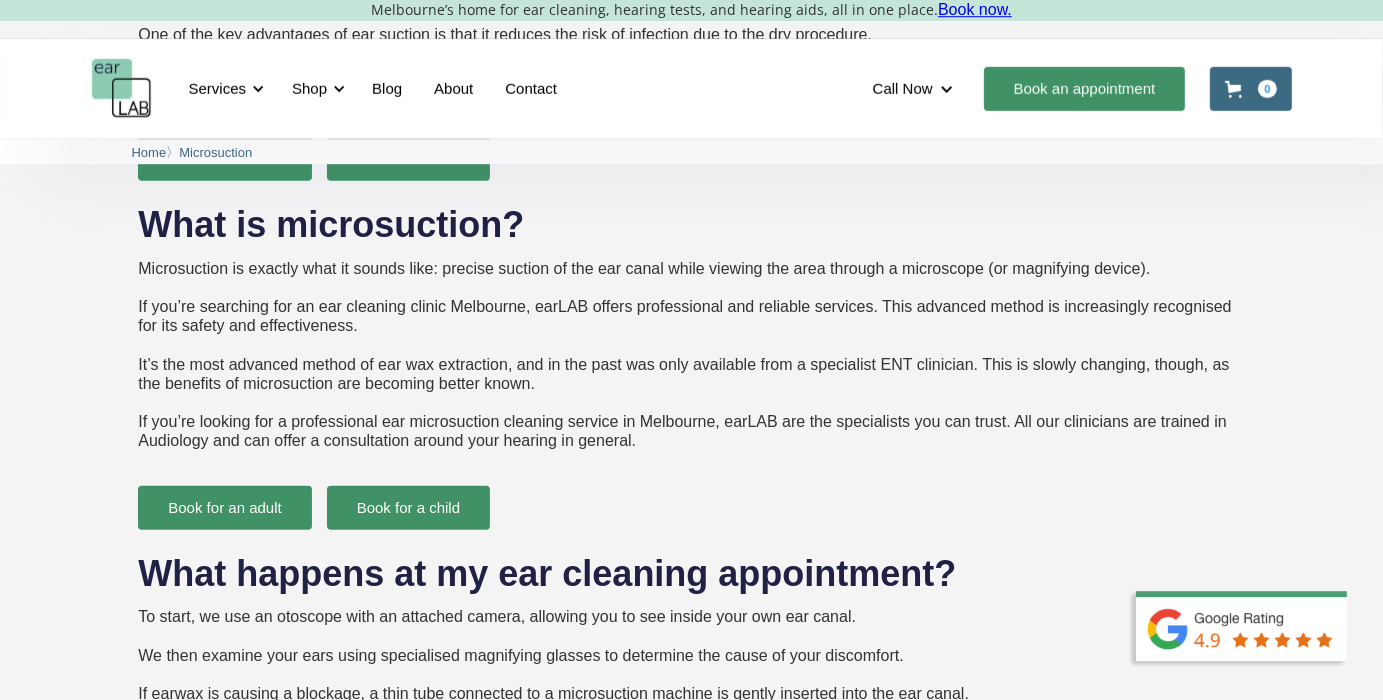 scroll, scrollTop: 1478, scrollLeft: 0, axis: vertical 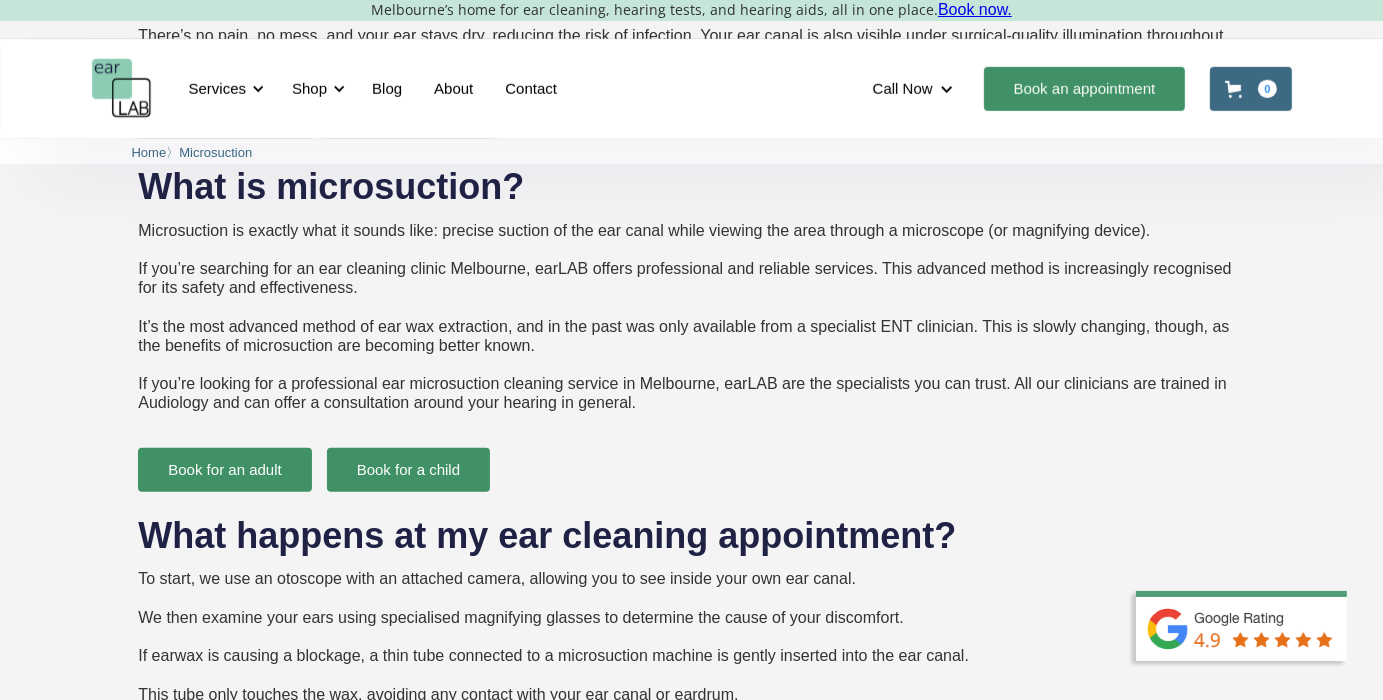 drag, startPoint x: 437, startPoint y: 342, endPoint x: 601, endPoint y: 344, distance: 164.01219 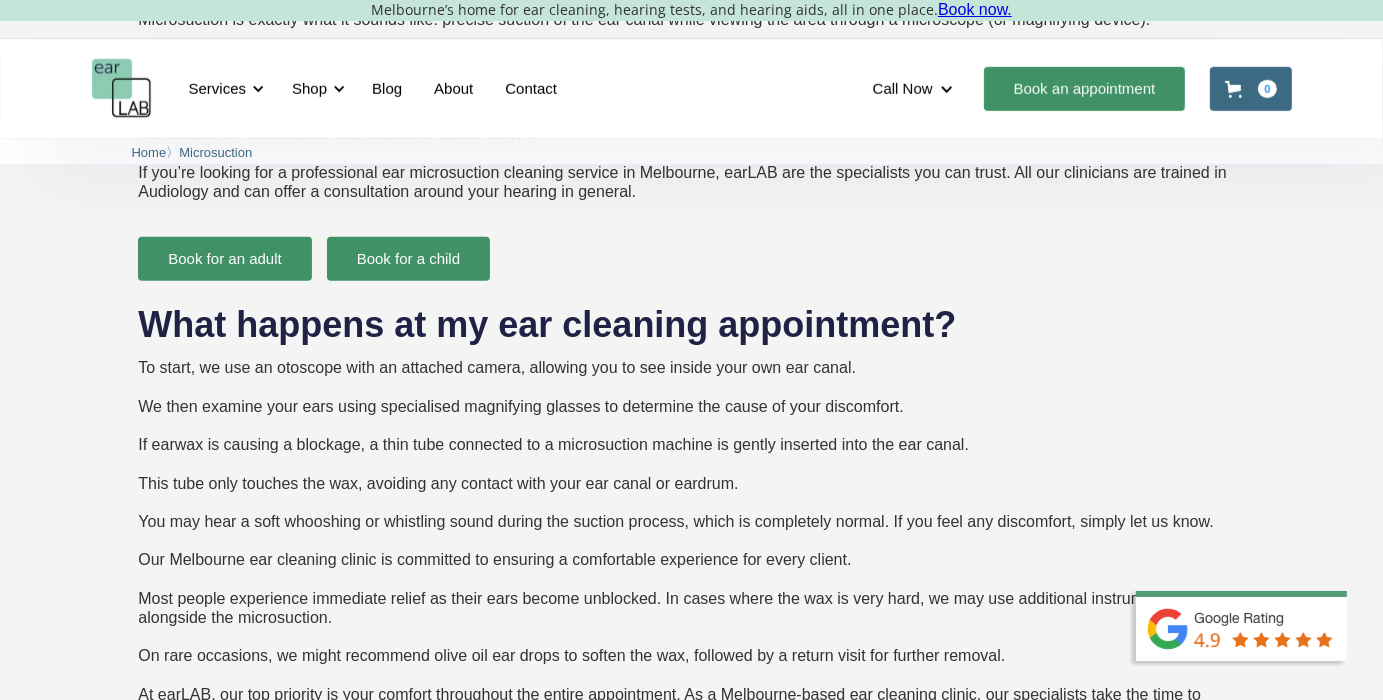 scroll, scrollTop: 1795, scrollLeft: 0, axis: vertical 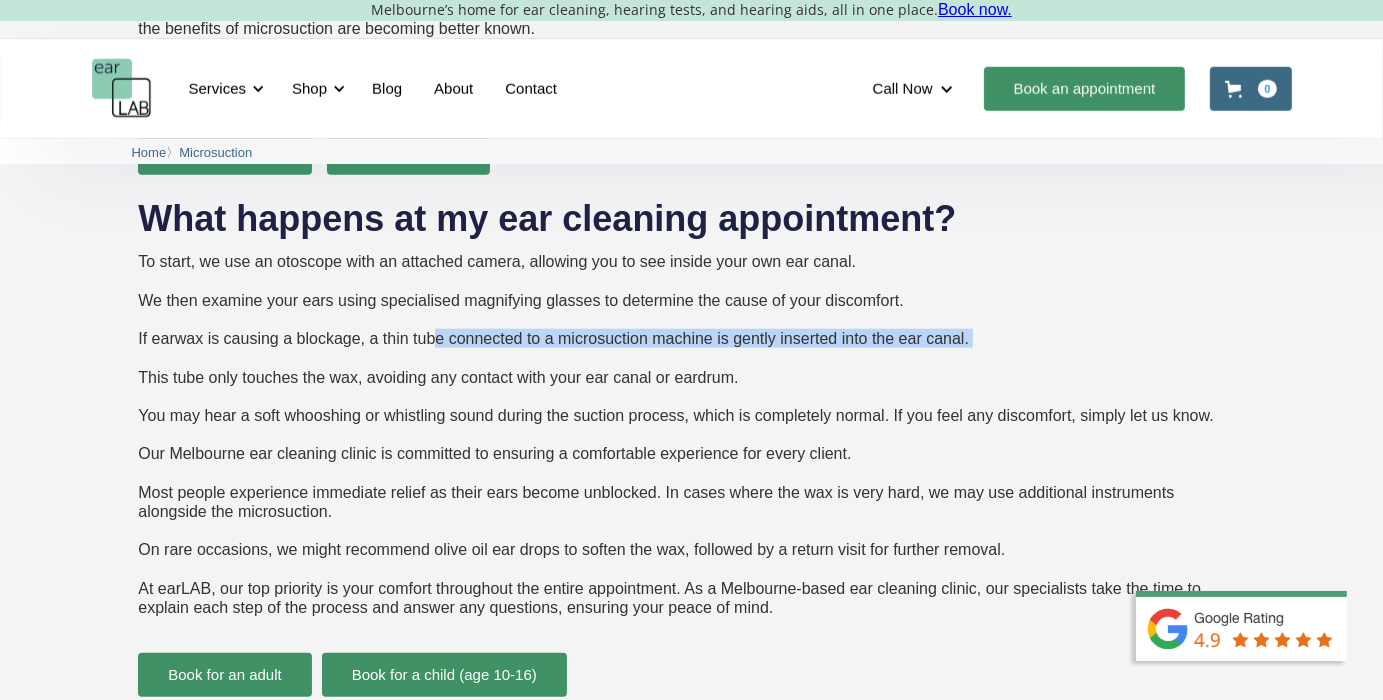 drag, startPoint x: 524, startPoint y: 338, endPoint x: 876, endPoint y: 354, distance: 352.36343 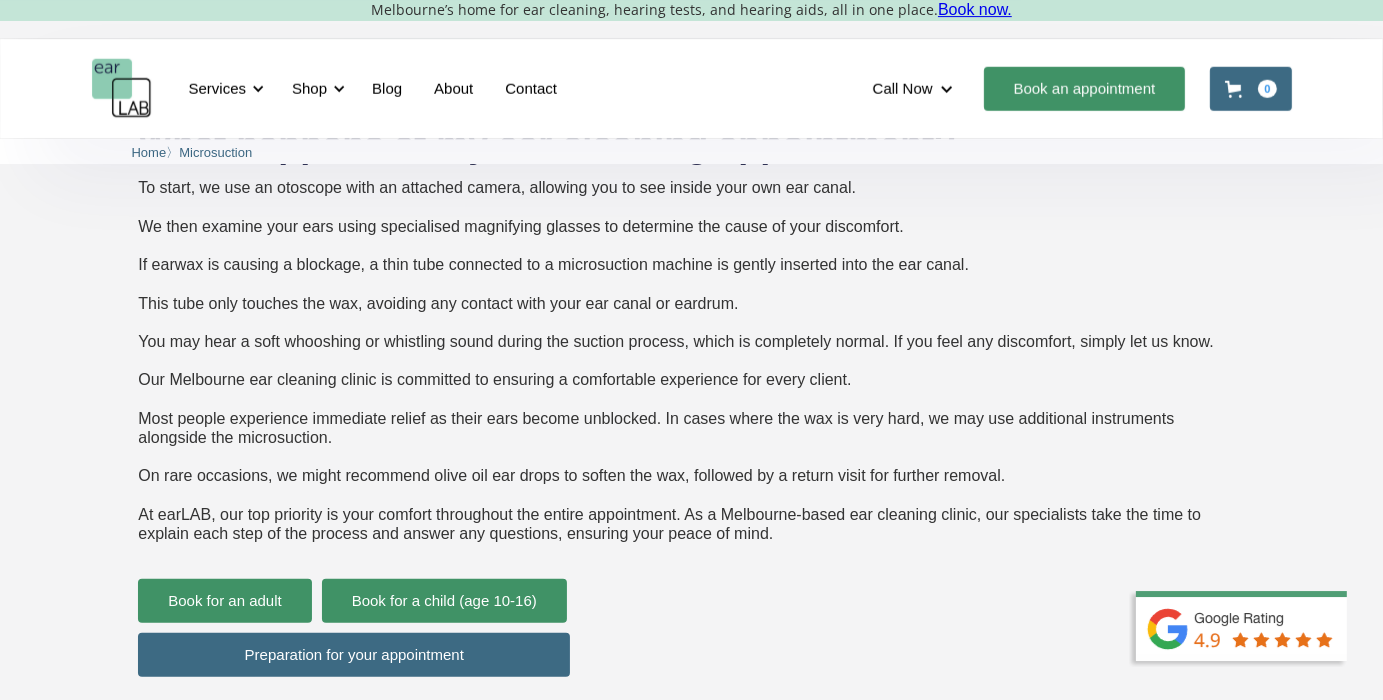 scroll, scrollTop: 1900, scrollLeft: 0, axis: vertical 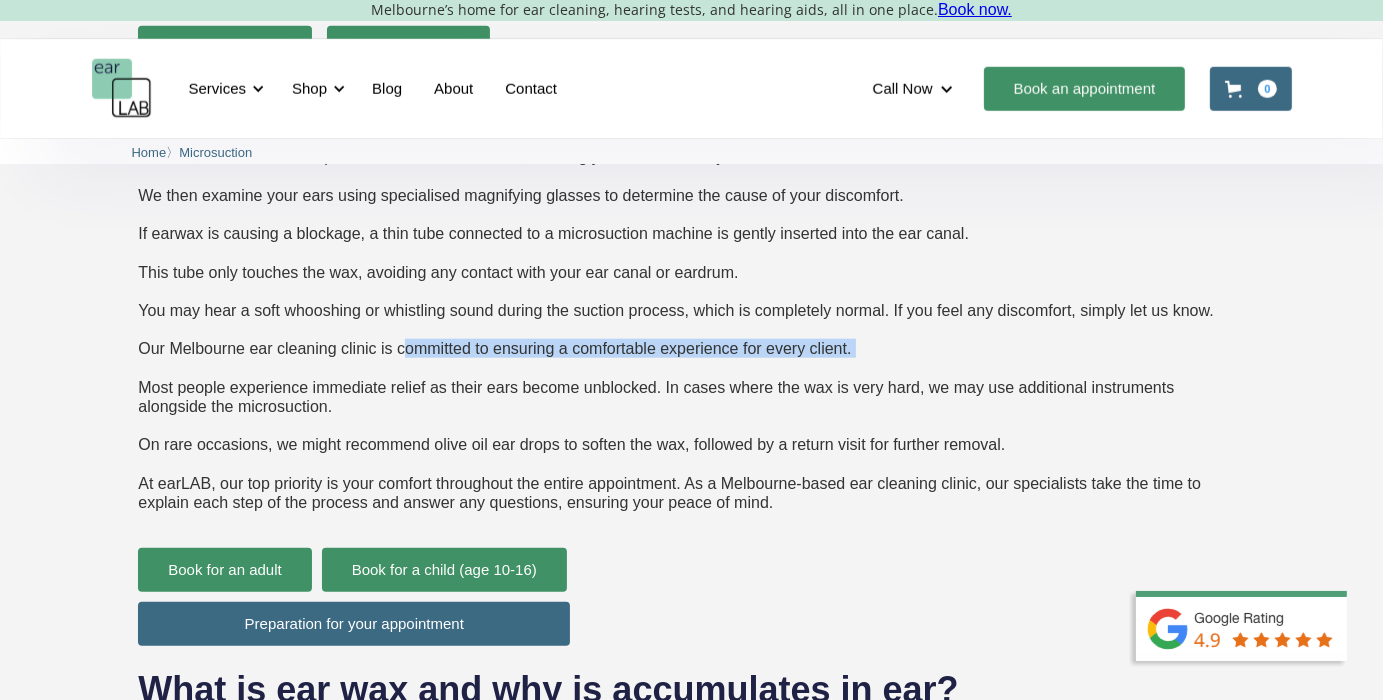 drag, startPoint x: 531, startPoint y: 358, endPoint x: 905, endPoint y: 371, distance: 374.22586 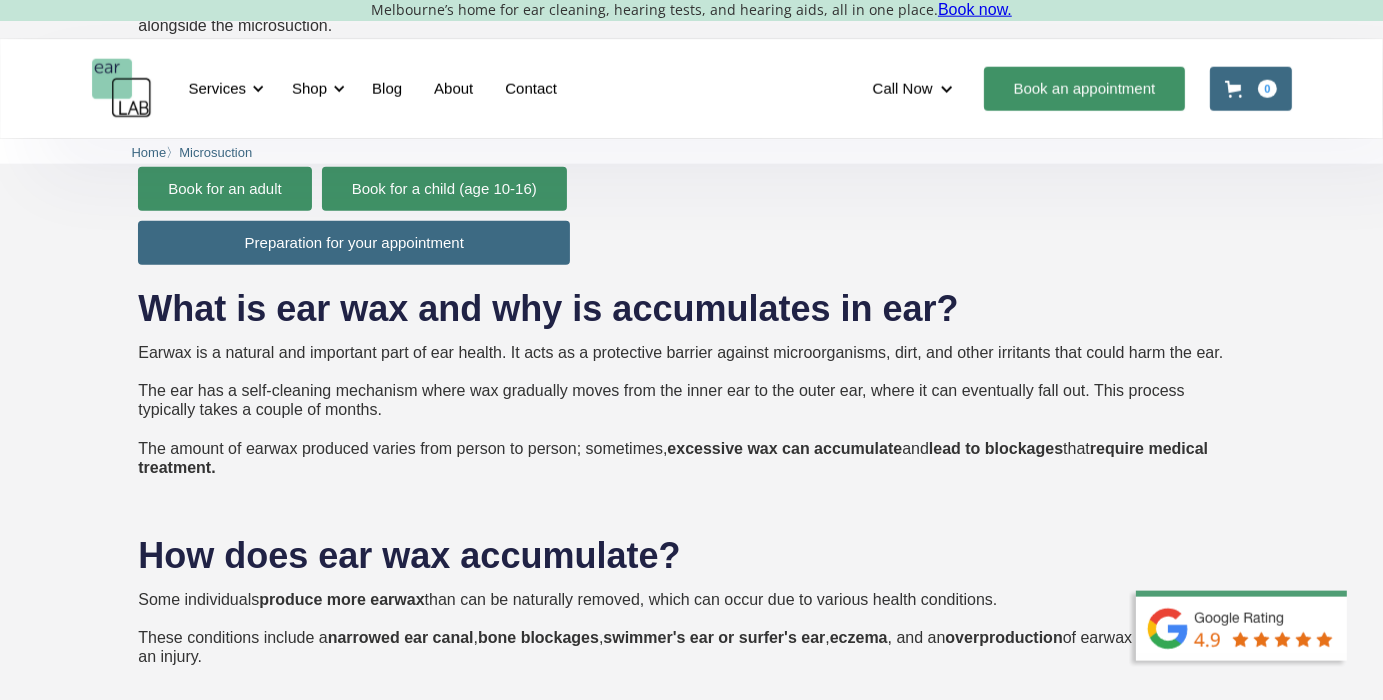scroll, scrollTop: 2323, scrollLeft: 0, axis: vertical 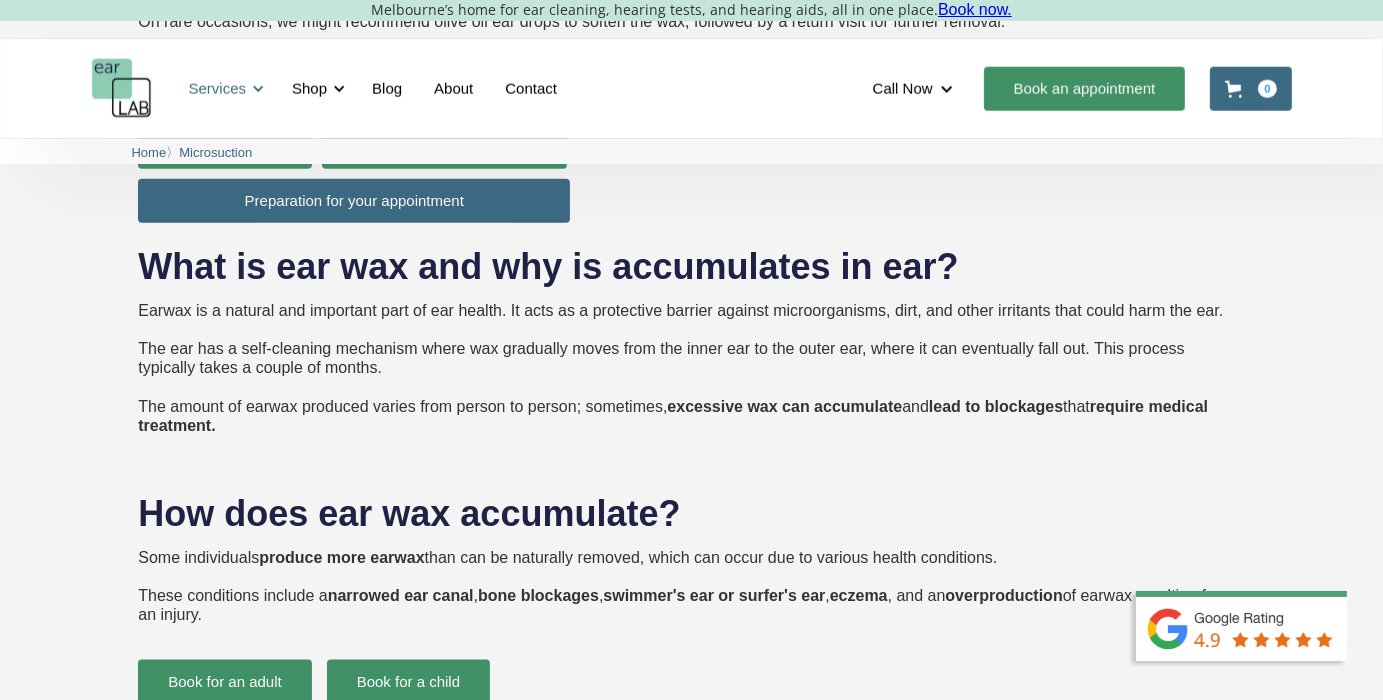 click at bounding box center (258, 89) 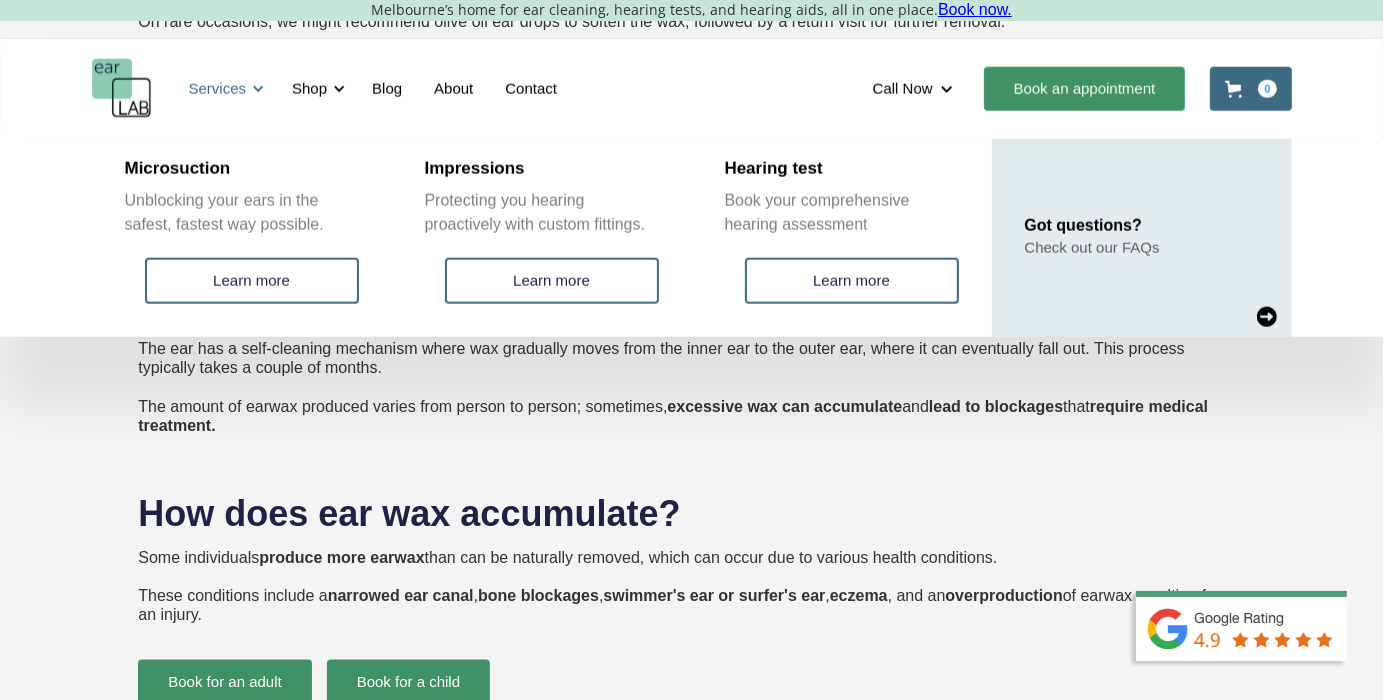 click at bounding box center (258, 89) 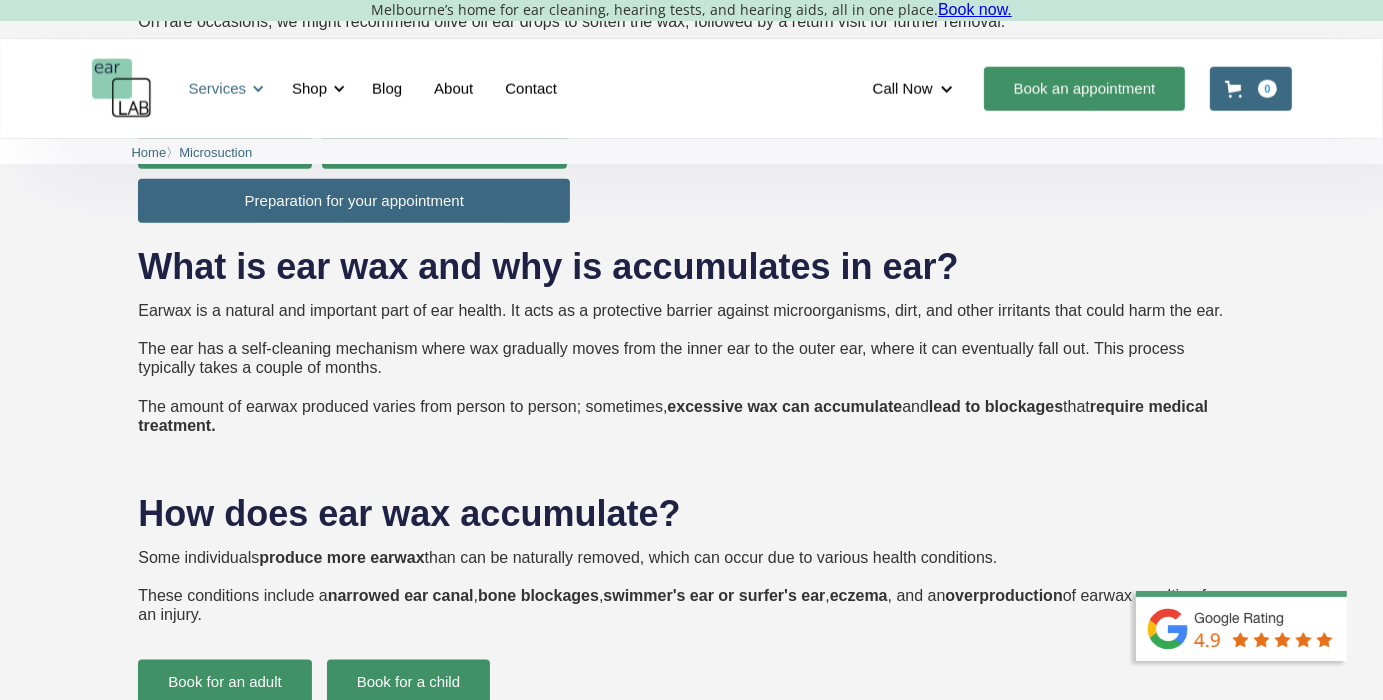 click at bounding box center [258, 89] 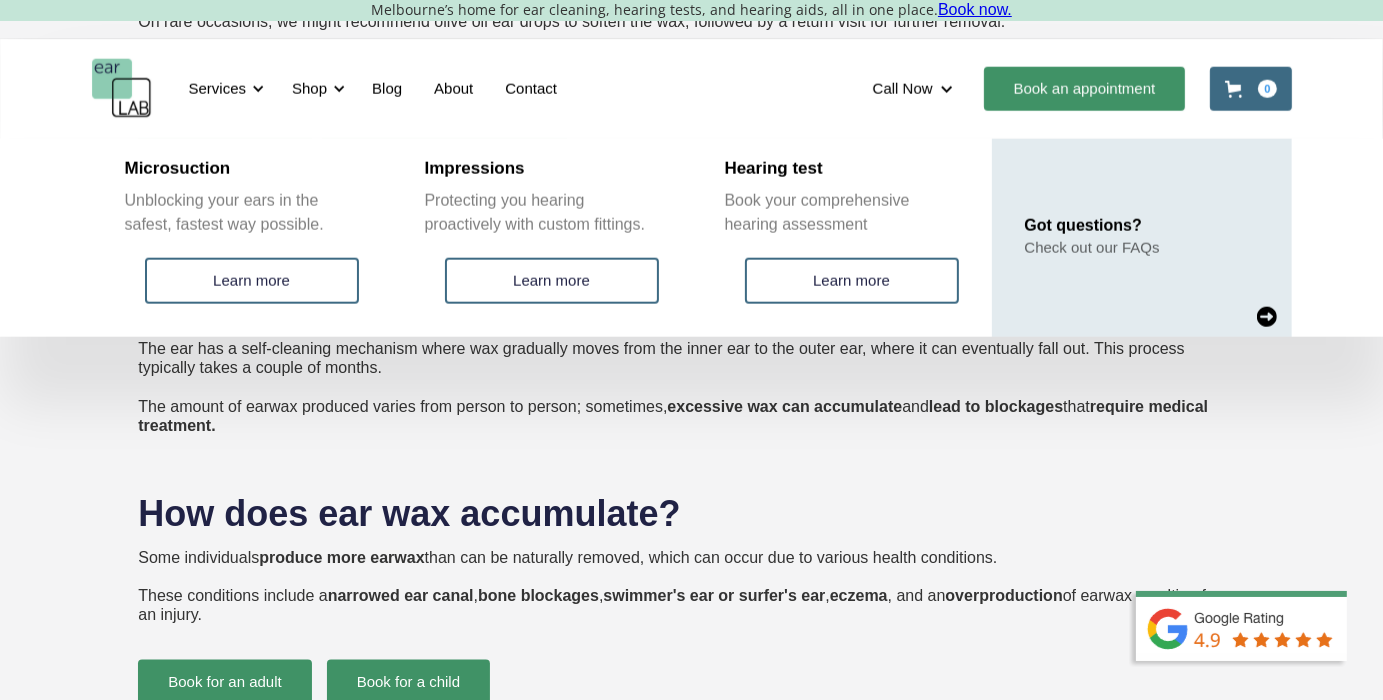 click on "Earwax is a natural and important part of ear health. It acts as a protective barrier against microorganisms, dirt, and other irritants that could harm the ear.  The ear has a self-cleaning mechanism where wax gradually moves from the inner ear to the outer ear, where it can eventually fall out. This process typically takes a couple of months.  The amount of earwax produced varies from person to person; sometimes,  excessive wax can accumulate  and  lead to blockages  that  require medical treatment." at bounding box center (691, 368) 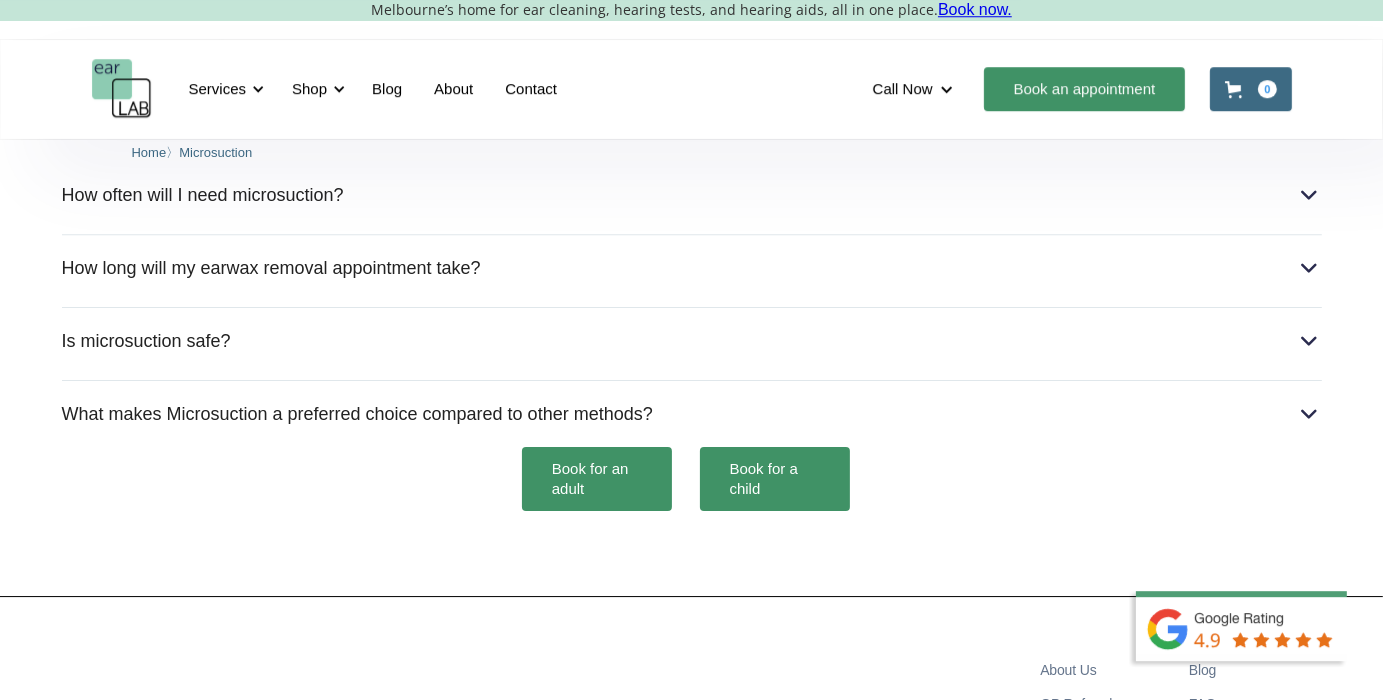 scroll, scrollTop: 5769, scrollLeft: 0, axis: vertical 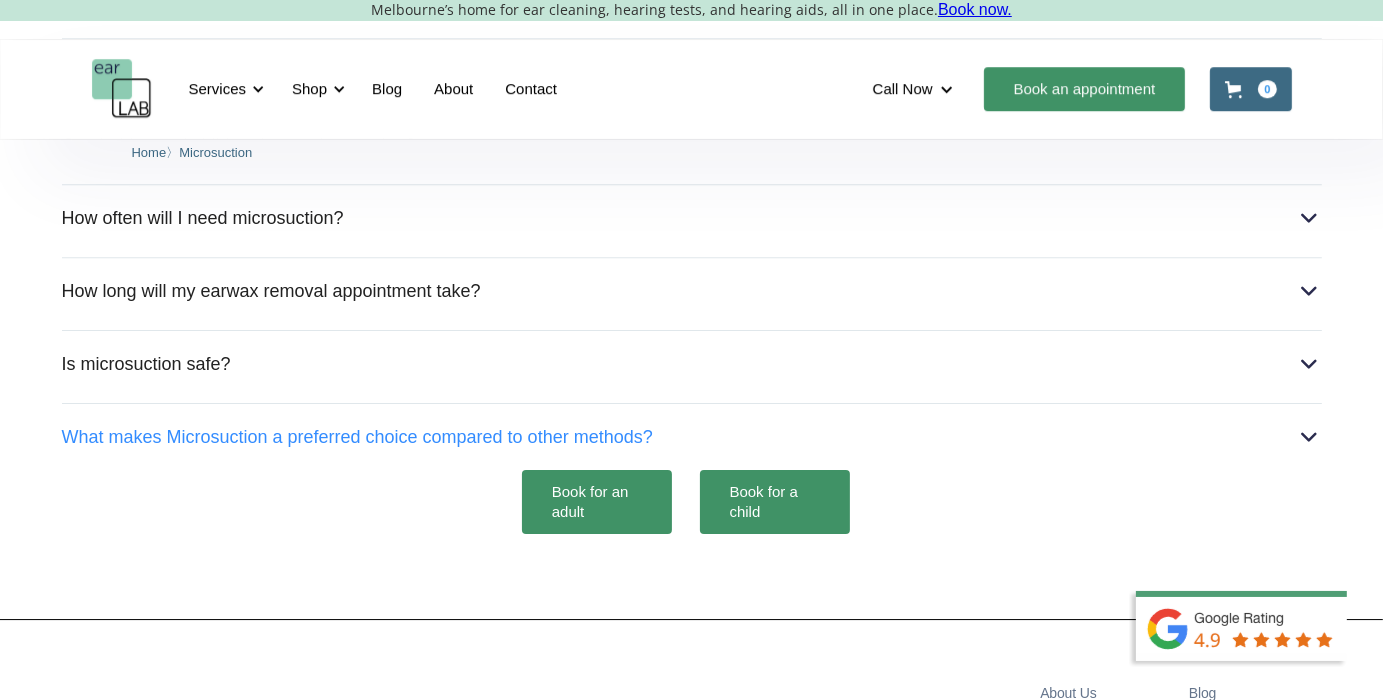 click on "What makes Microsuction a preferred choice compared to other methods?" at bounding box center (357, 437) 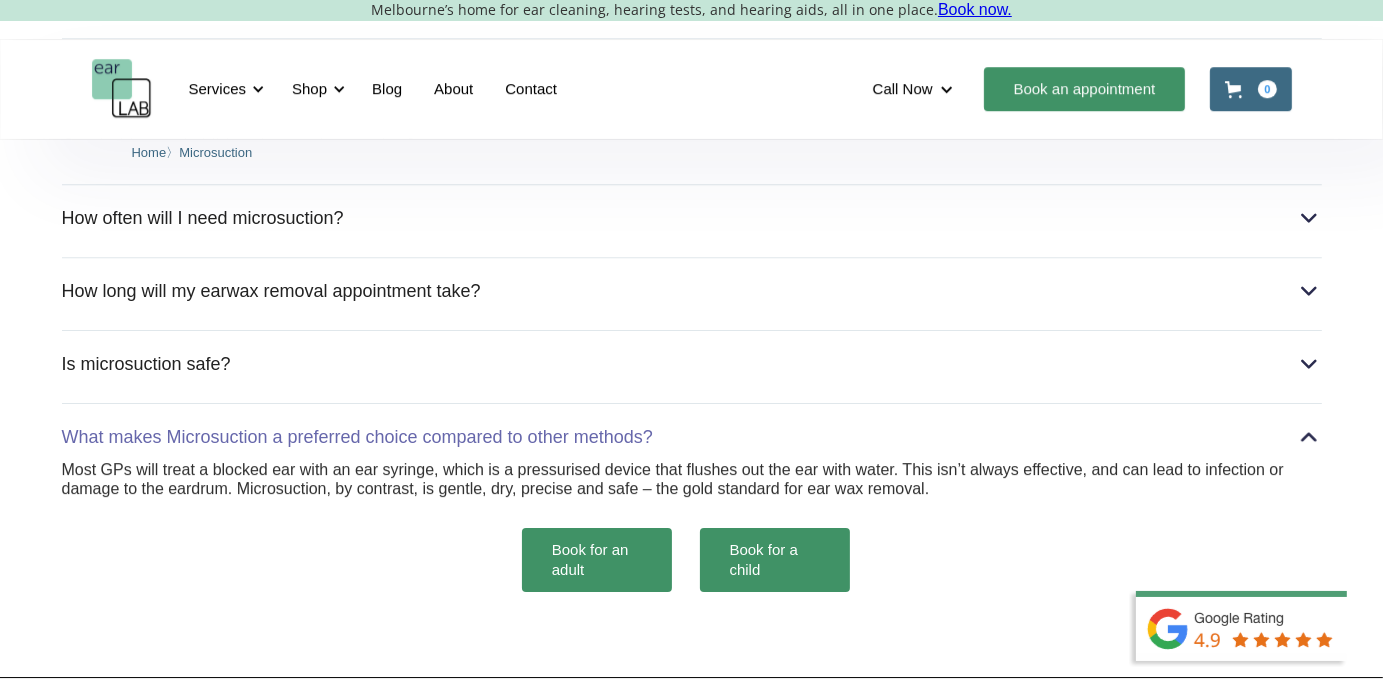 click on "What makes Microsuction a preferred choice compared to other methods? Most GPs will treat a blocked ear with an ear syringe, which is a pressurised device that flushes out the ear with water. This isn’t always effective, and can lead to infection or damage to the eardrum. Microsuction, by contrast, is gentle, dry, precise and safe – the gold standard for ear wax removal." at bounding box center (692, 460) 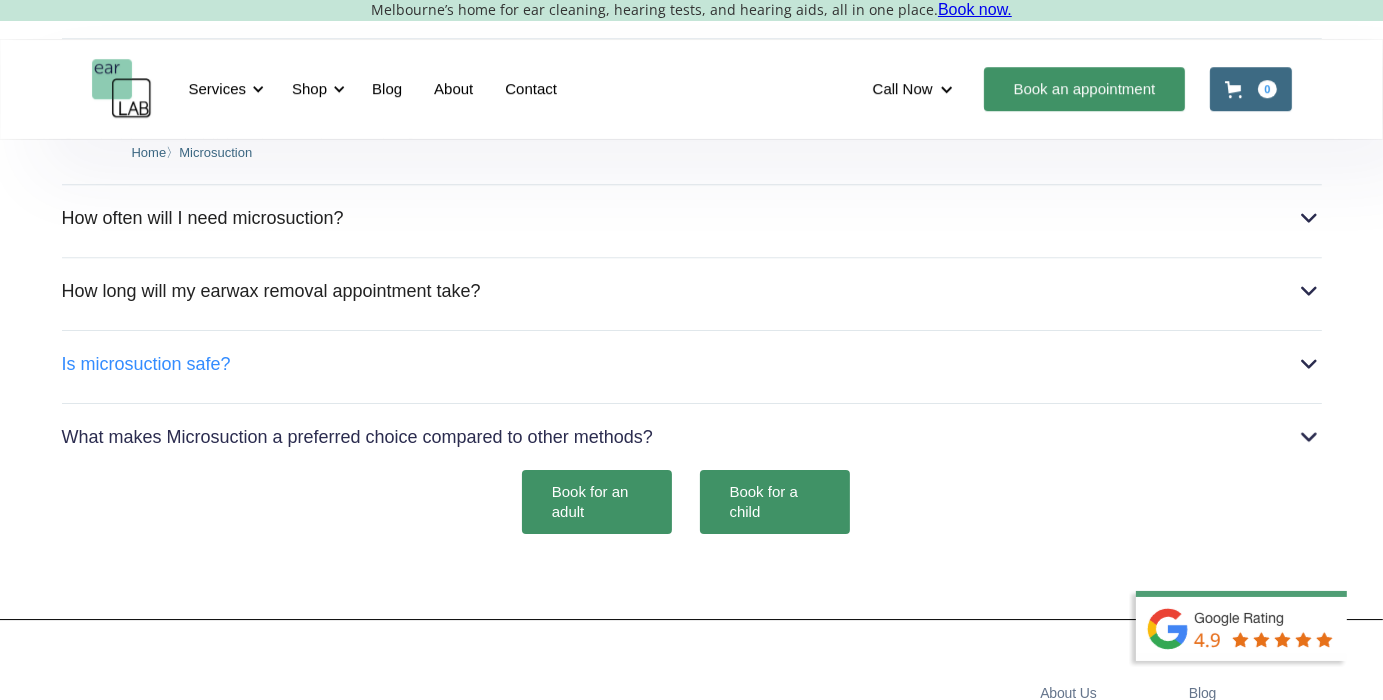 click on "Is microsuction safe?" at bounding box center [692, 364] 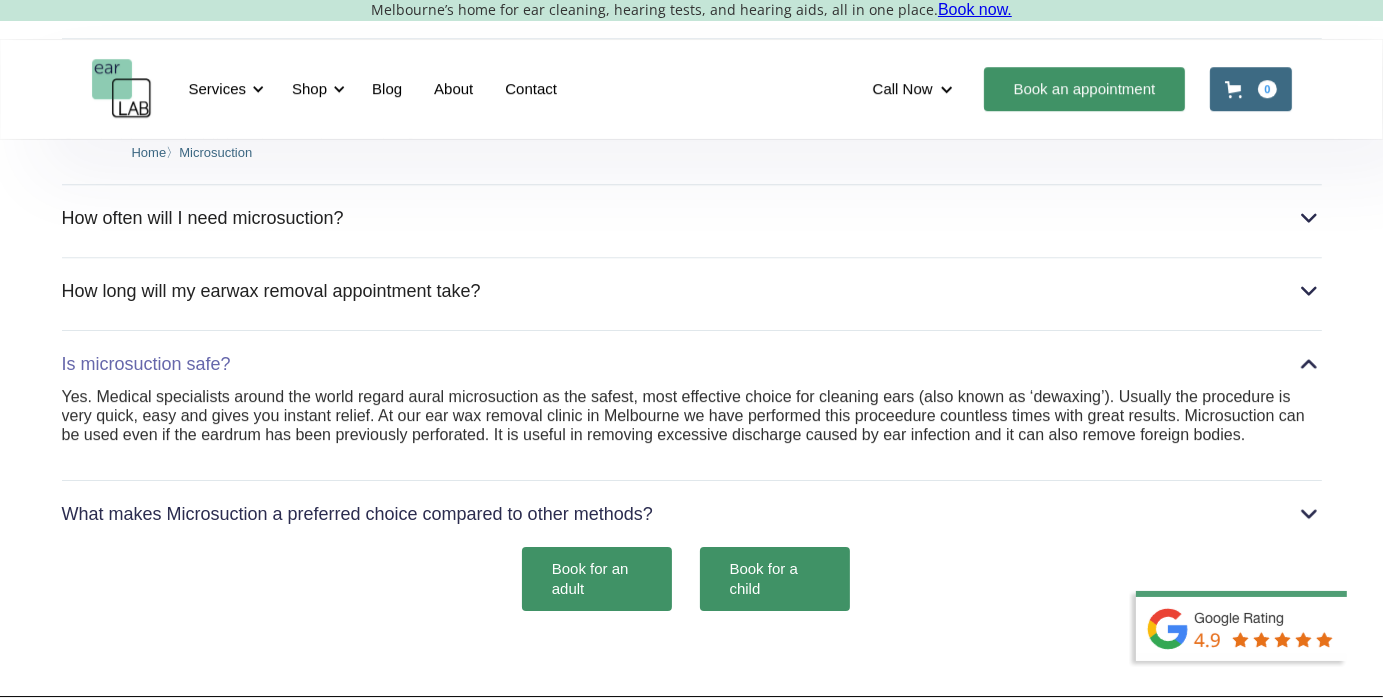 scroll, scrollTop: 5664, scrollLeft: 0, axis: vertical 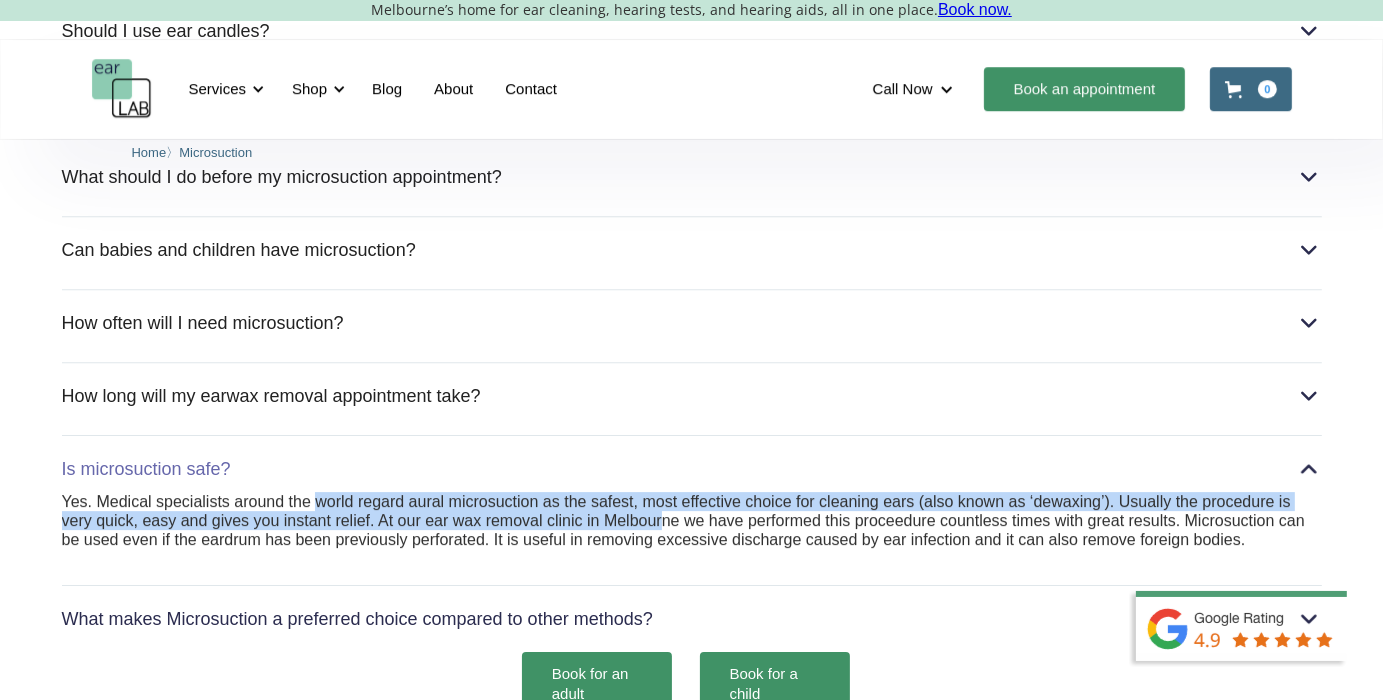 drag, startPoint x: 346, startPoint y: 407, endPoint x: 676, endPoint y: 451, distance: 332.9204 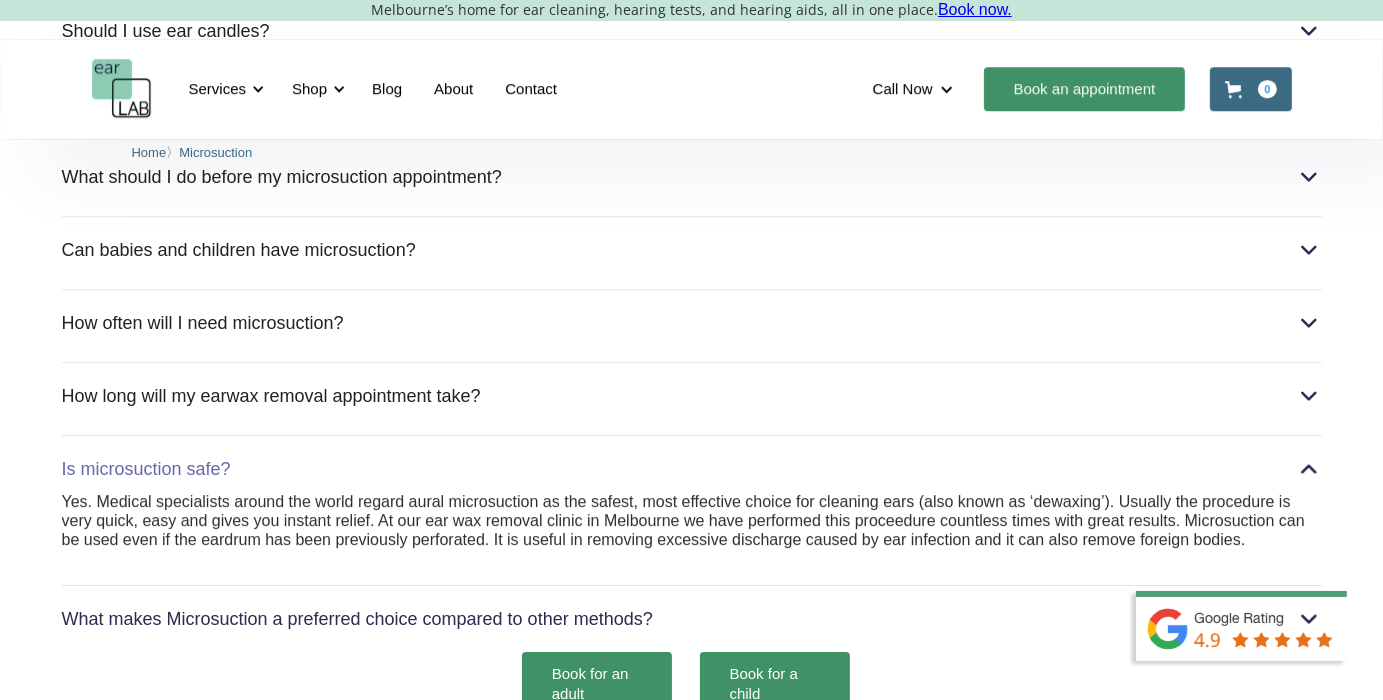 click on "Yes. Medical specialists around the world regard aural microsuction as the safest, most effective choice for cleaning ears (also known as ‘dewaxing’). Usually the procedure is very quick, easy and gives you instant relief. At our ear wax removal clinic in Melbourne we have performed this proceedure countless times with great results. Microsuction can be used even if the eardrum has been previously perforated. It is useful in removing excessive discharge caused by ear infection and it can also remove foreign bodies." at bounding box center [692, 531] 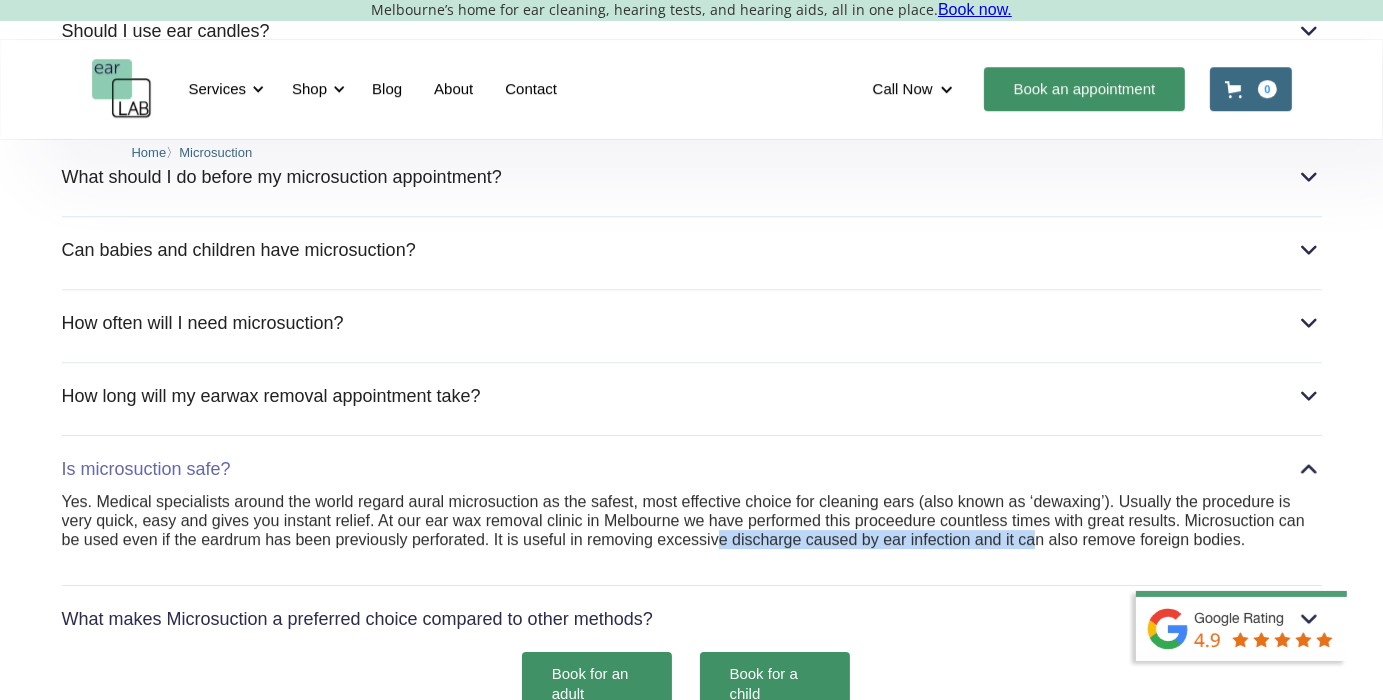 drag, startPoint x: 762, startPoint y: 451, endPoint x: 1050, endPoint y: 470, distance: 288.62607 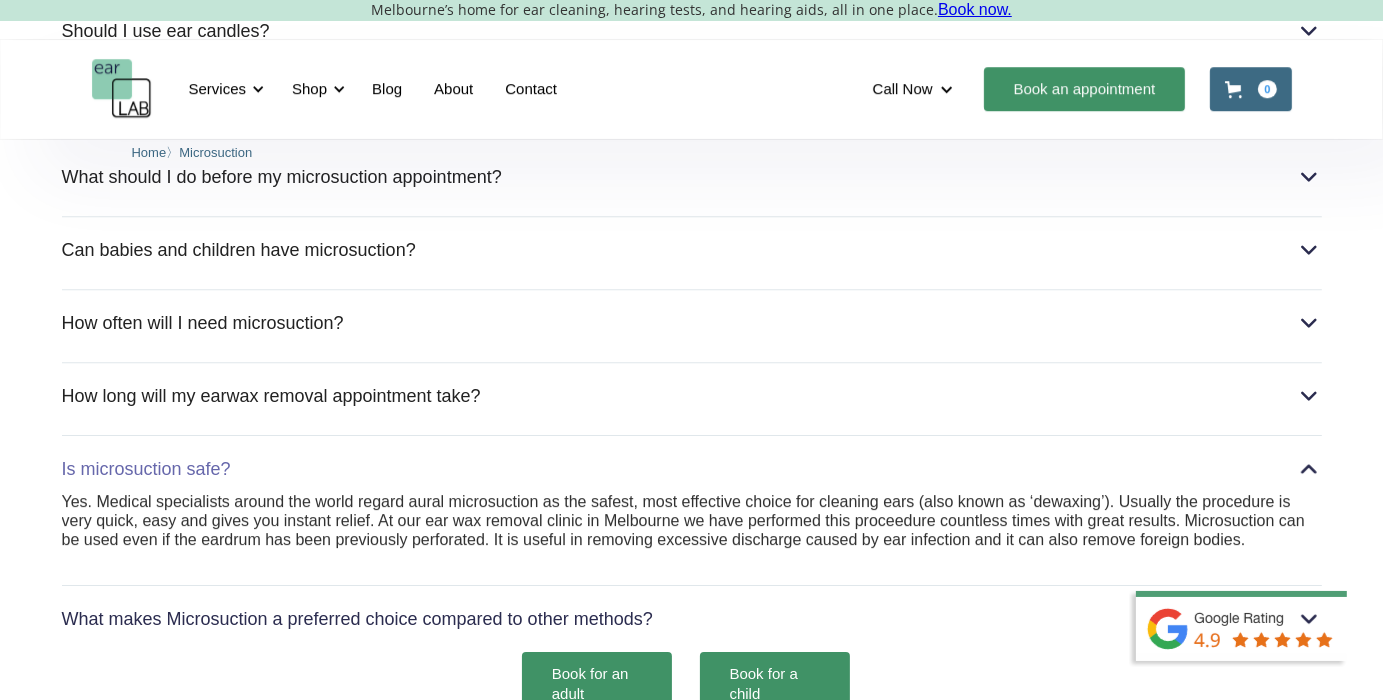 click on "Yes. Medical specialists around the world regard aural microsuction as the safest, most effective choice for cleaning ears (also known as ‘dewaxing’). Usually the procedure is very quick, easy and gives you instant relief. At our ear wax removal clinic in Melbourne we have performed this proceedure countless times with great results. Microsuction can be used even if the eardrum has been previously perforated. It is useful in removing excessive discharge caused by ear infection and it can also remove foreign bodies." at bounding box center (692, 531) 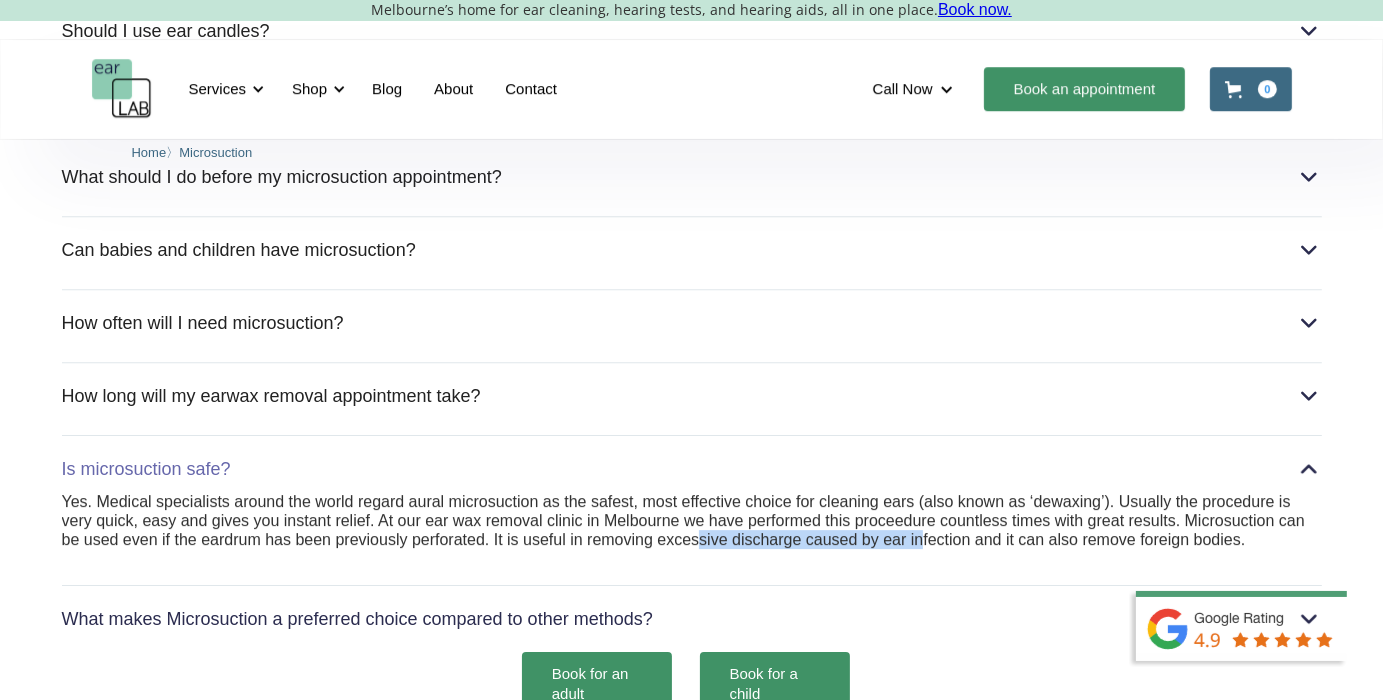 drag, startPoint x: 710, startPoint y: 460, endPoint x: 950, endPoint y: 470, distance: 240.20824 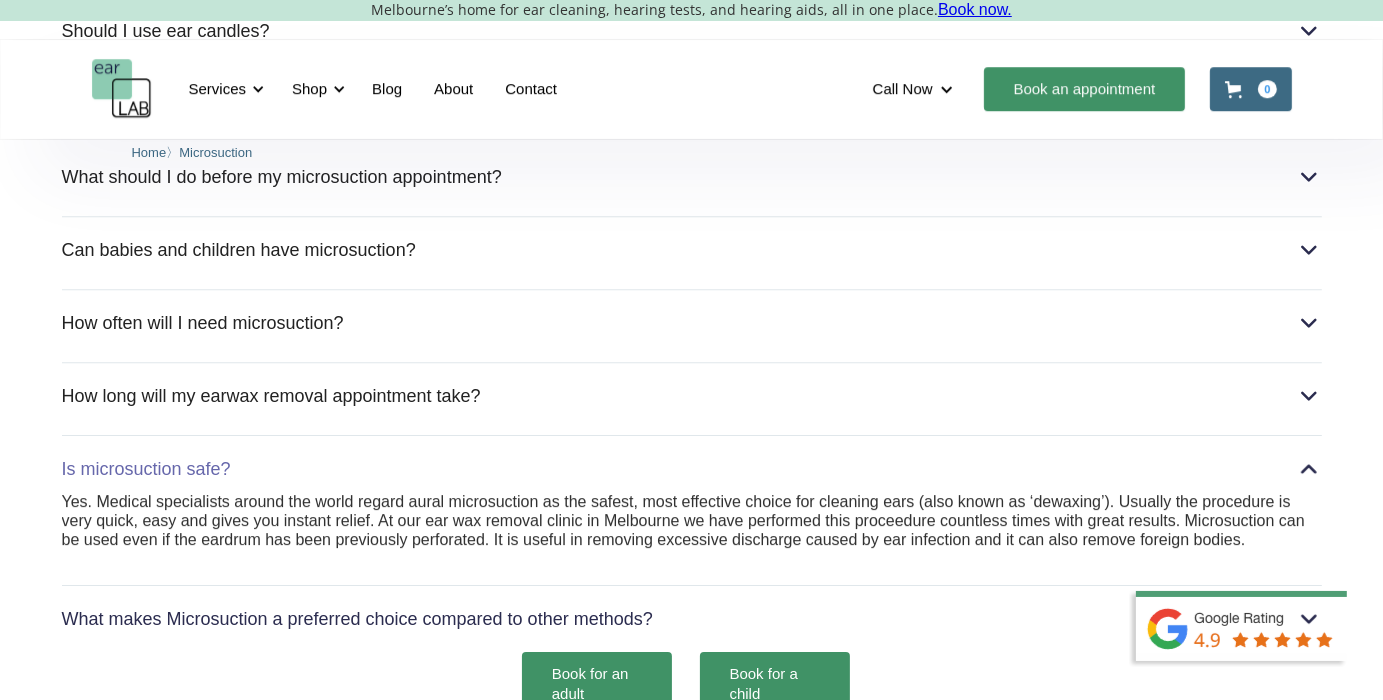 click on "Yes. Medical specialists around the world regard aural microsuction as the safest, most effective choice for cleaning ears (also known as ‘dewaxing’). Usually the procedure is very quick, easy and gives you instant relief. At our ear wax removal clinic in Melbourne we have performed this proceedure countless times with great results. Microsuction can be used even if the eardrum has been previously perforated. It is useful in removing excessive discharge caused by ear infection and it can also remove foreign bodies." at bounding box center (692, 531) 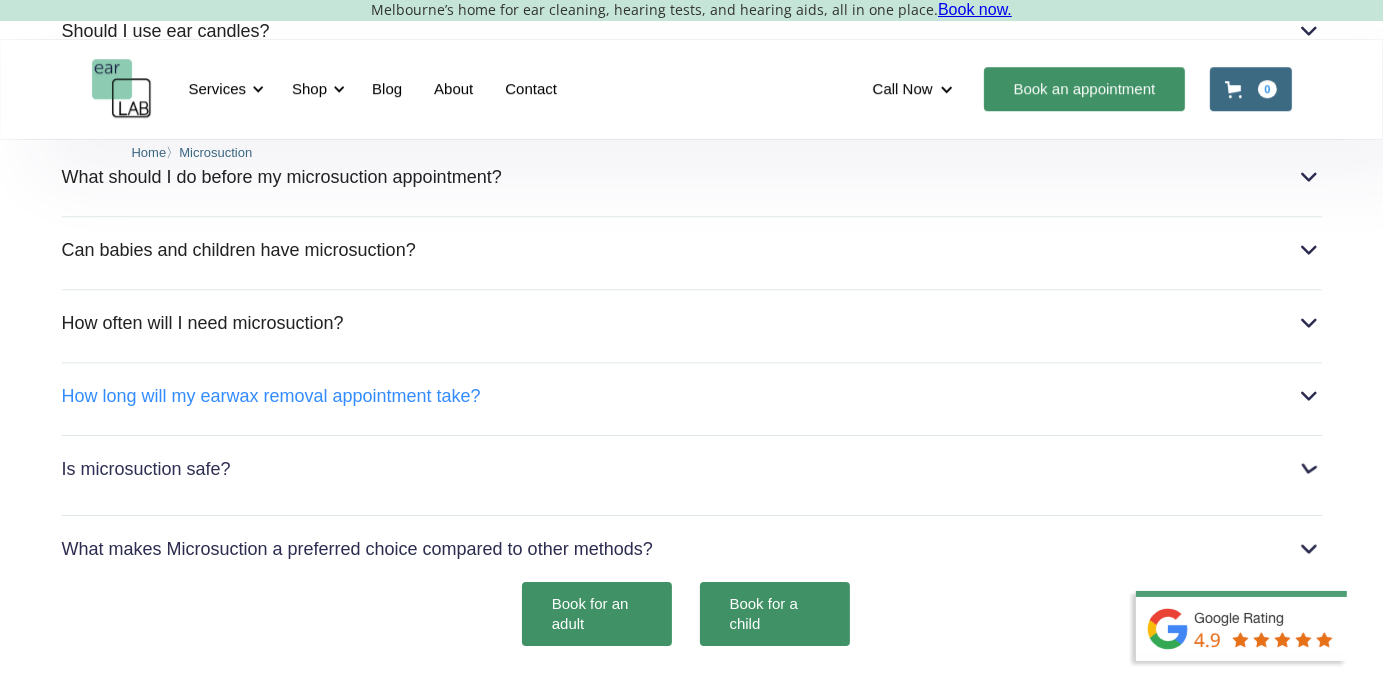 click on "How long will my earwax removal appointment take?" at bounding box center [271, 396] 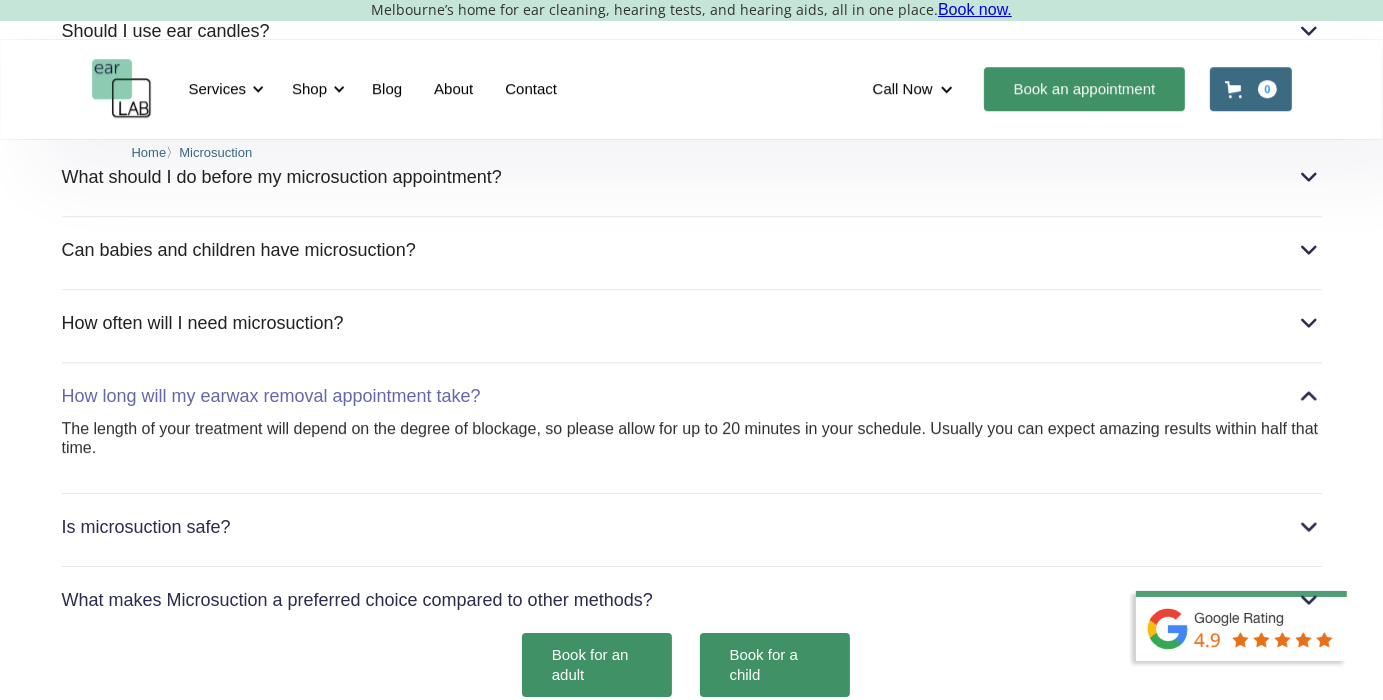 click on "How long will my earwax removal appointment take?" at bounding box center [692, 396] 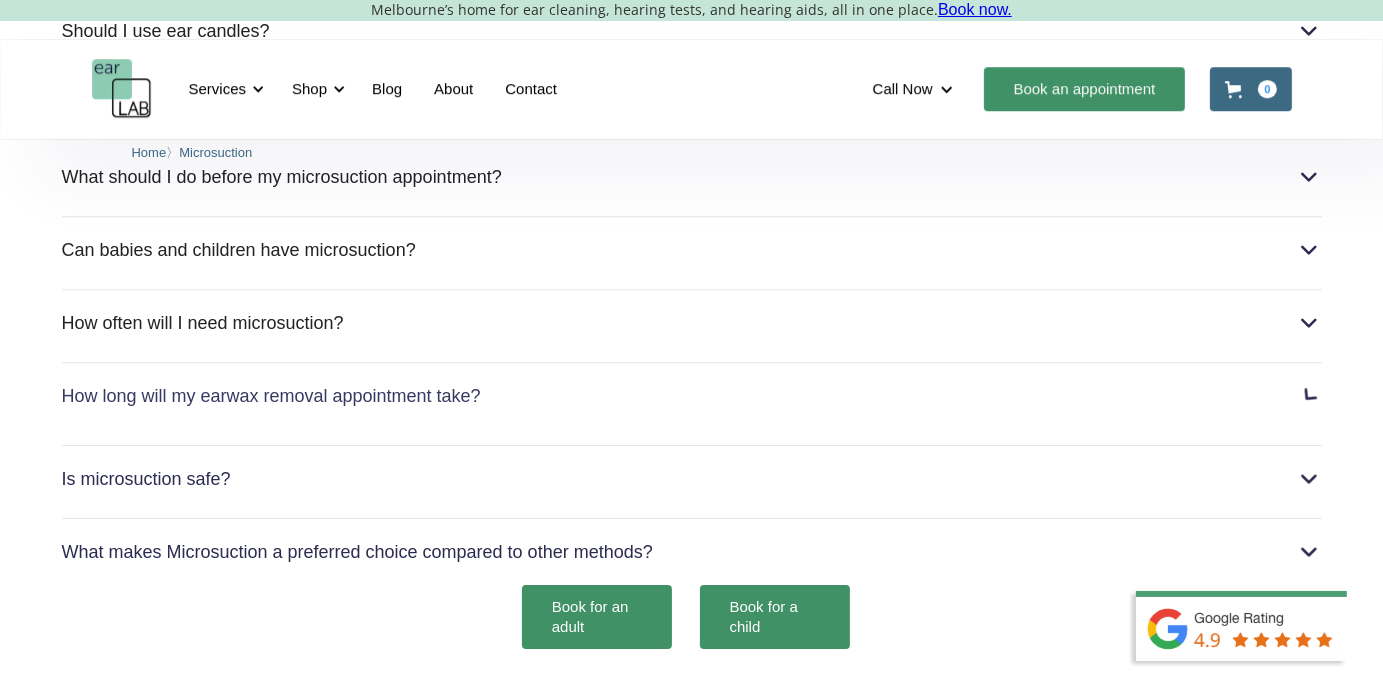 scroll, scrollTop: 5558, scrollLeft: 0, axis: vertical 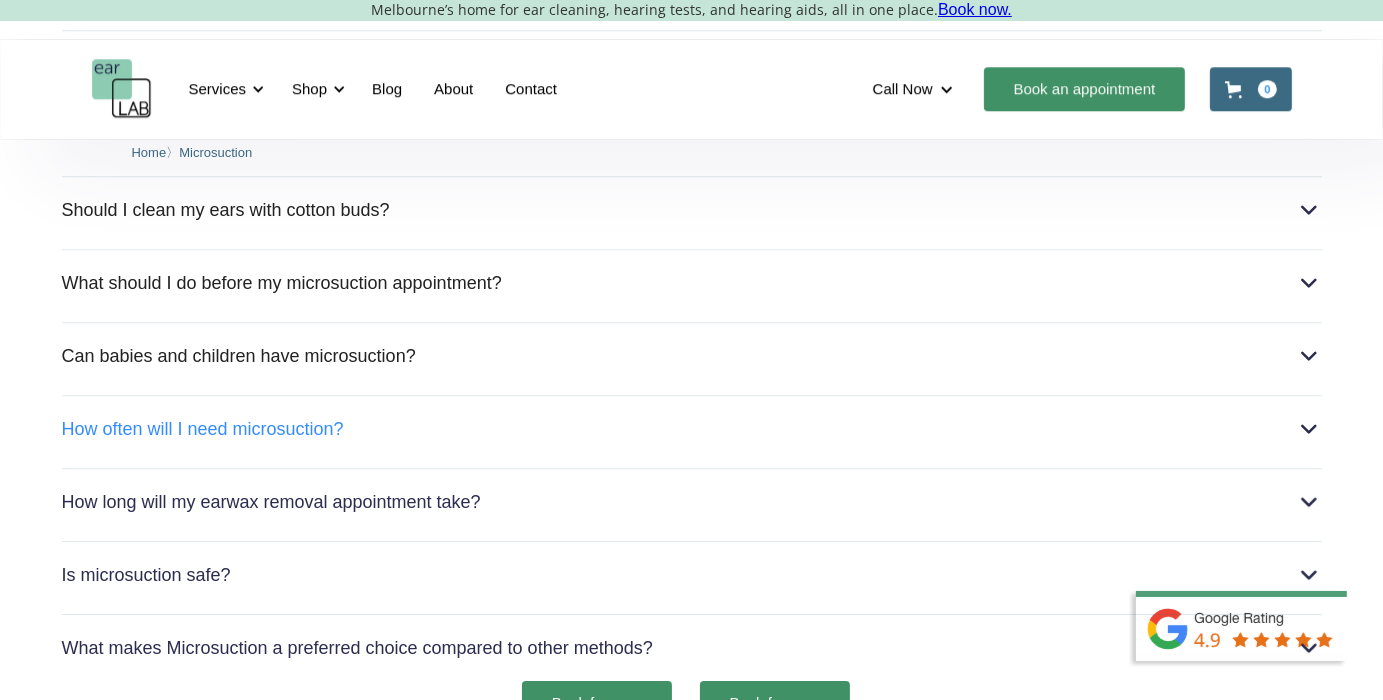 click on "How often will I need microsuction?" at bounding box center (692, 429) 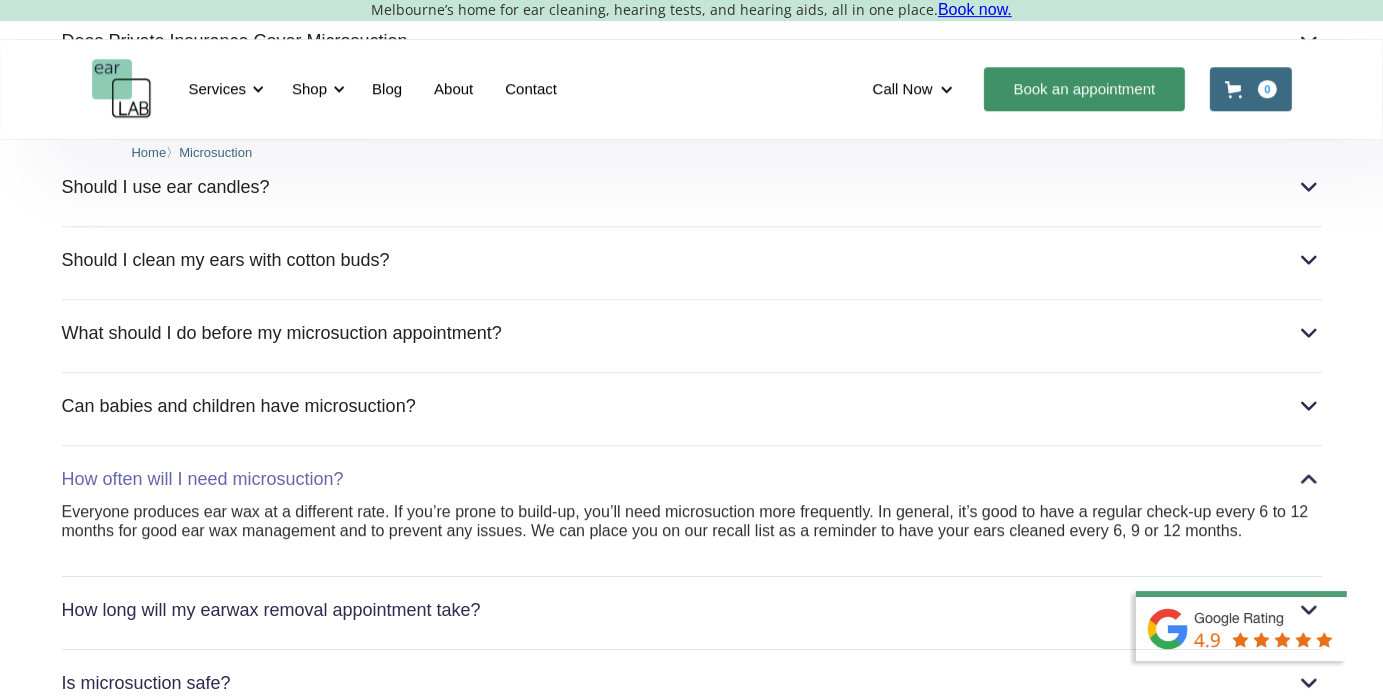 scroll, scrollTop: 5452, scrollLeft: 0, axis: vertical 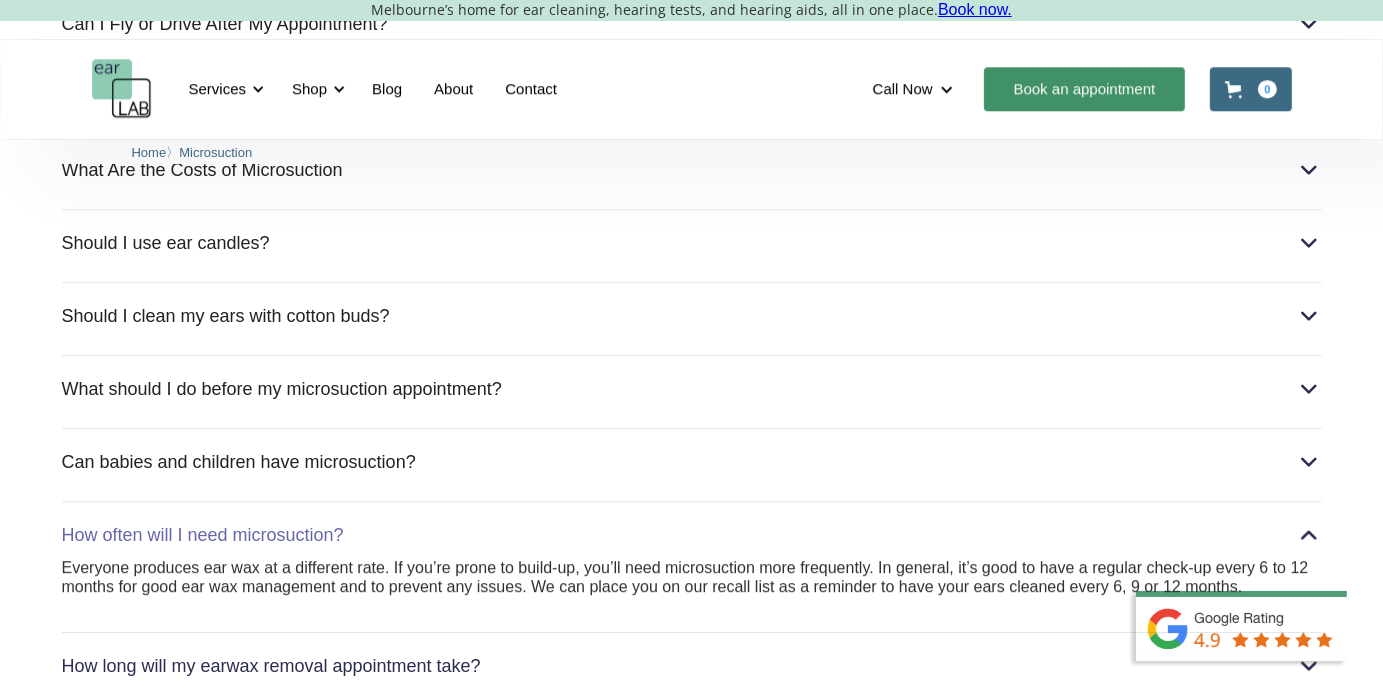 click on "Everyone produces ear wax at a different rate. If you’re prone to build-up, you’ll need microsuction more frequently. In general, it’s good to have a regular check-up every 6 to 12 months for good ear wax management and to prevent any issues. We can place you on our recall list as a reminder to have your ears cleaned every 6, 9 or 12 months." at bounding box center (692, 577) 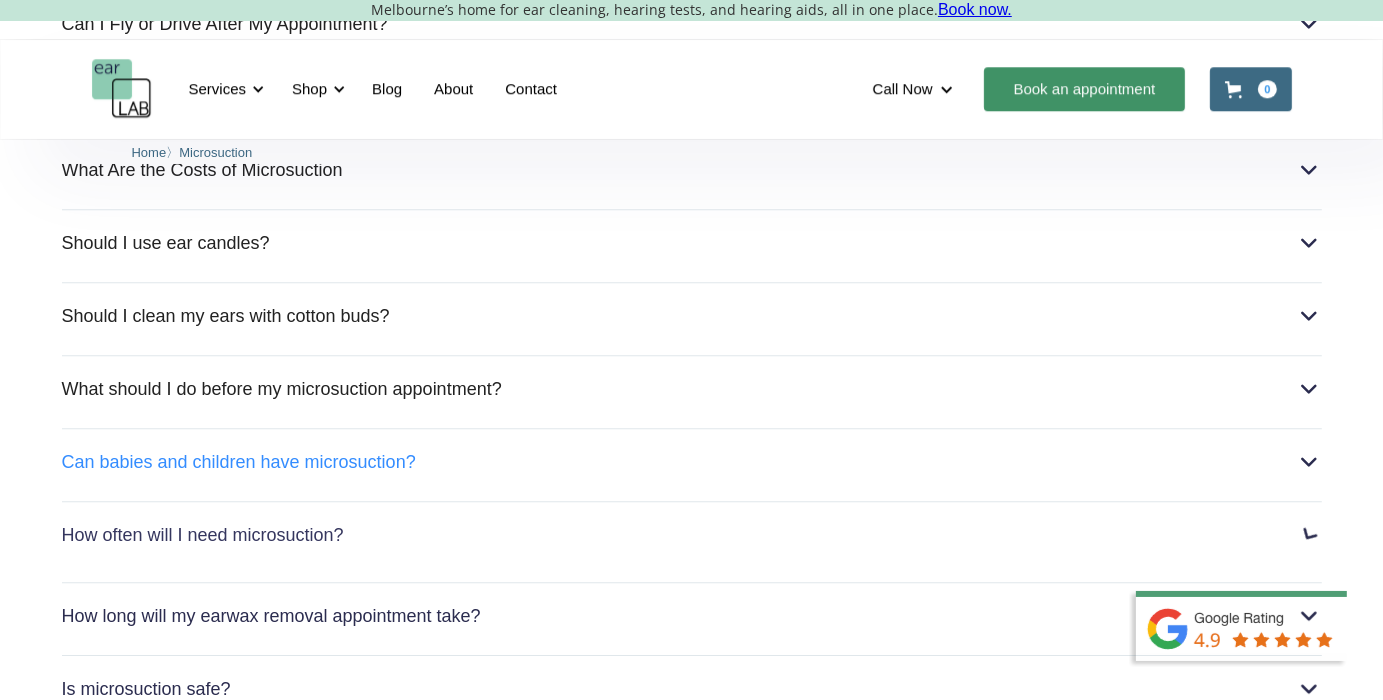 click on "Can babies and children have microsuction?" at bounding box center [692, 462] 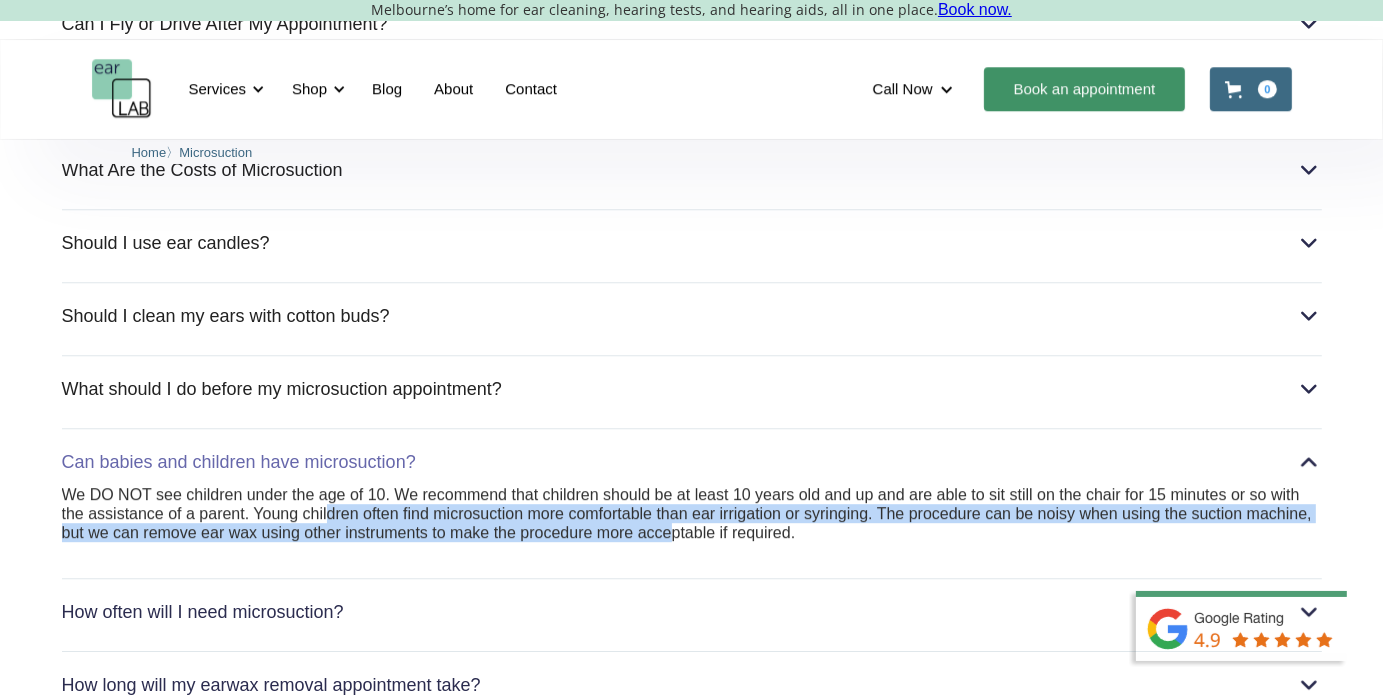 drag, startPoint x: 358, startPoint y: 446, endPoint x: 726, endPoint y: 460, distance: 368.2662 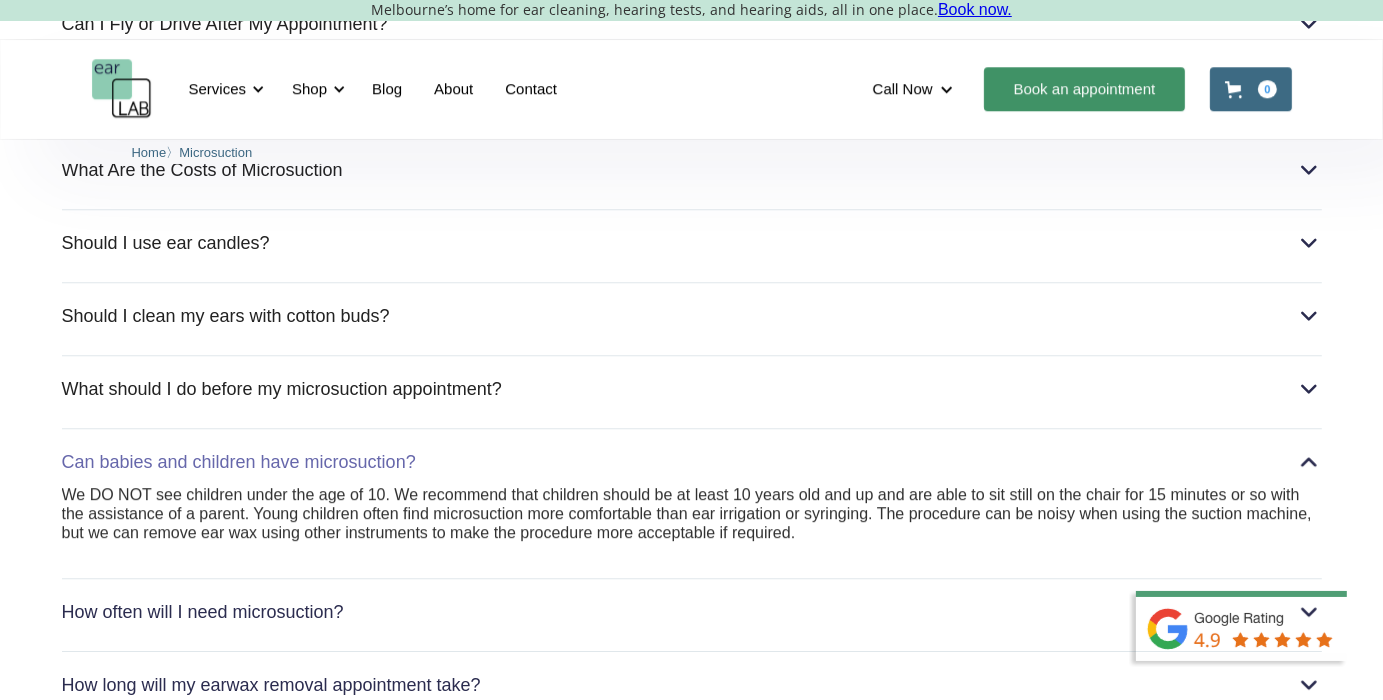 click on "We DO NOT see children under the age of 10. We recommend that children should be at least 10 years old and up and are able to sit still on the chair for 15 minutes or so with the assistance of a parent. Young children often find microsuction more comfortable than ear irrigation or syringing. The procedure can be noisy when using the suction machine, but we can remove ear wax using other instruments to make the procedure more acceptable if required." at bounding box center (692, 514) 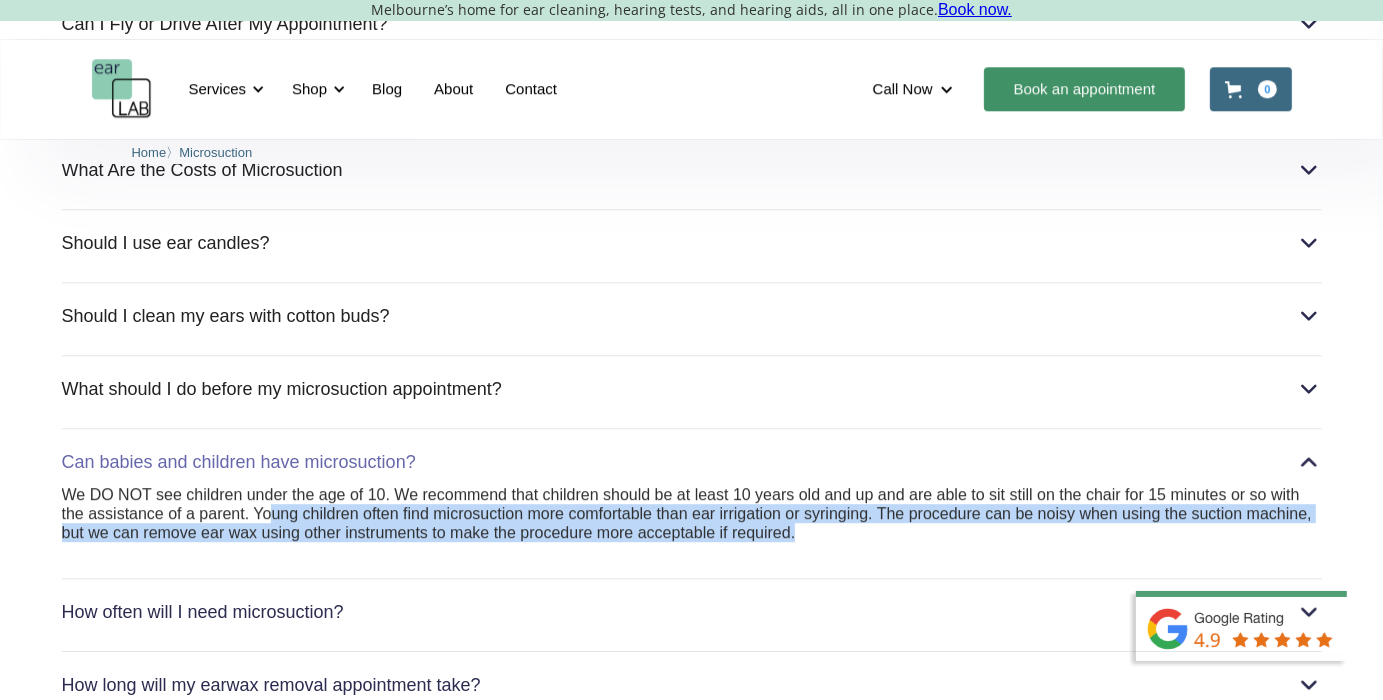 drag, startPoint x: 276, startPoint y: 435, endPoint x: 829, endPoint y: 458, distance: 553.4781 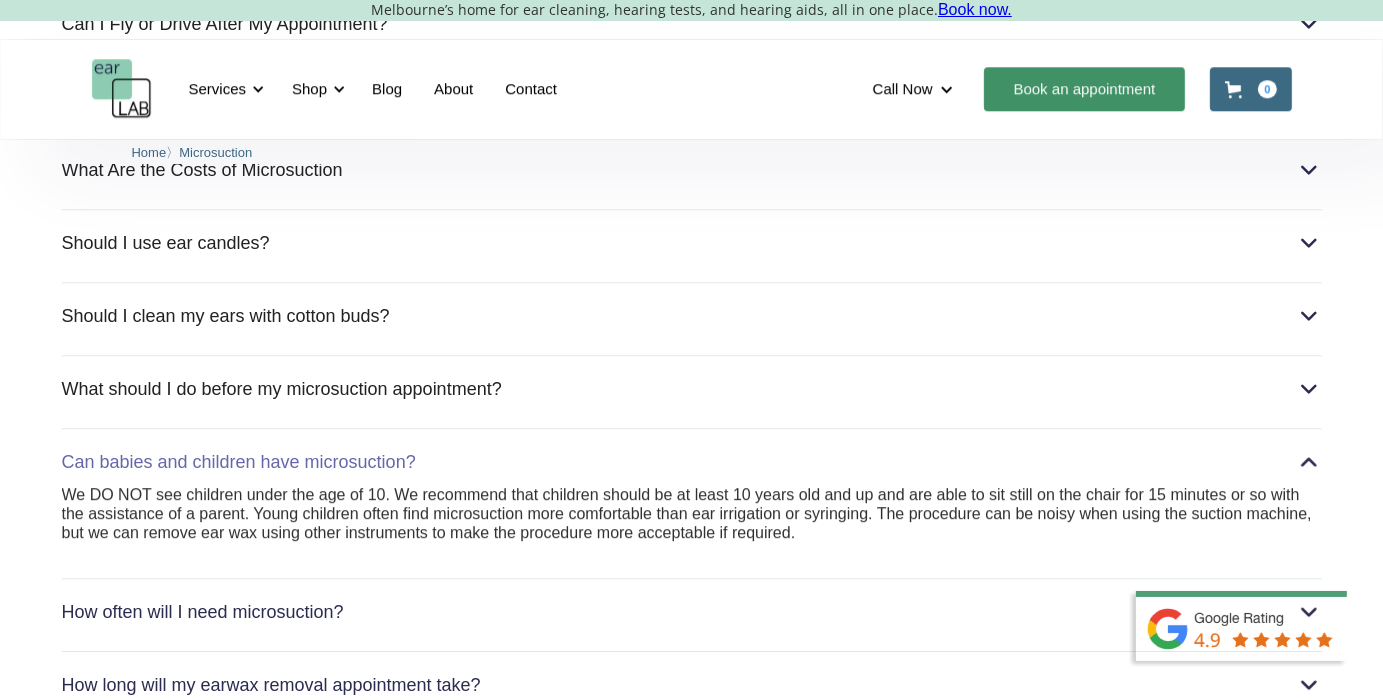 click on "We DO NOT see children under the age of 10. We recommend that children should be at least 10 years old and up and are able to sit still on the chair for 15 minutes or so with the assistance of a parent. Young children often find microsuction more comfortable than ear irrigation or syringing. The procedure can be noisy when using the suction machine, but we can remove ear wax using other instruments to make the procedure more acceptable if required." at bounding box center [692, 514] 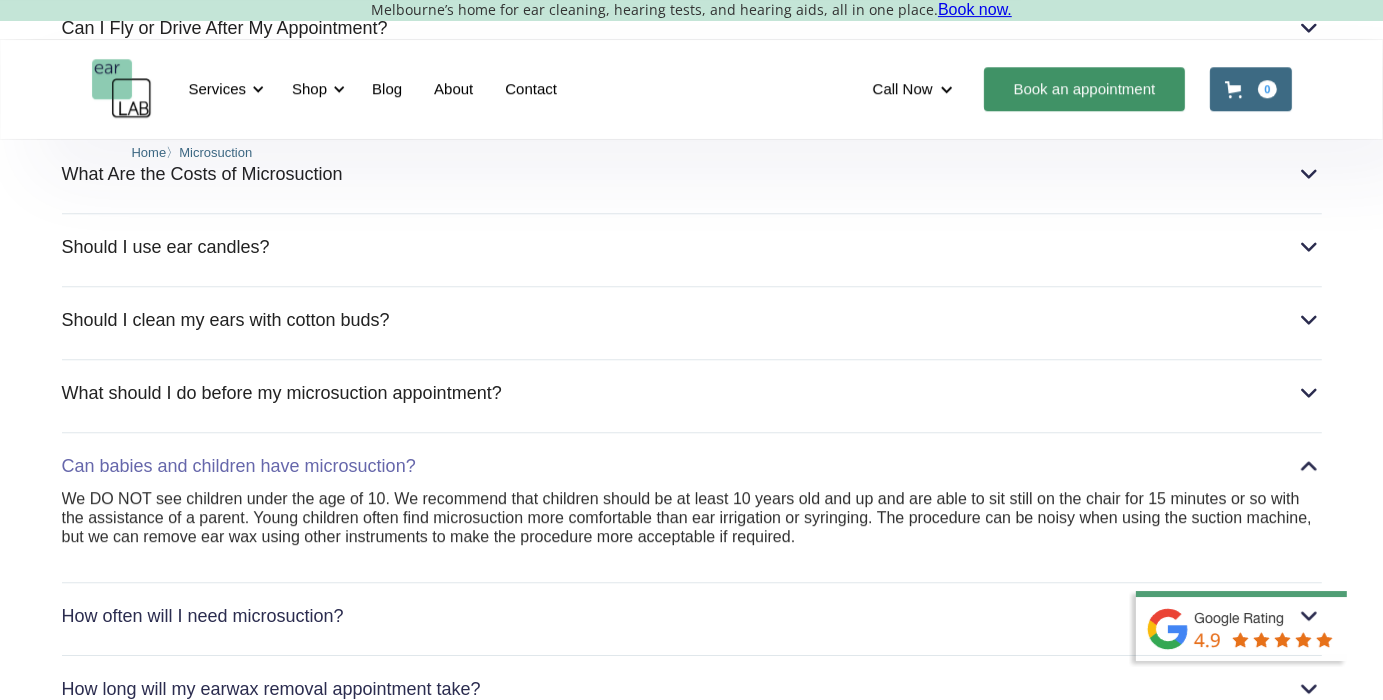 scroll, scrollTop: 5347, scrollLeft: 0, axis: vertical 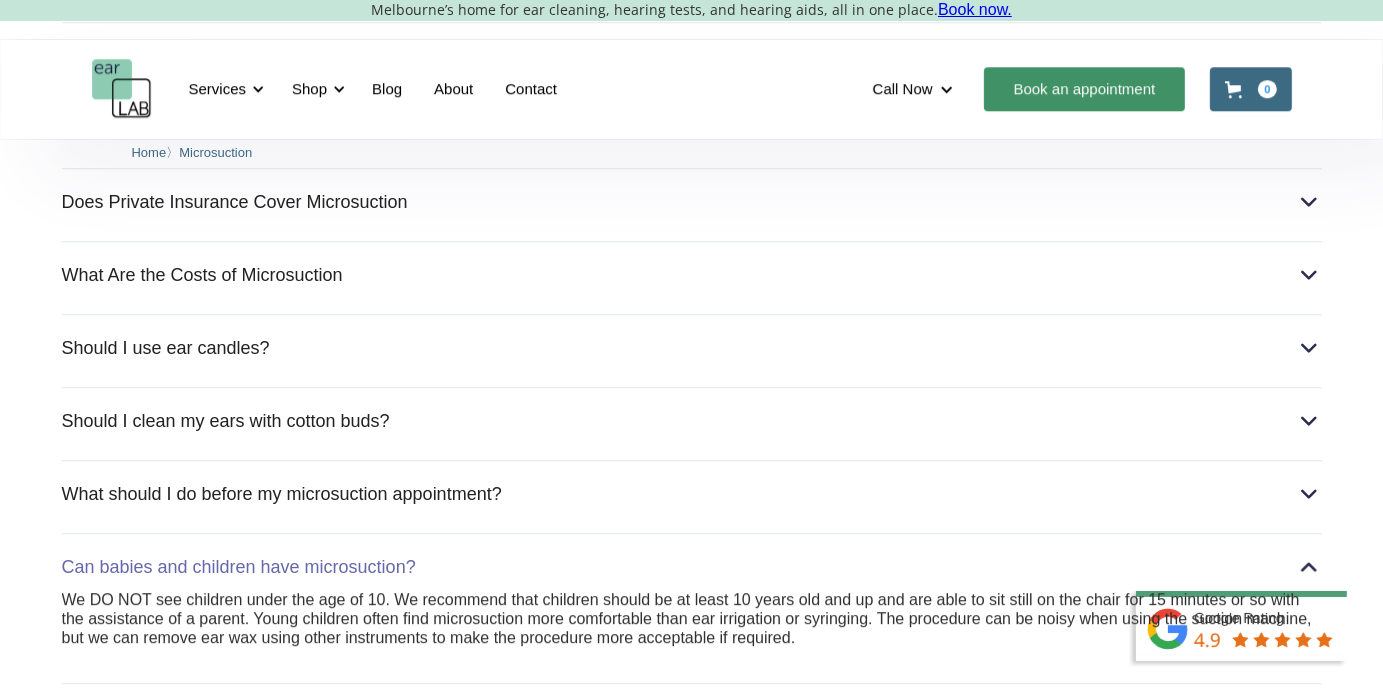 click on "Can babies and children have microsuction?" at bounding box center (692, 567) 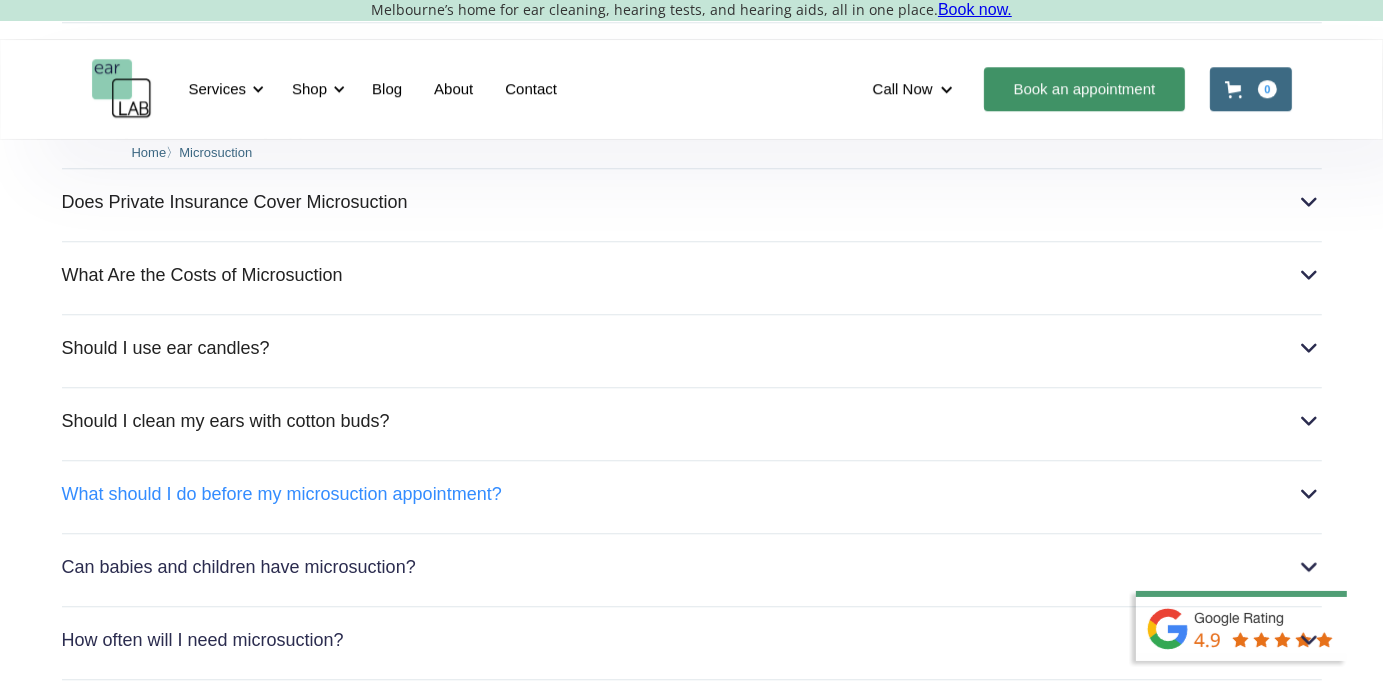 click on "What should I do before my microsuction appointment?" at bounding box center [692, 494] 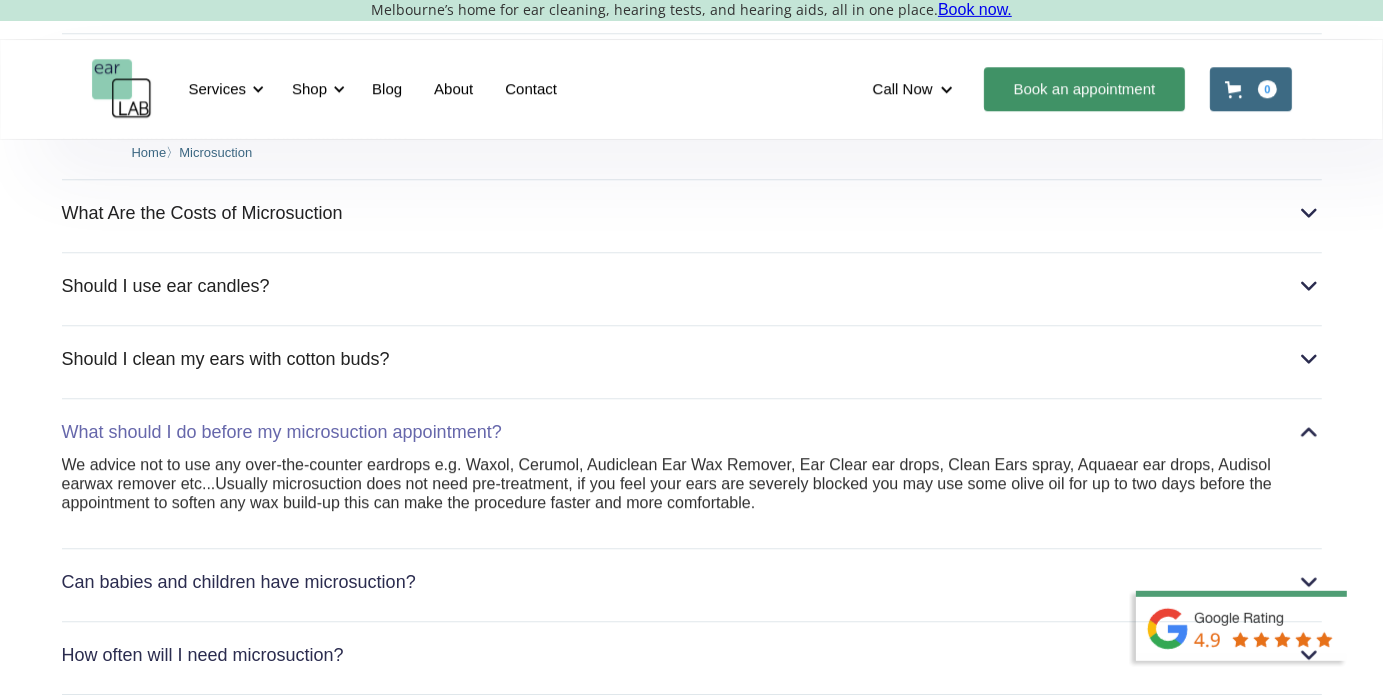 scroll, scrollTop: 5452, scrollLeft: 0, axis: vertical 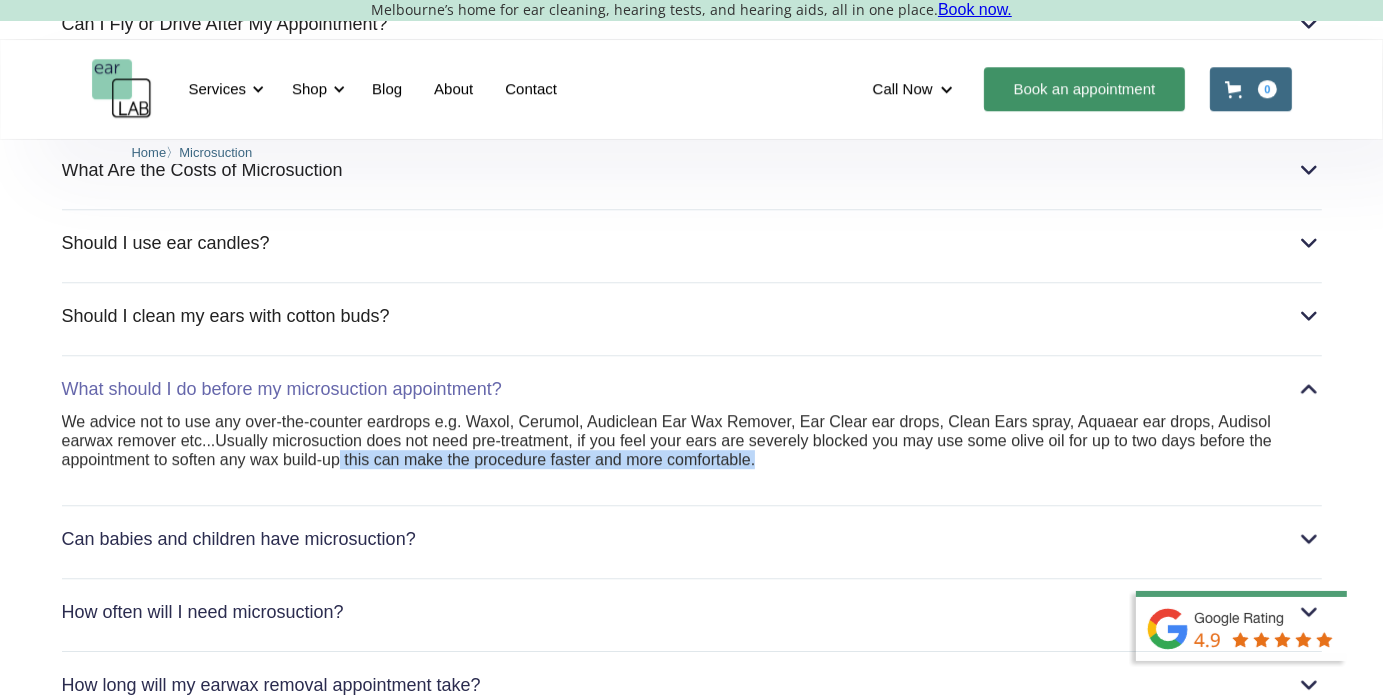 drag, startPoint x: 494, startPoint y: 399, endPoint x: 778, endPoint y: 406, distance: 284.08624 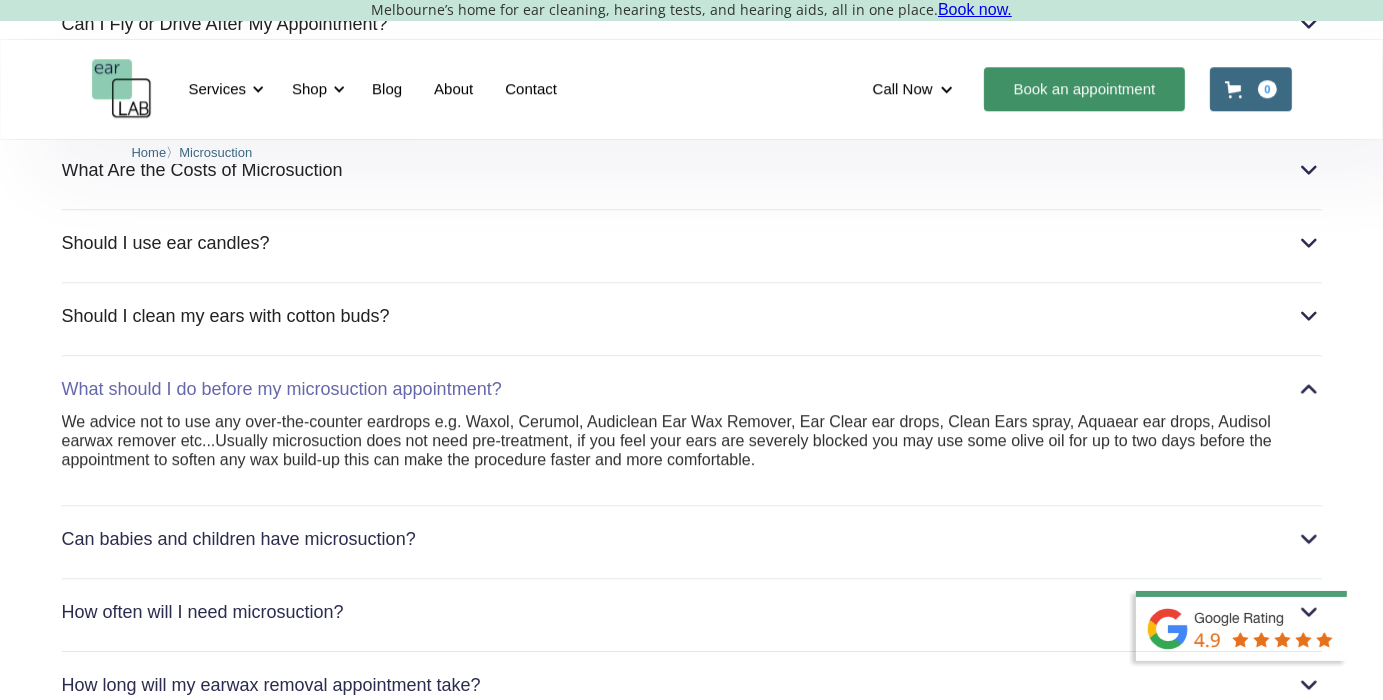 click on "We advice not to use any over-the-counter eardrops e.g. Waxol, Cerumol, Audiclean Ear Wax Remover, Ear Clear ear drops, Clean Ears spray, Aquaear ear drops, Audisol earwax remover etc...Usually microsuction does not need pre-treatment, if you feel your ears are severely blocked you may use some olive oil for up to two days before the appointment to soften any wax build-up this can make the procedure faster and more comfortable." at bounding box center (692, 451) 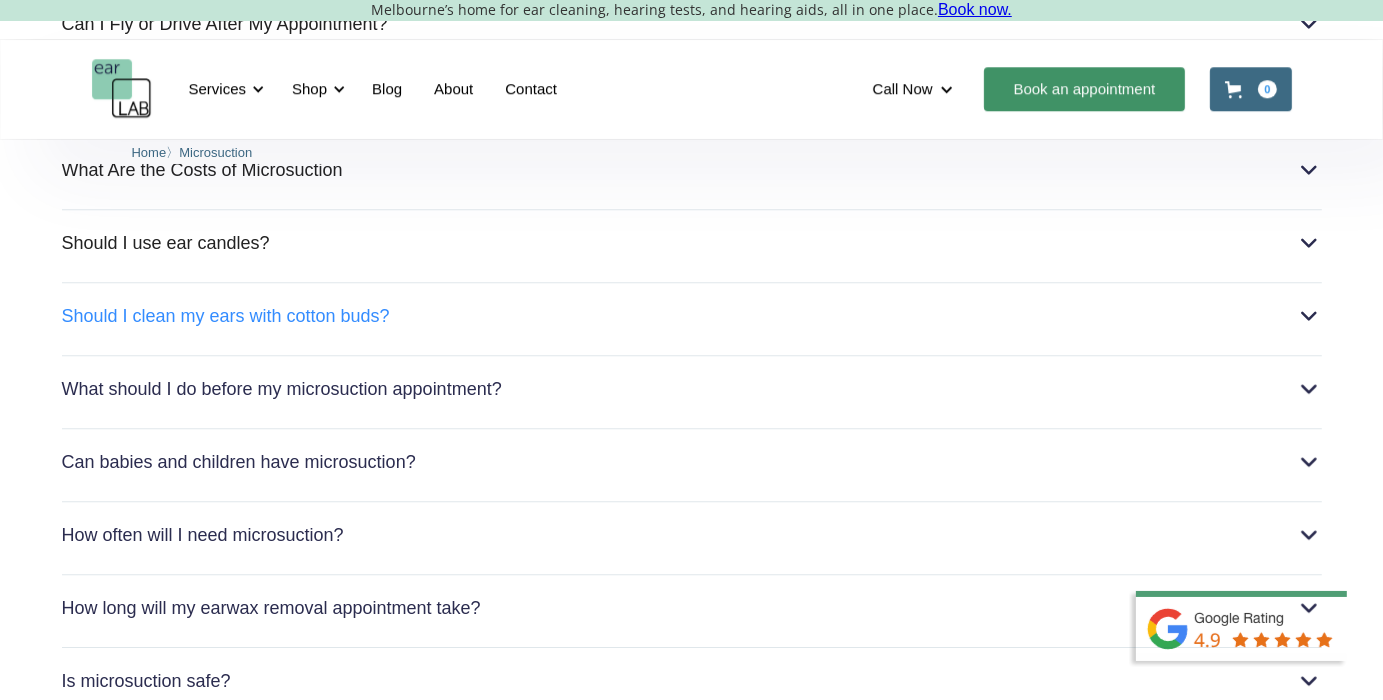 click on "Should I clean my ears with cotton buds?" at bounding box center (692, 316) 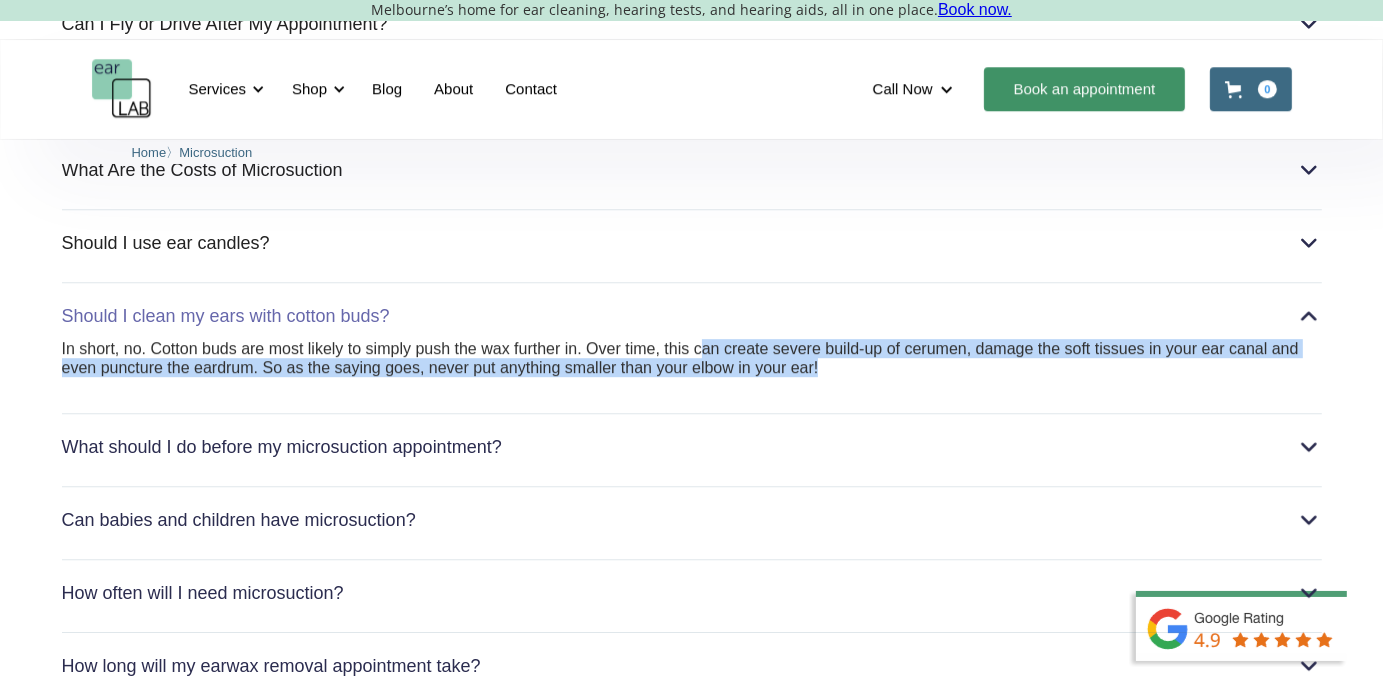 drag, startPoint x: 777, startPoint y: 295, endPoint x: 901, endPoint y: 308, distance: 124.67959 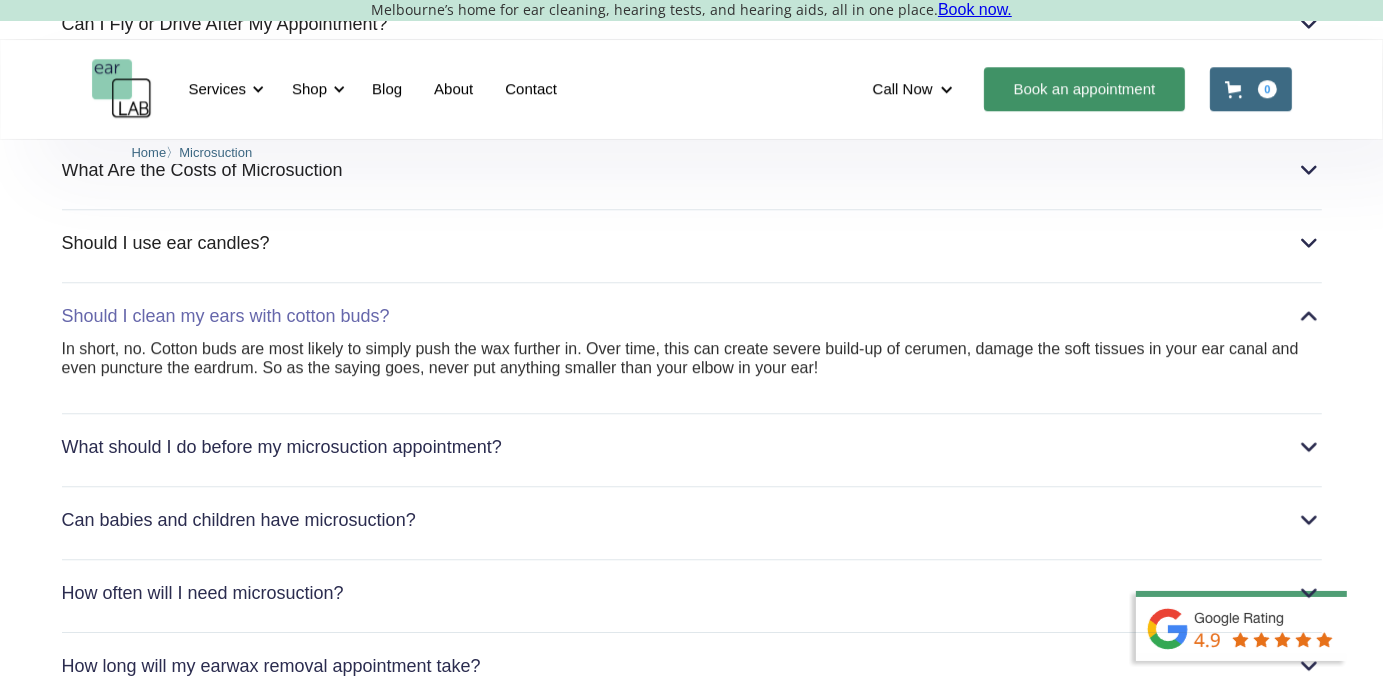 click on "In short, no. Cotton buds are most likely to simply push the wax further in. Over time, this can create severe build-up of cerumen, damage the soft tissues in your ear canal and even puncture the eardrum. So as the saying goes, never put anything smaller than your elbow in your ear!" at bounding box center (692, 368) 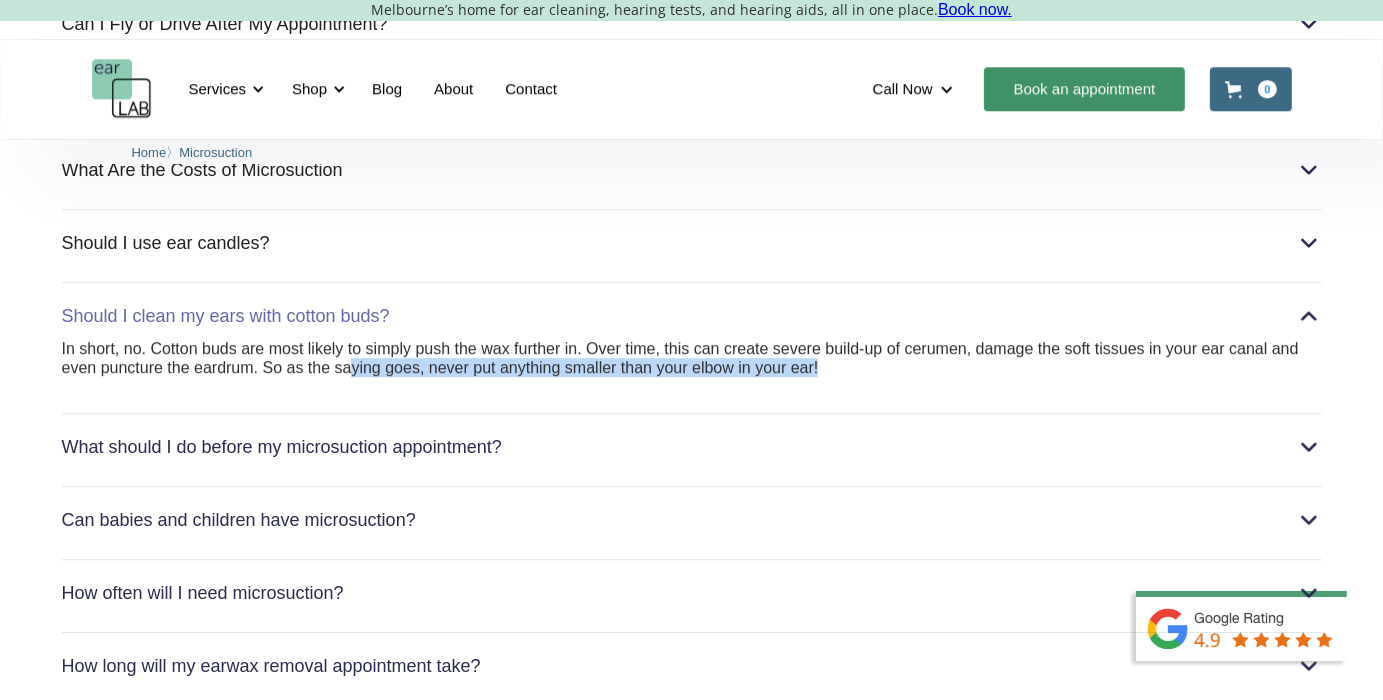 drag, startPoint x: 617, startPoint y: 318, endPoint x: 894, endPoint y: 330, distance: 277.2598 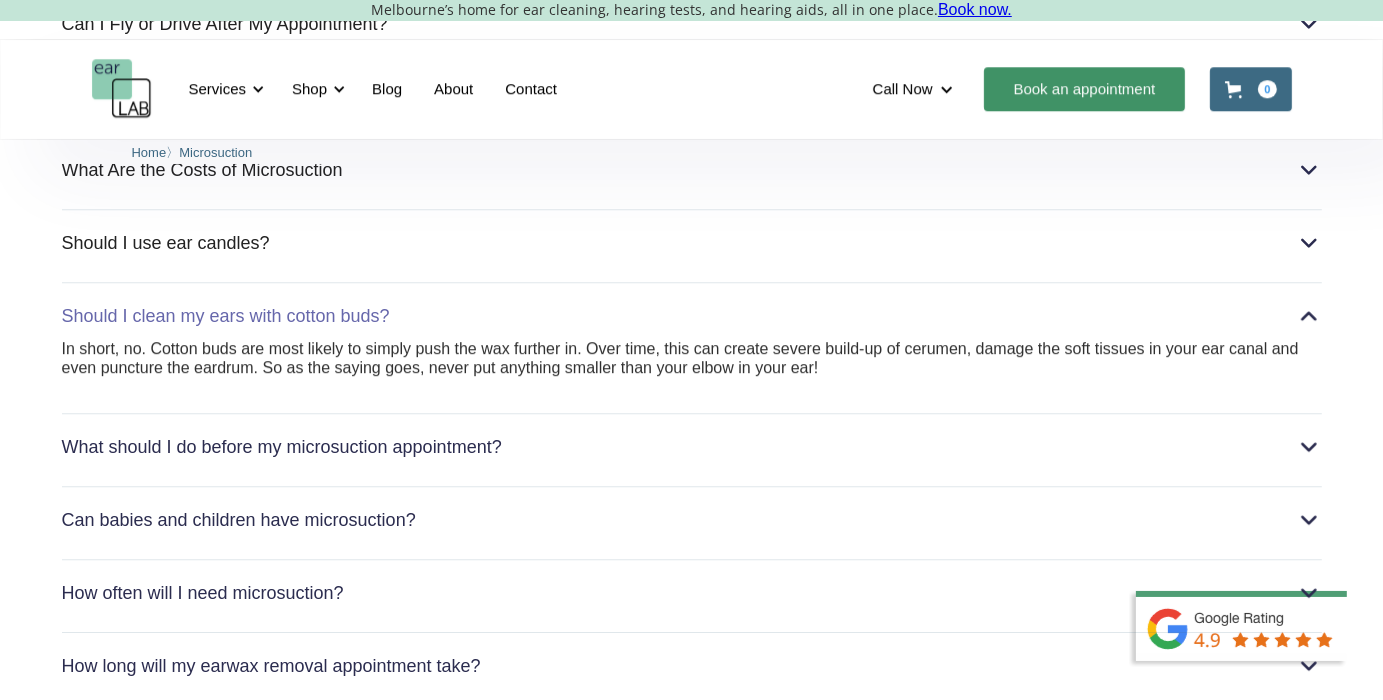 click on "In short, no. Cotton buds are most likely to simply push the wax further in. Over time, this can create severe build-up of cerumen, damage the soft tissues in your ear canal and even puncture the eardrum. So as the saying goes, never put anything smaller than your elbow in your ear!" at bounding box center [692, 368] 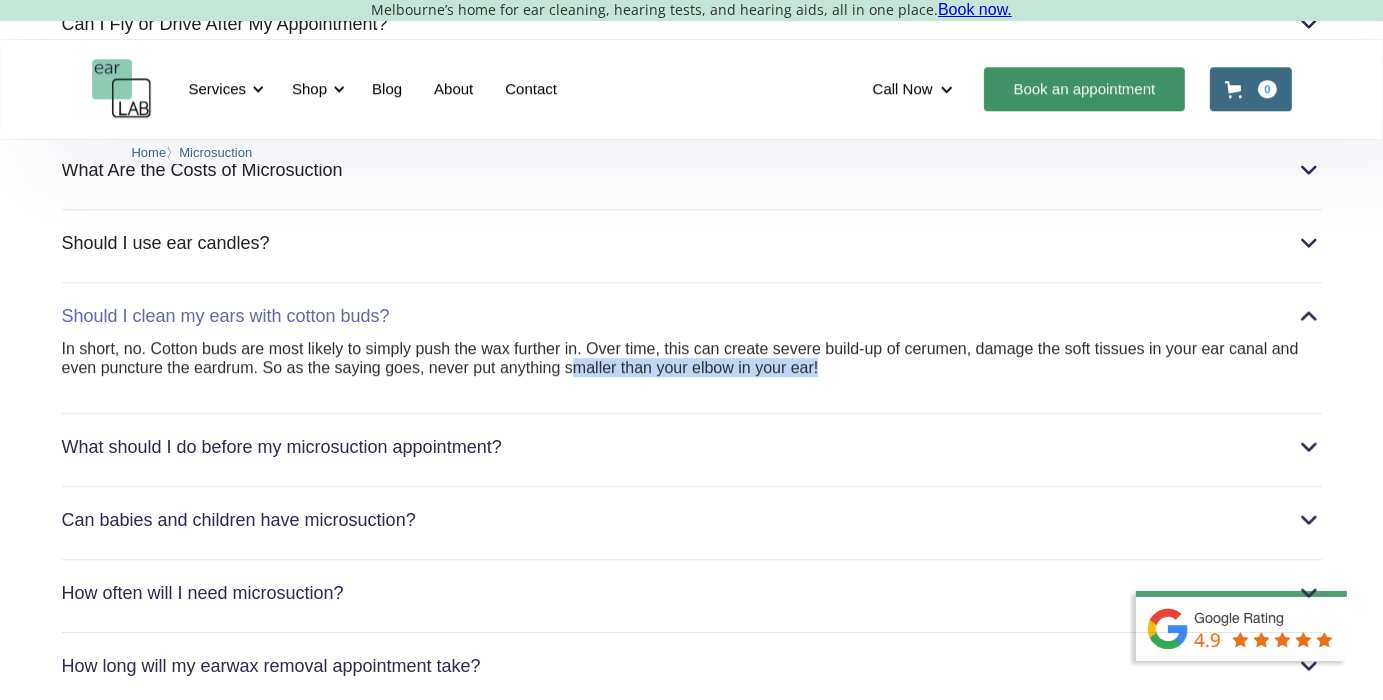 drag, startPoint x: 697, startPoint y: 310, endPoint x: 902, endPoint y: 322, distance: 205.35092 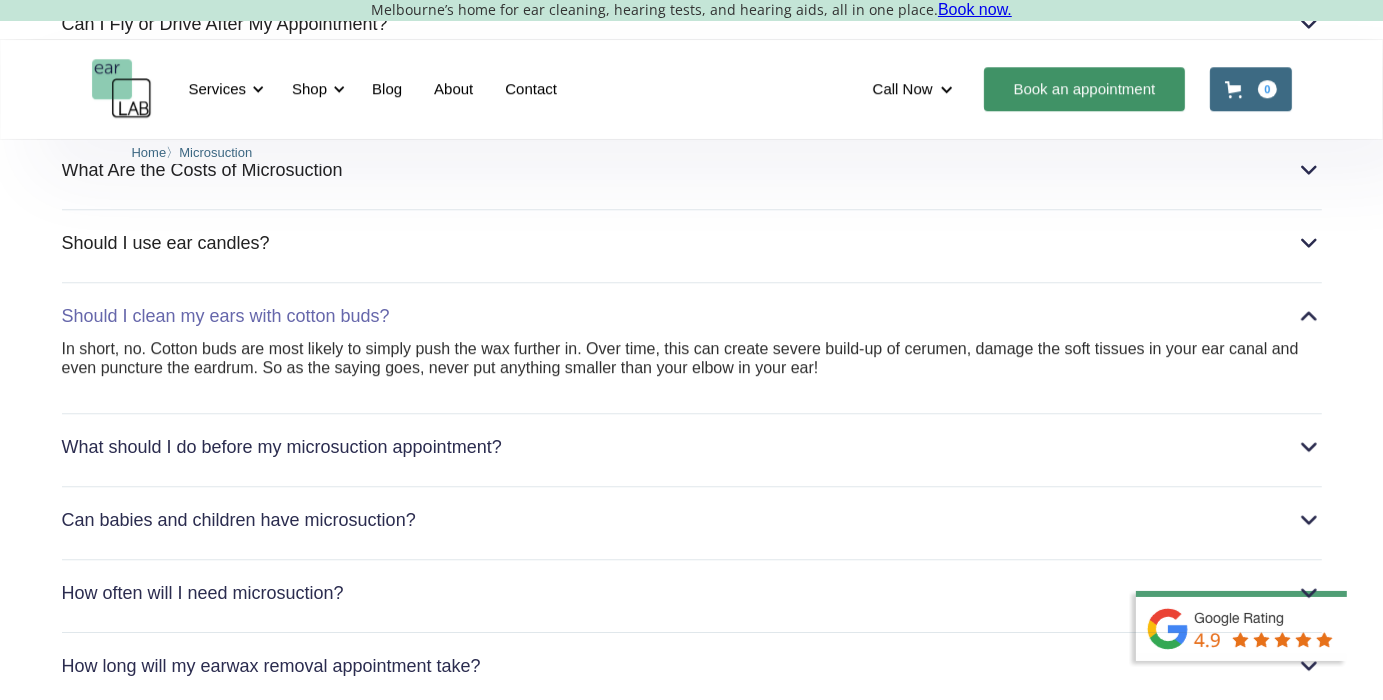 click on "In short, no. Cotton buds are most likely to simply push the wax further in. Over time, this can create severe build-up of cerumen, damage the soft tissues in your ear canal and even puncture the eardrum. So as the saying goes, never put anything smaller than your elbow in your ear!" at bounding box center [692, 368] 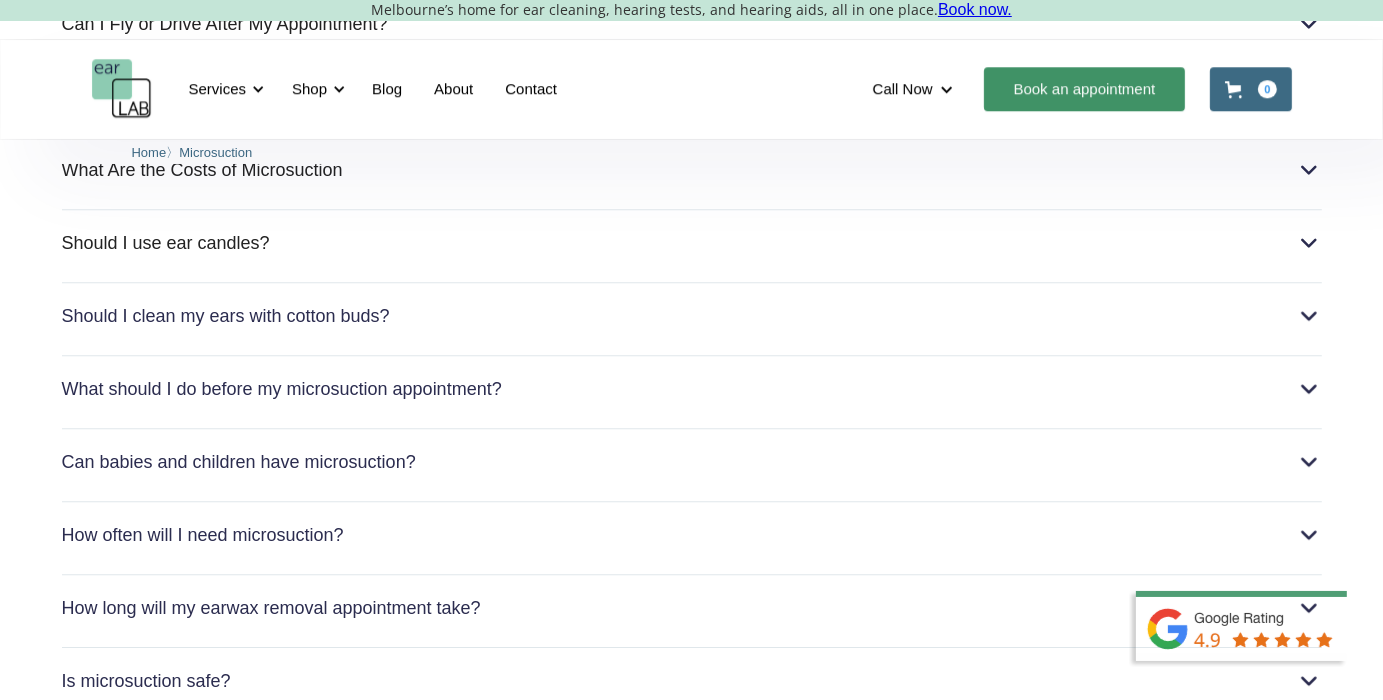 click on "Should I clean my ears with cotton buds? In short, no. Cotton buds are most likely to simply push the wax further in. Over time, this can create severe build-up of cerumen, damage the soft tissues in your ear canal and even puncture the eardrum. So as the saying goes, never put anything smaller than your elbow in your ear!" at bounding box center (692, 310) 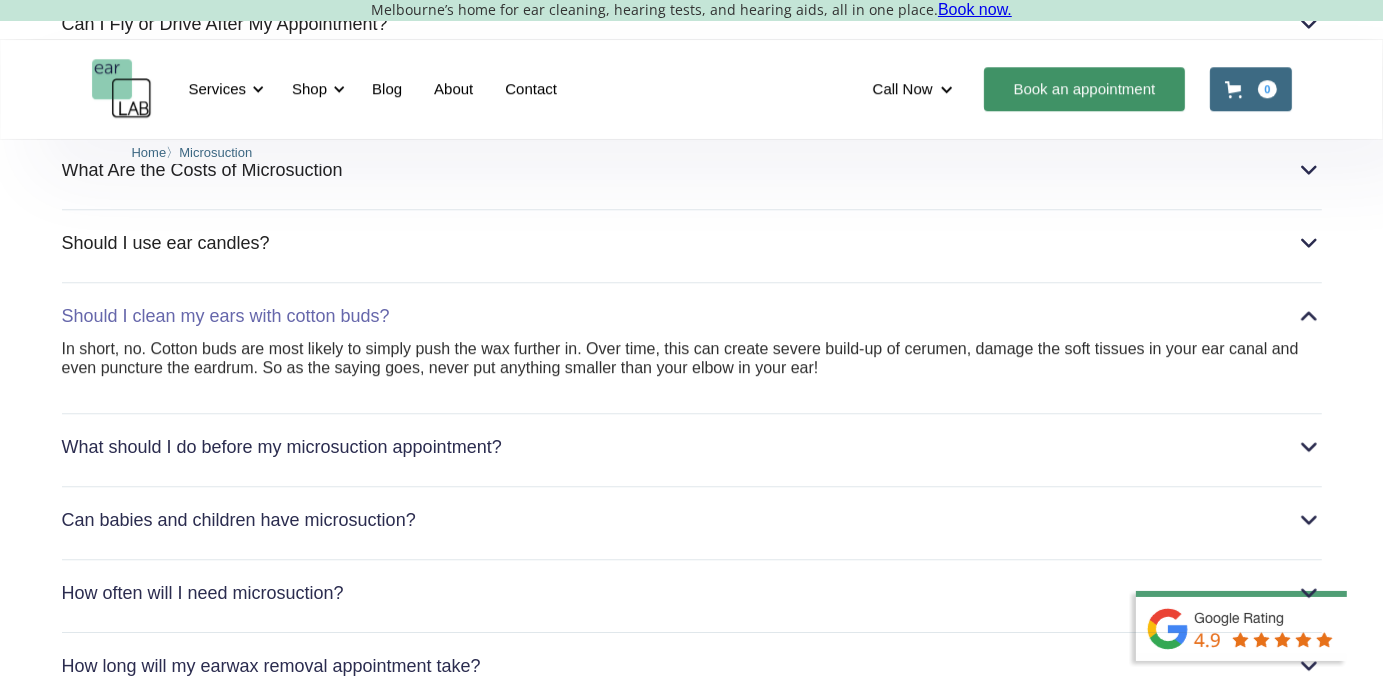 click on "Should I clean my ears with cotton buds?" at bounding box center (692, 316) 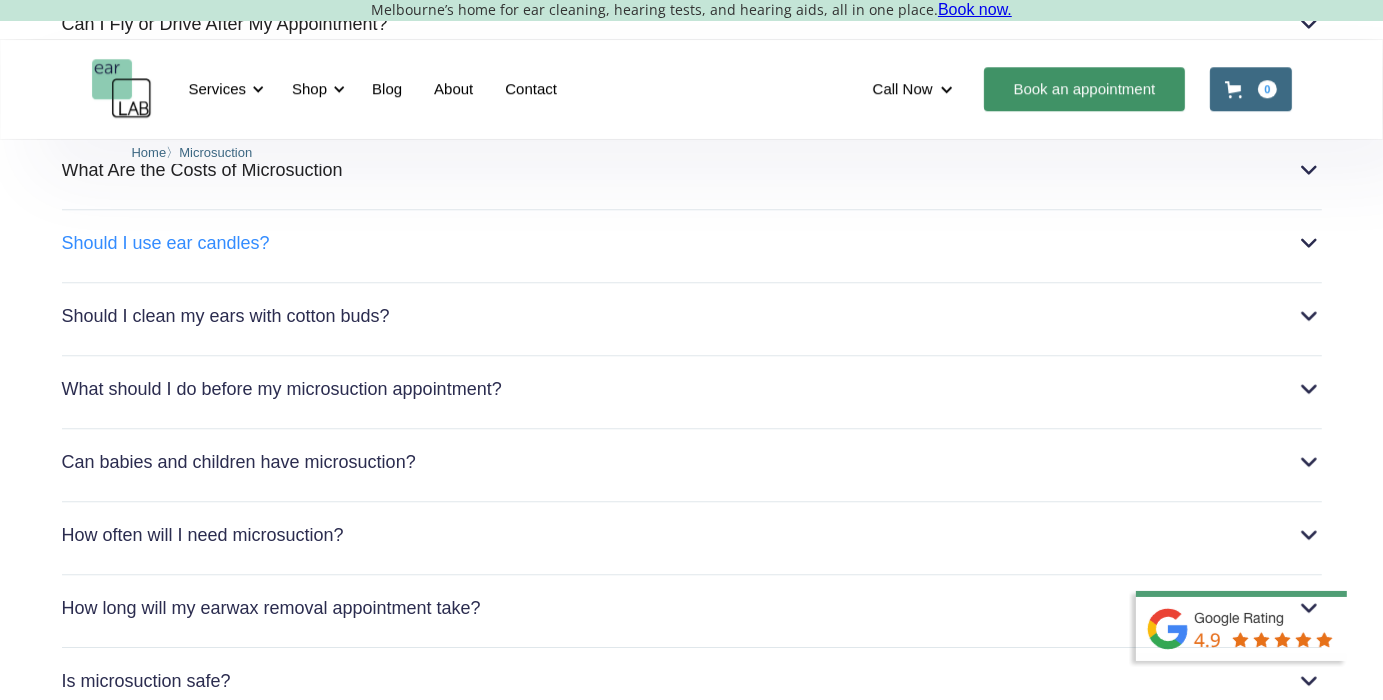 click on "Should I use ear candles?" at bounding box center [692, 243] 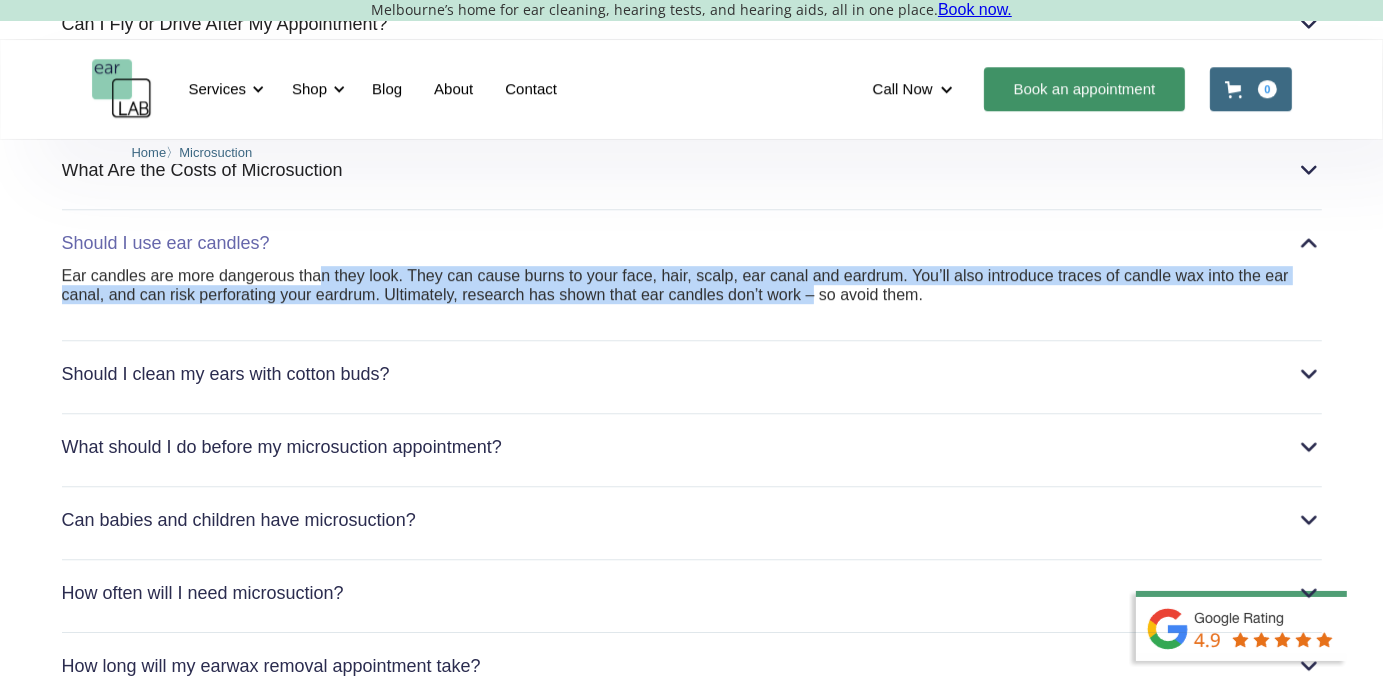 drag, startPoint x: 332, startPoint y: 220, endPoint x: 835, endPoint y: 256, distance: 504.28662 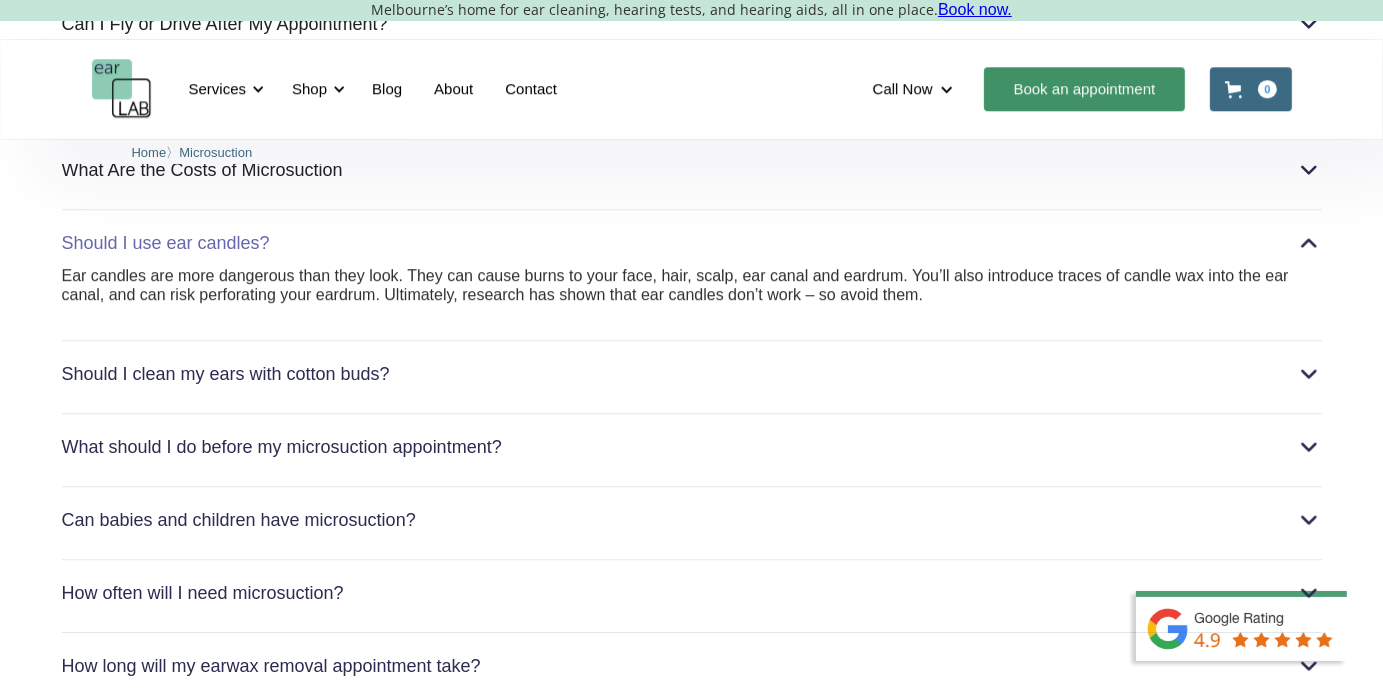 click on "Ear candles are more dangerous than they look. They can cause burns to your face, hair, scalp, ear canal and eardrum. You’ll also introduce traces of candle wax into the ear canal, and can risk perforating your eardrum. Ultimately, research has shown that ear candles don’t work – so avoid them." at bounding box center [692, 295] 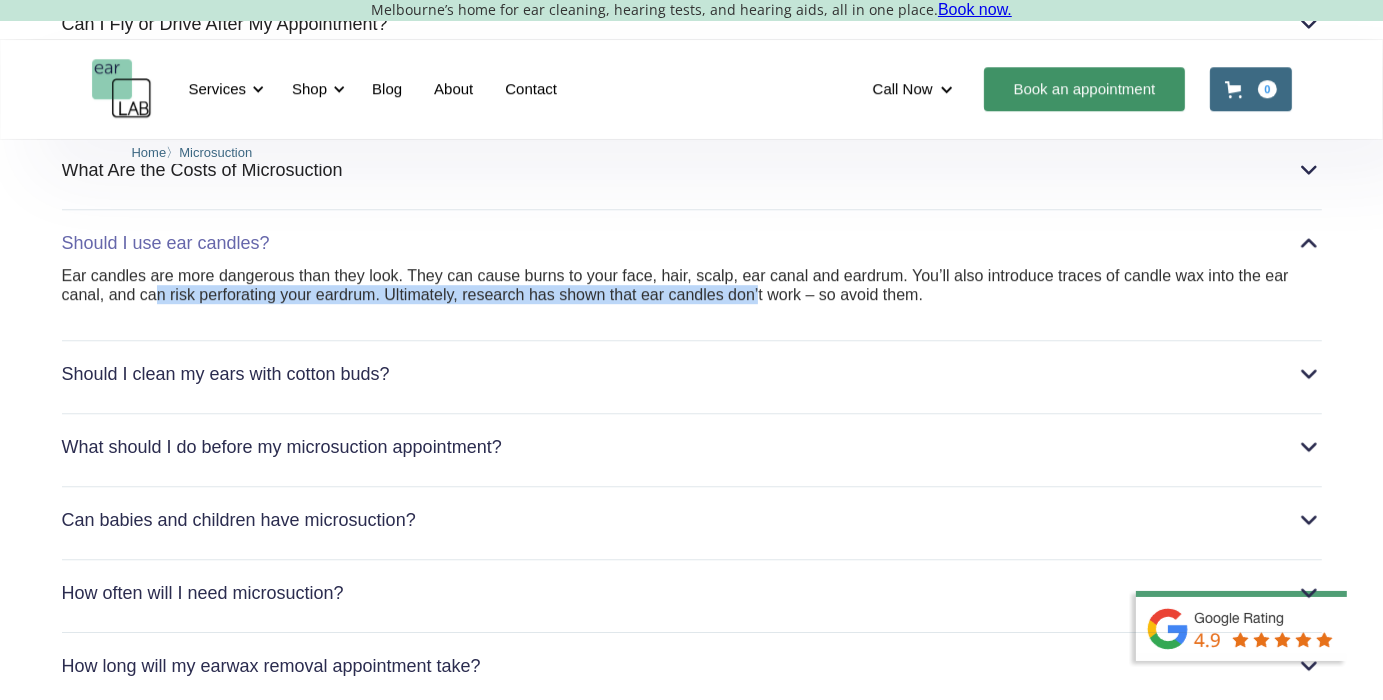 drag, startPoint x: 273, startPoint y: 244, endPoint x: 770, endPoint y: 256, distance: 497.14484 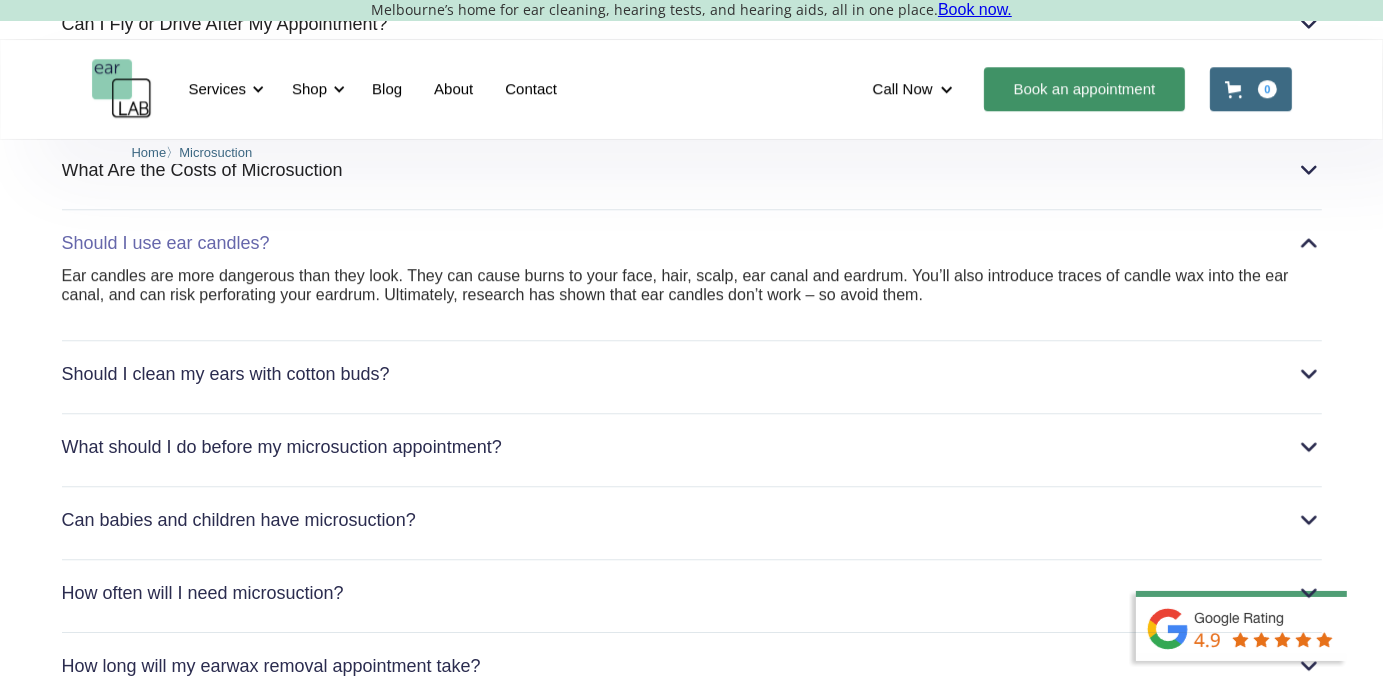 click on "Ear candles are more dangerous than they look. They can cause burns to your face, hair, scalp, ear canal and eardrum. You’ll also introduce traces of candle wax into the ear canal, and can risk perforating your eardrum. Ultimately, research has shown that ear candles don’t work – so avoid them." at bounding box center (692, 295) 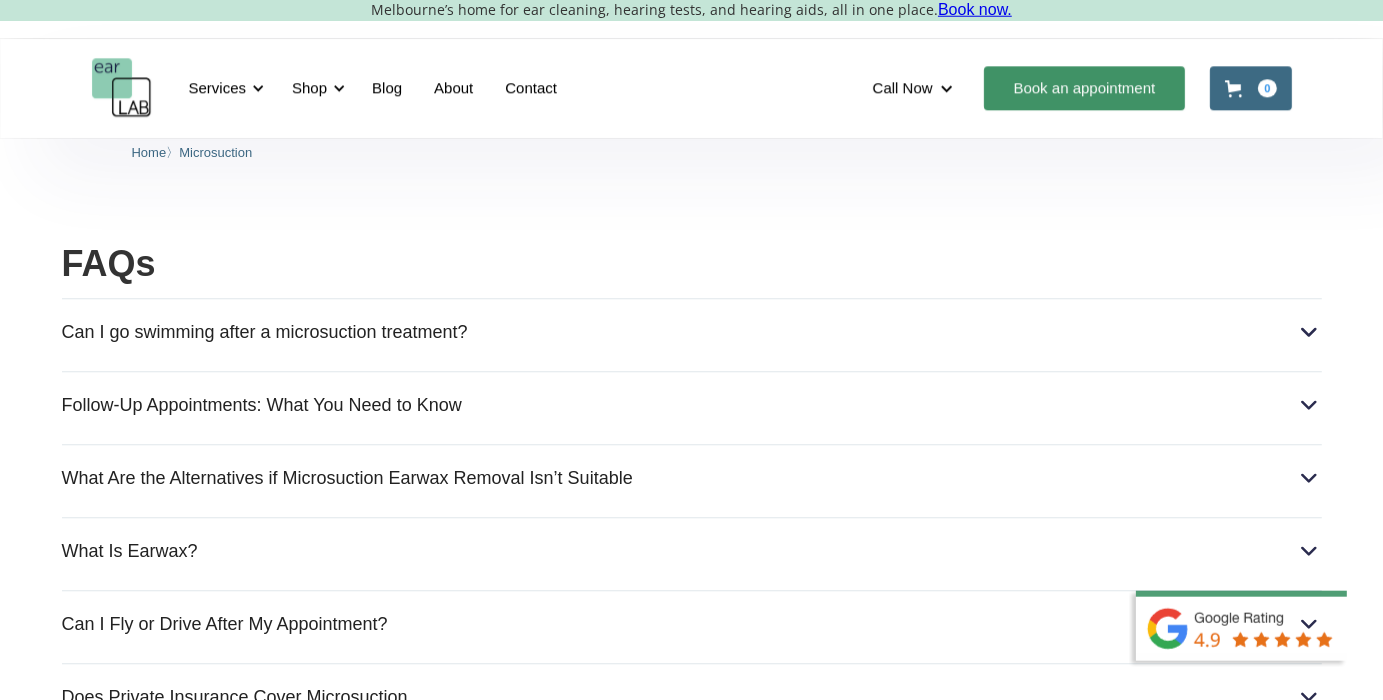 scroll, scrollTop: 4819, scrollLeft: 0, axis: vertical 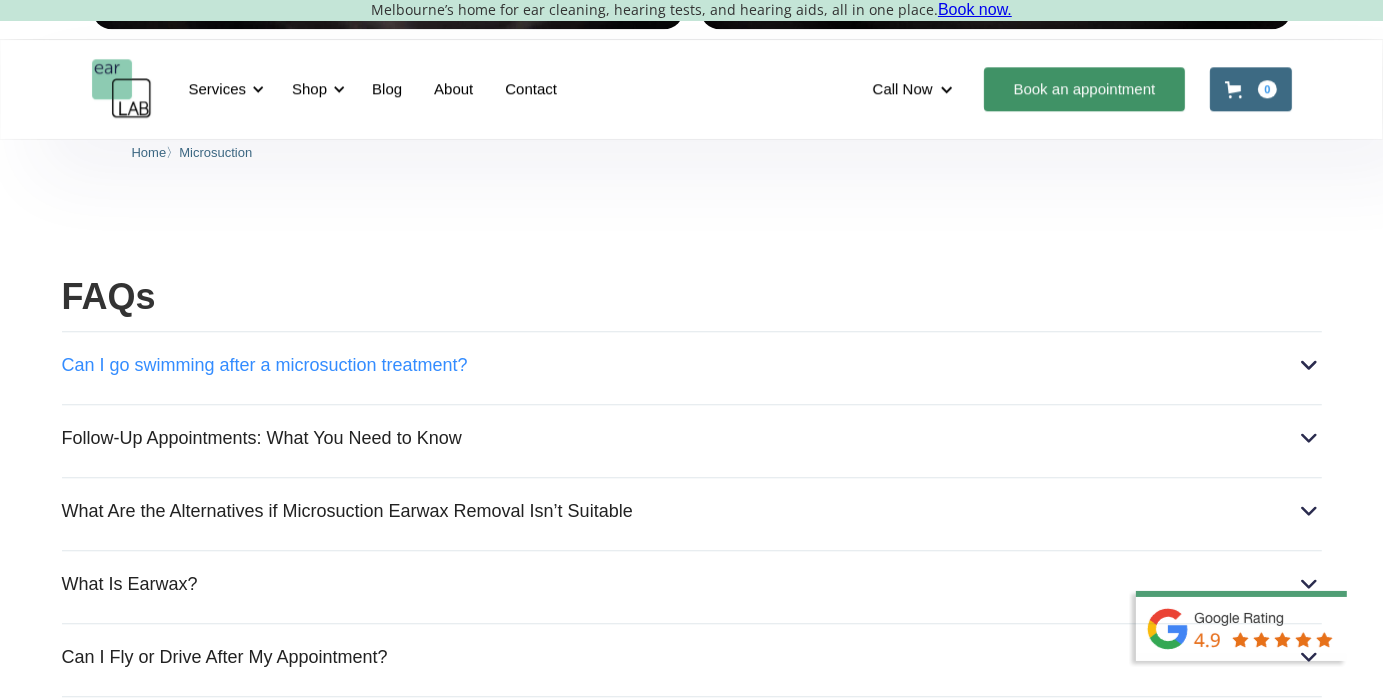 click on "Can I go swimming after a microsuction treatment?" at bounding box center [692, 365] 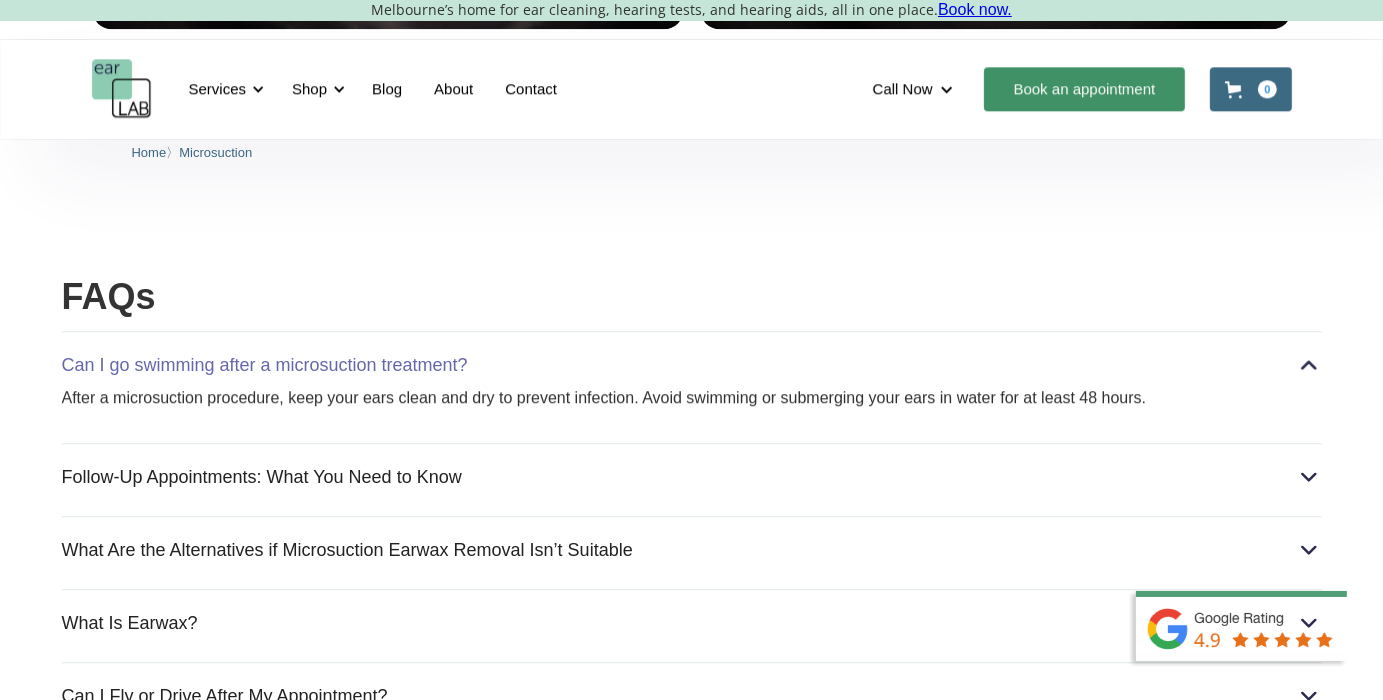 scroll, scrollTop: 4924, scrollLeft: 0, axis: vertical 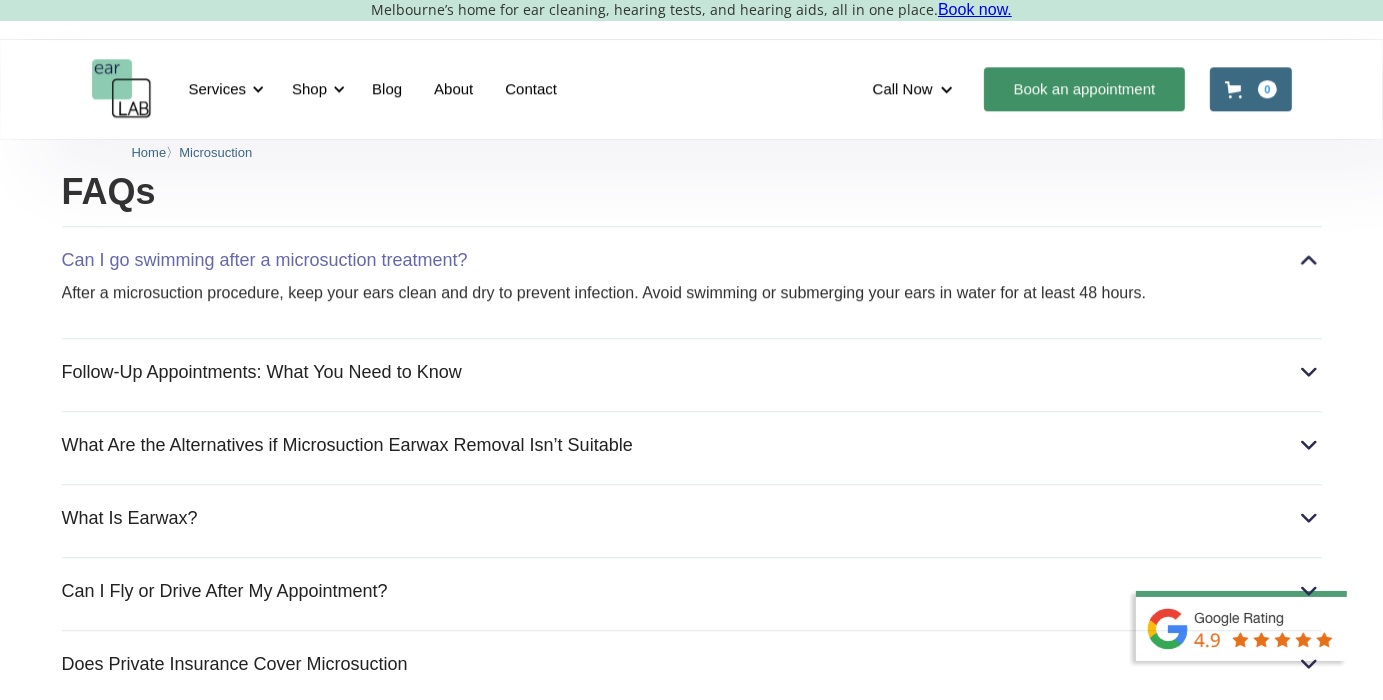 click on "Can I go swimming after a microsuction treatment?" at bounding box center (692, 260) 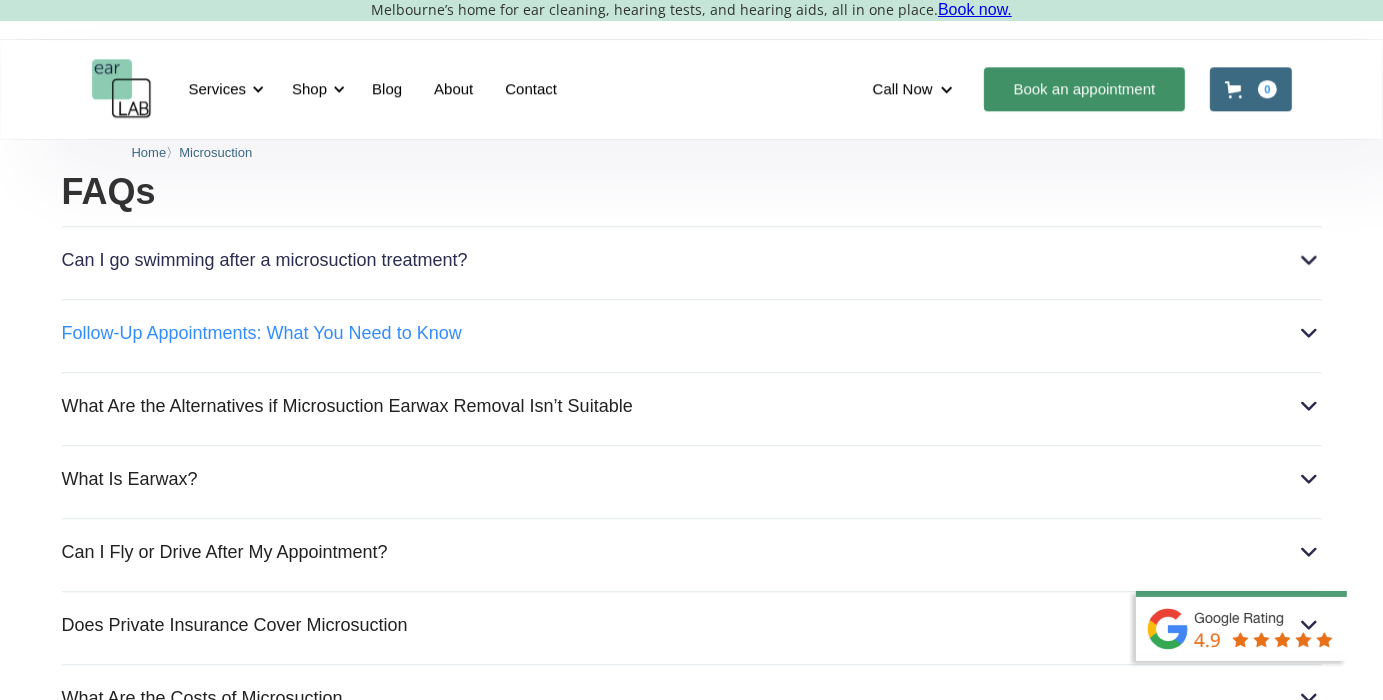 click on "Follow-Up Appointments: What You Need to Know" at bounding box center (692, 333) 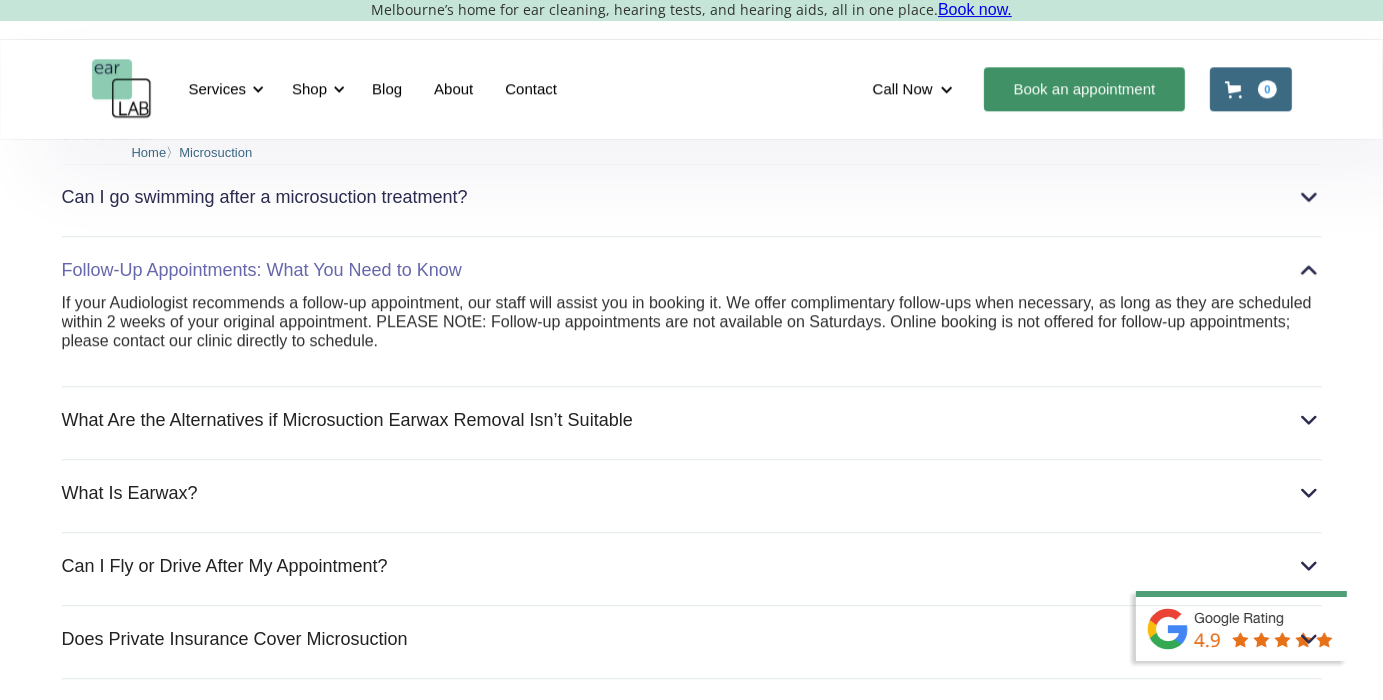 scroll, scrollTop: 5030, scrollLeft: 0, axis: vertical 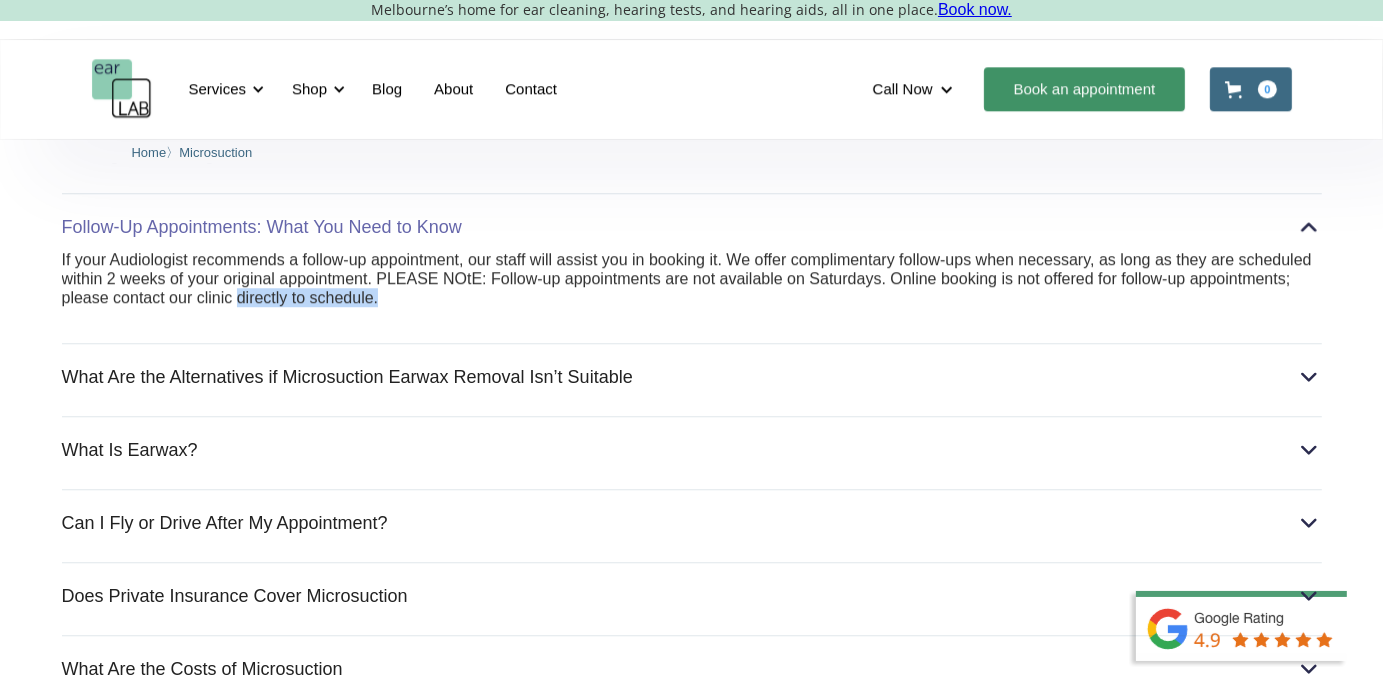 drag, startPoint x: 260, startPoint y: 289, endPoint x: 399, endPoint y: 290, distance: 139.0036 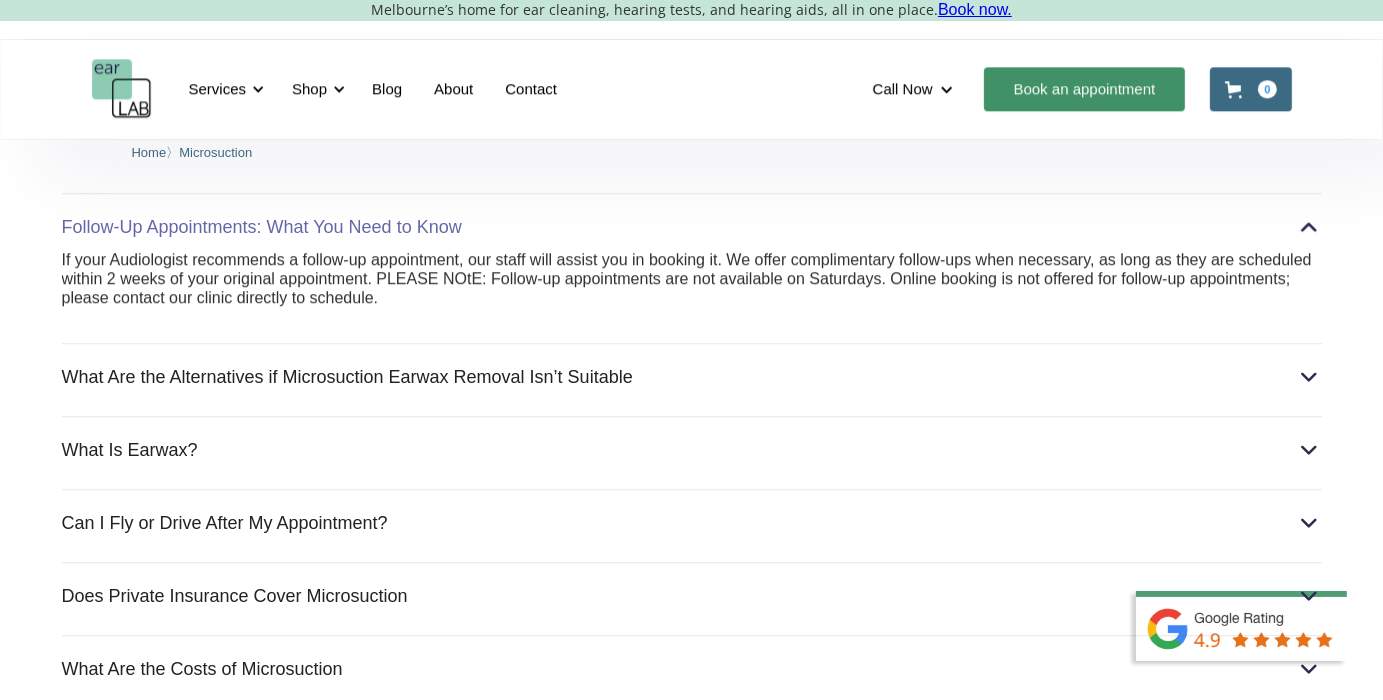 click on "If your Audiologist recommends a follow-up appointment, our staff will assist you in booking it. We offer complimentary follow-ups when necessary, as long as they are scheduled within 2 weeks of your original appointment. PLEASE NOtE: Follow-up appointments are not available on Saturdays. Online booking is not offered for follow-up appointments; please contact our clinic directly to schedule." at bounding box center (692, 279) 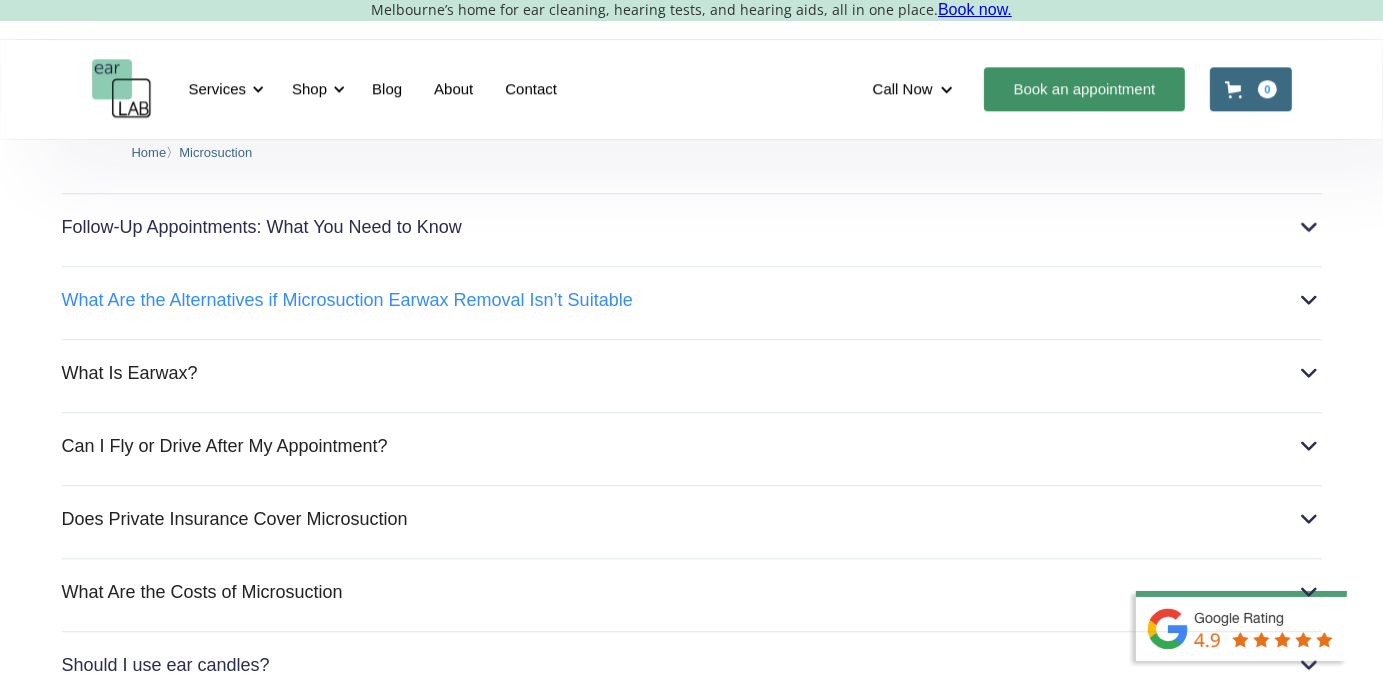 click on "What Are the Alternatives if Microsuction Earwax Removal Isn’t Suitable" at bounding box center [347, 300] 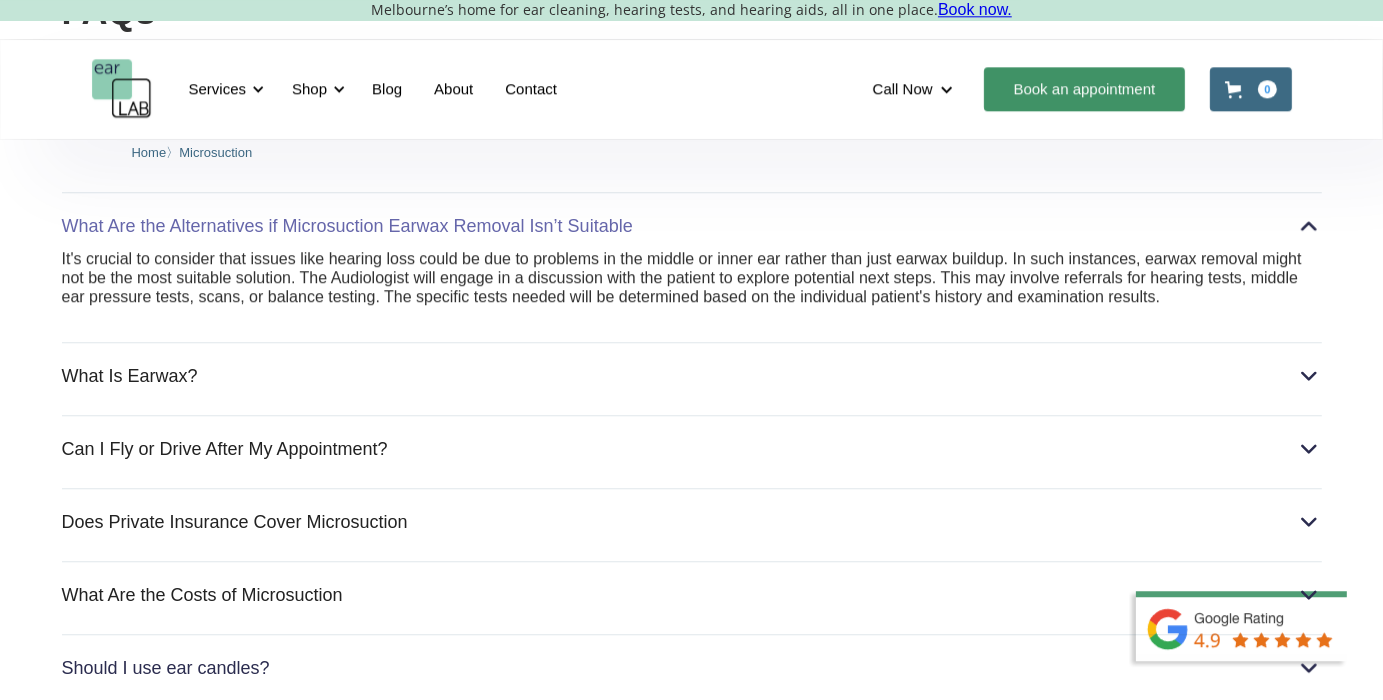 scroll, scrollTop: 5136, scrollLeft: 0, axis: vertical 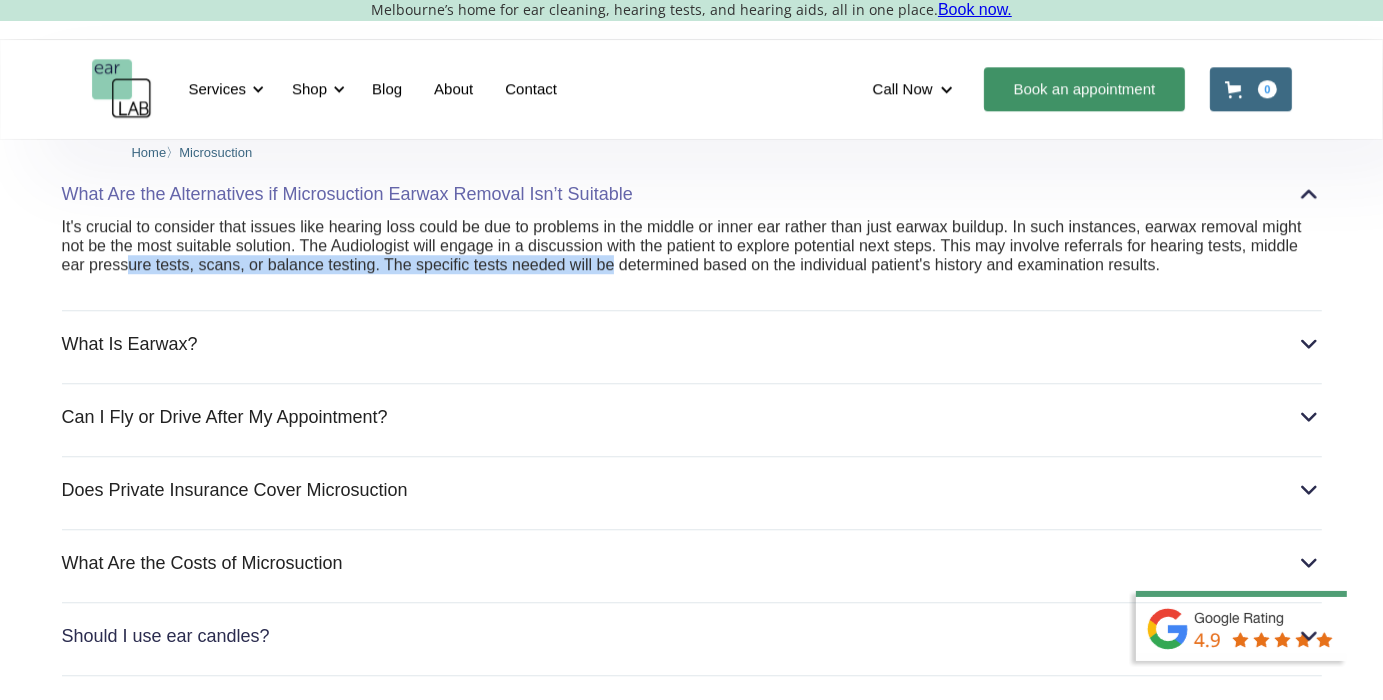 drag, startPoint x: 142, startPoint y: 250, endPoint x: 623, endPoint y: 258, distance: 481.06653 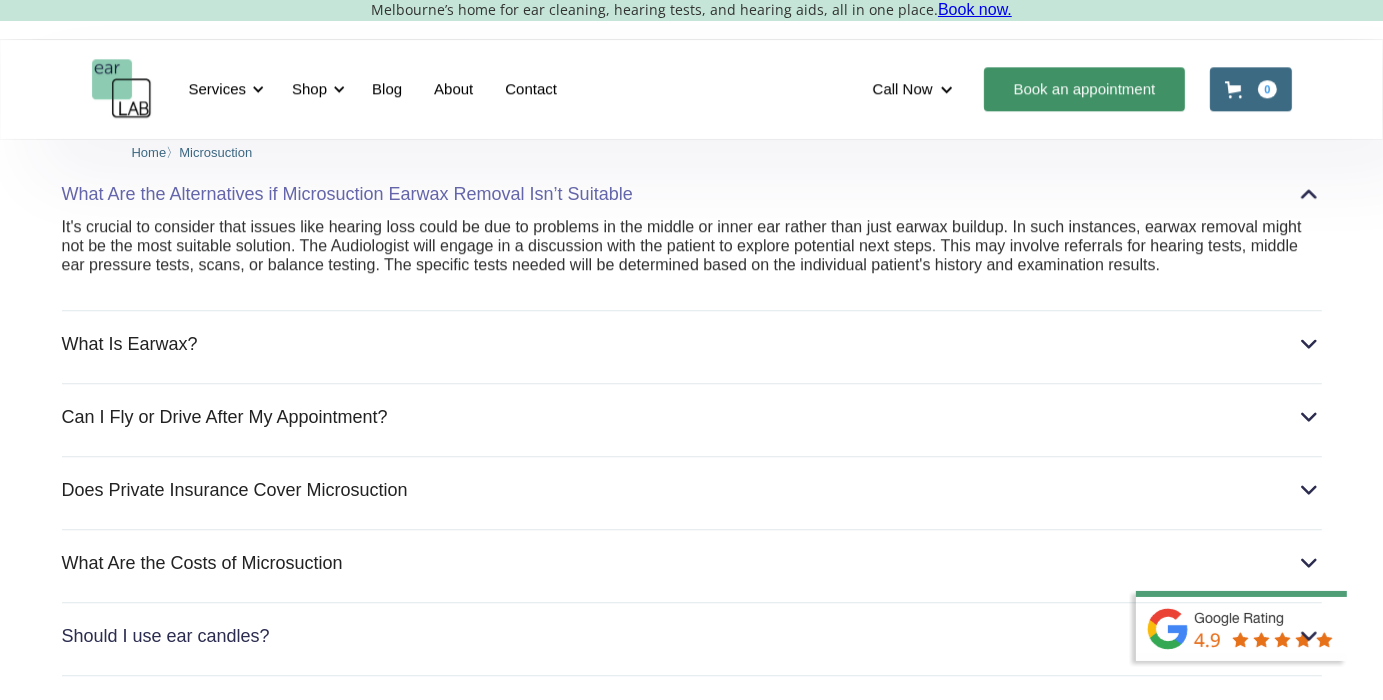 click on "It's crucial to consider that issues like hearing loss could be due to problems in the middle or inner ear rather than just earwax buildup. In such instances, earwax removal might not be the most suitable solution. The Audiologist will engage in a discussion with the patient to explore potential next steps. This may involve referrals for hearing tests, middle ear pressure tests, scans, or balance testing. The specific tests needed will be determined based on the individual patient's history and examination results." at bounding box center [692, 256] 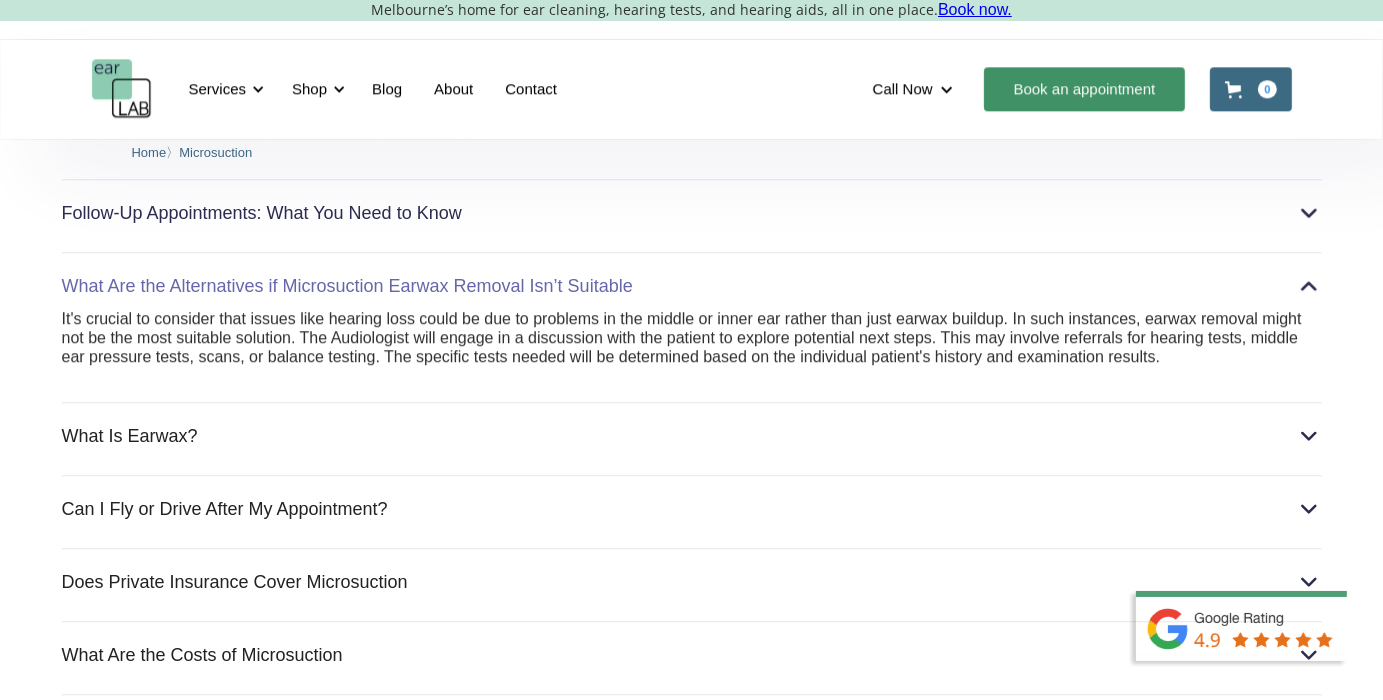 scroll, scrollTop: 5030, scrollLeft: 0, axis: vertical 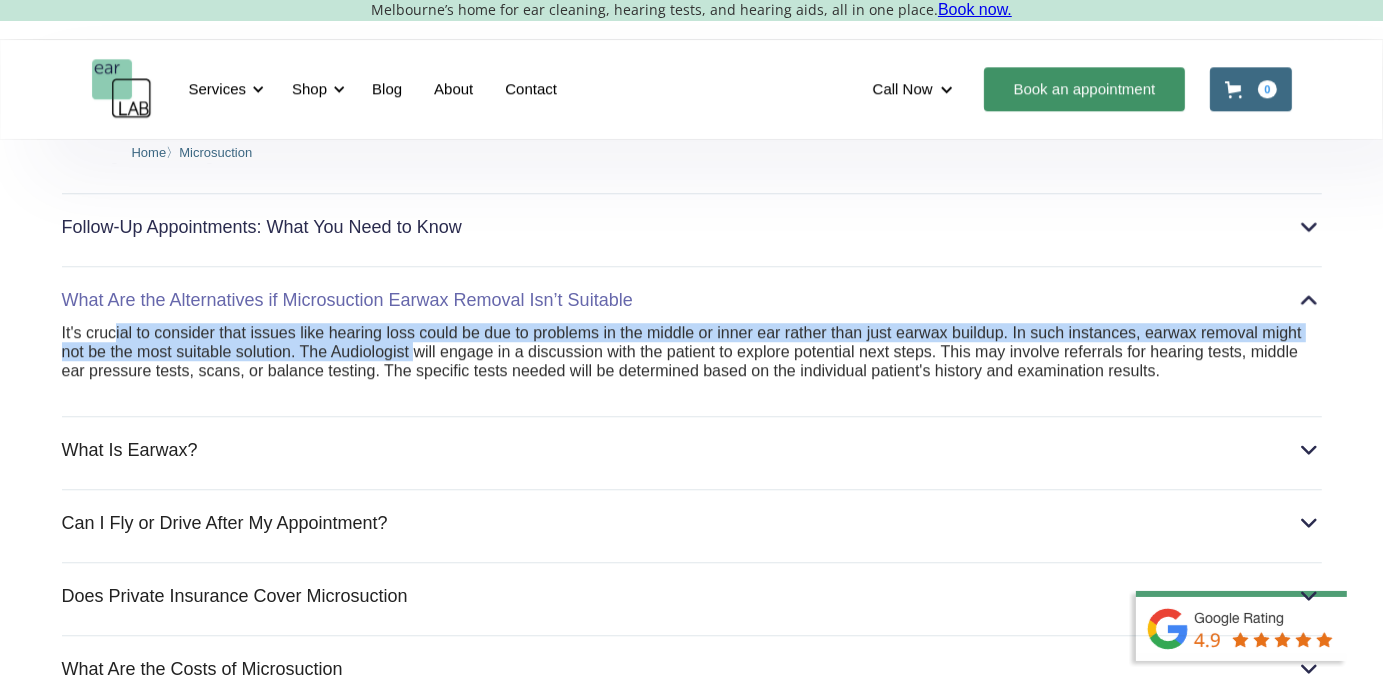 drag, startPoint x: 122, startPoint y: 313, endPoint x: 457, endPoint y: 348, distance: 336.8234 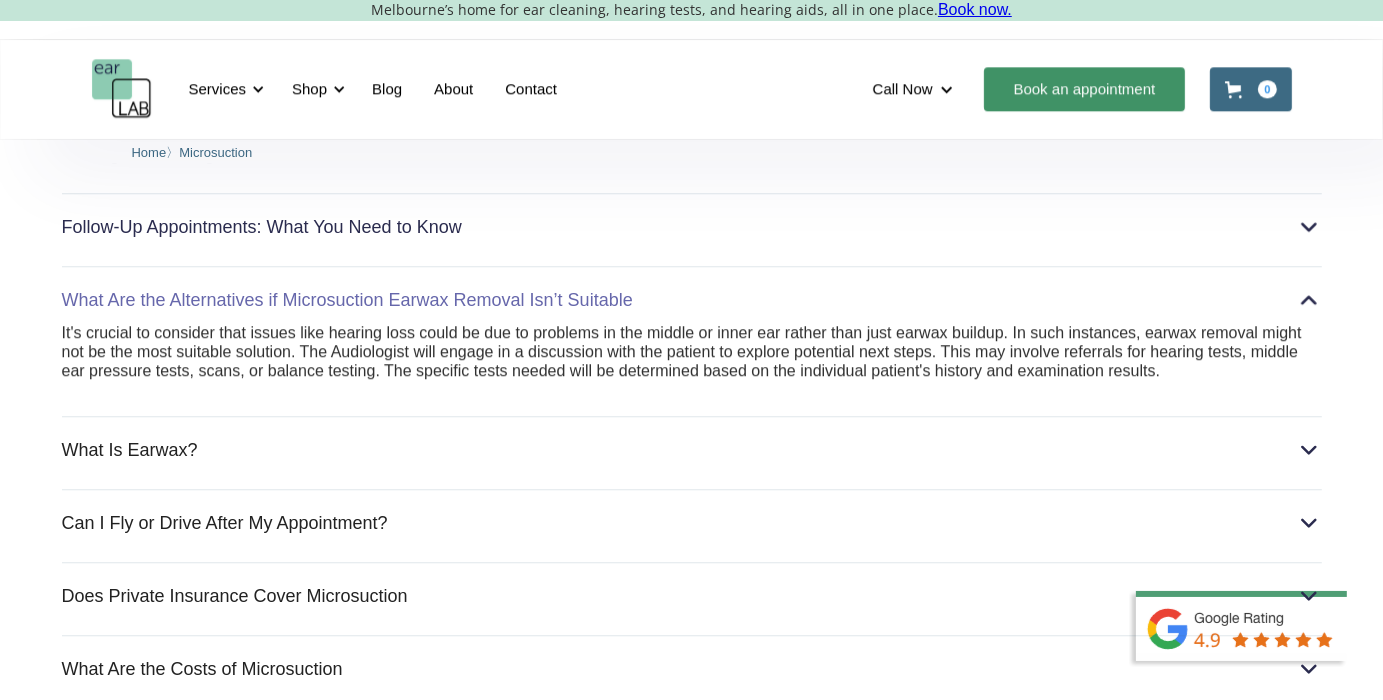 click on "It's crucial to consider that issues like hearing loss could be due to problems in the middle or inner ear rather than just earwax buildup. In such instances, earwax removal might not be the most suitable solution. The Audiologist will engage in a discussion with the patient to explore potential next steps. This may involve referrals for hearing tests, middle ear pressure tests, scans, or balance testing. The specific tests needed will be determined based on the individual patient's history and examination results." at bounding box center [692, 352] 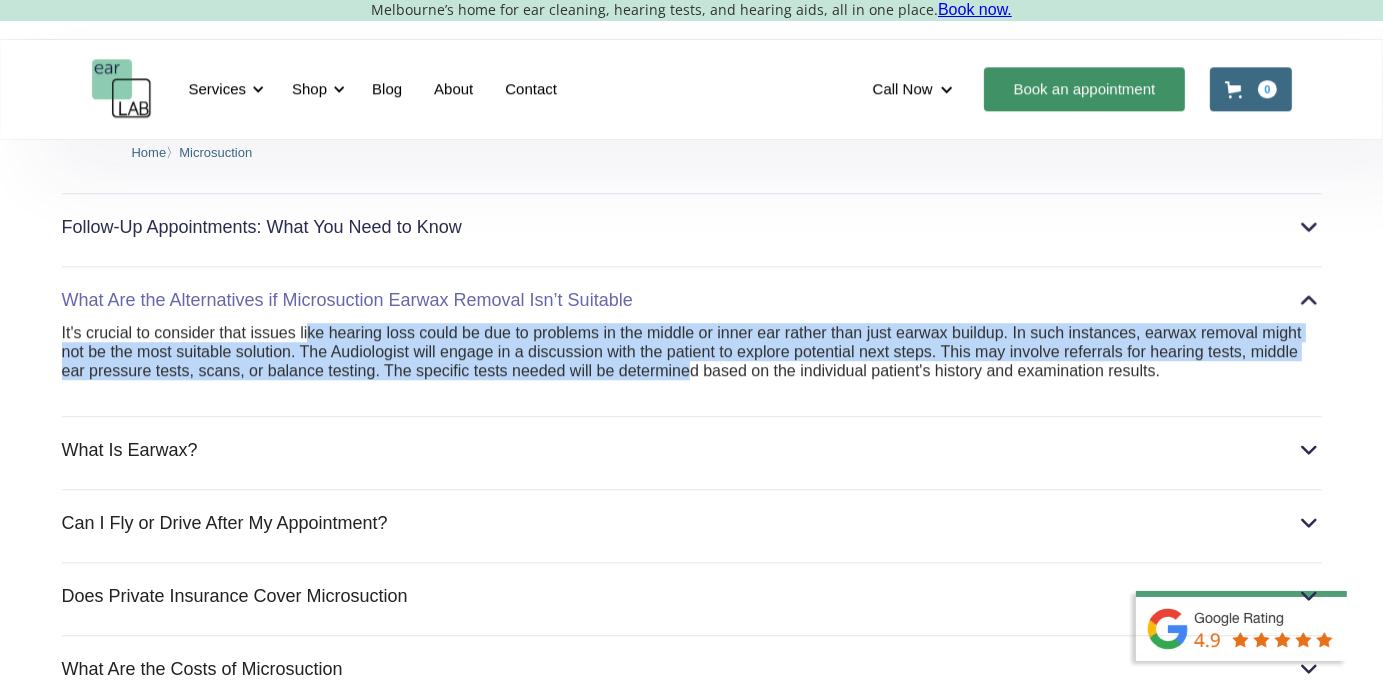 drag, startPoint x: 339, startPoint y: 314, endPoint x: 729, endPoint y: 361, distance: 392.82184 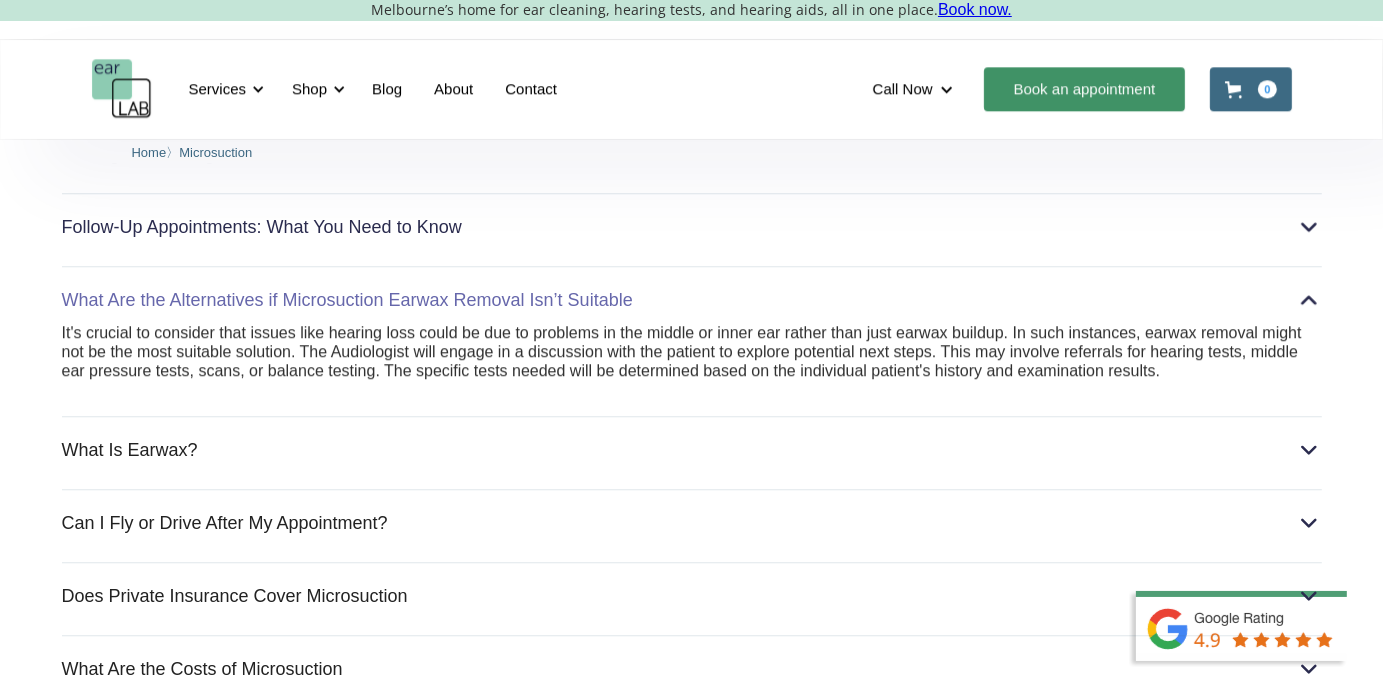 click on "It's crucial to consider that issues like hearing loss could be due to problems in the middle or inner ear rather than just earwax buildup. In such instances, earwax removal might not be the most suitable solution. The Audiologist will engage in a discussion with the patient to explore potential next steps. This may involve referrals for hearing tests, middle ear pressure tests, scans, or balance testing. The specific tests needed will be determined based on the individual patient's history and examination results." at bounding box center [692, 362] 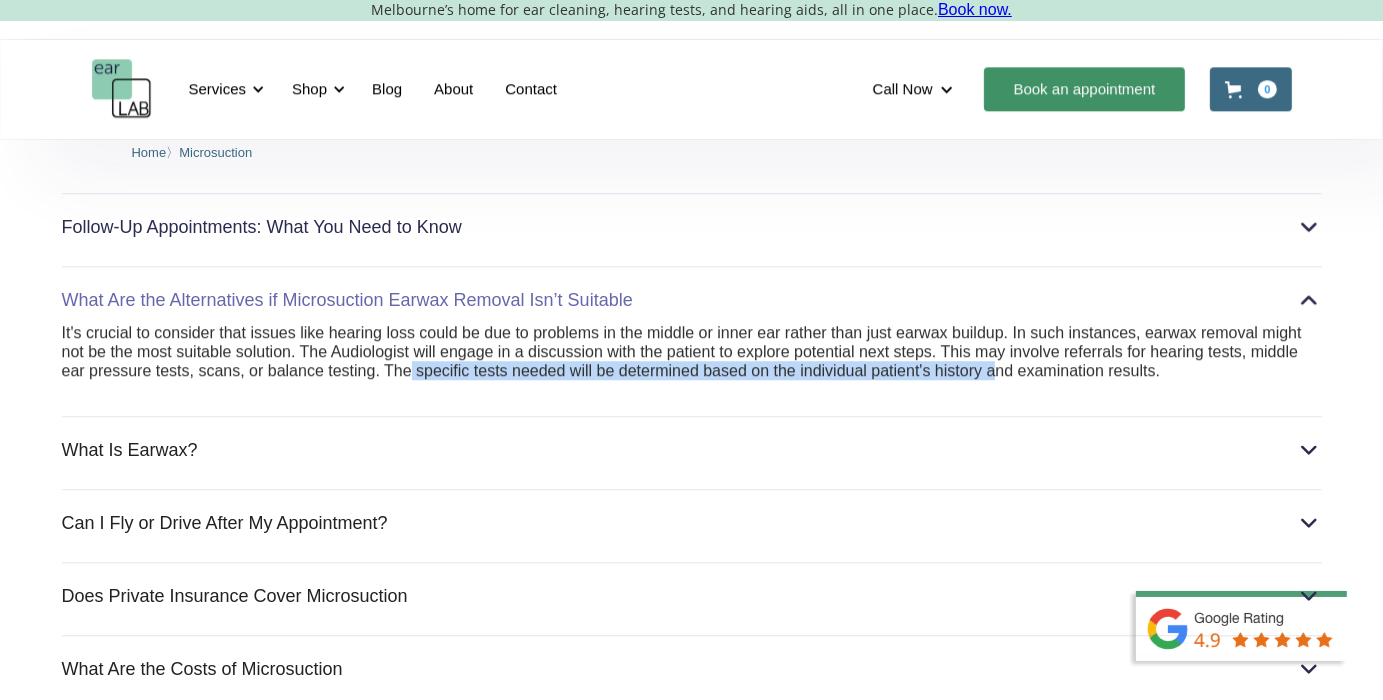 drag, startPoint x: 421, startPoint y: 351, endPoint x: 1021, endPoint y: 358, distance: 600.04083 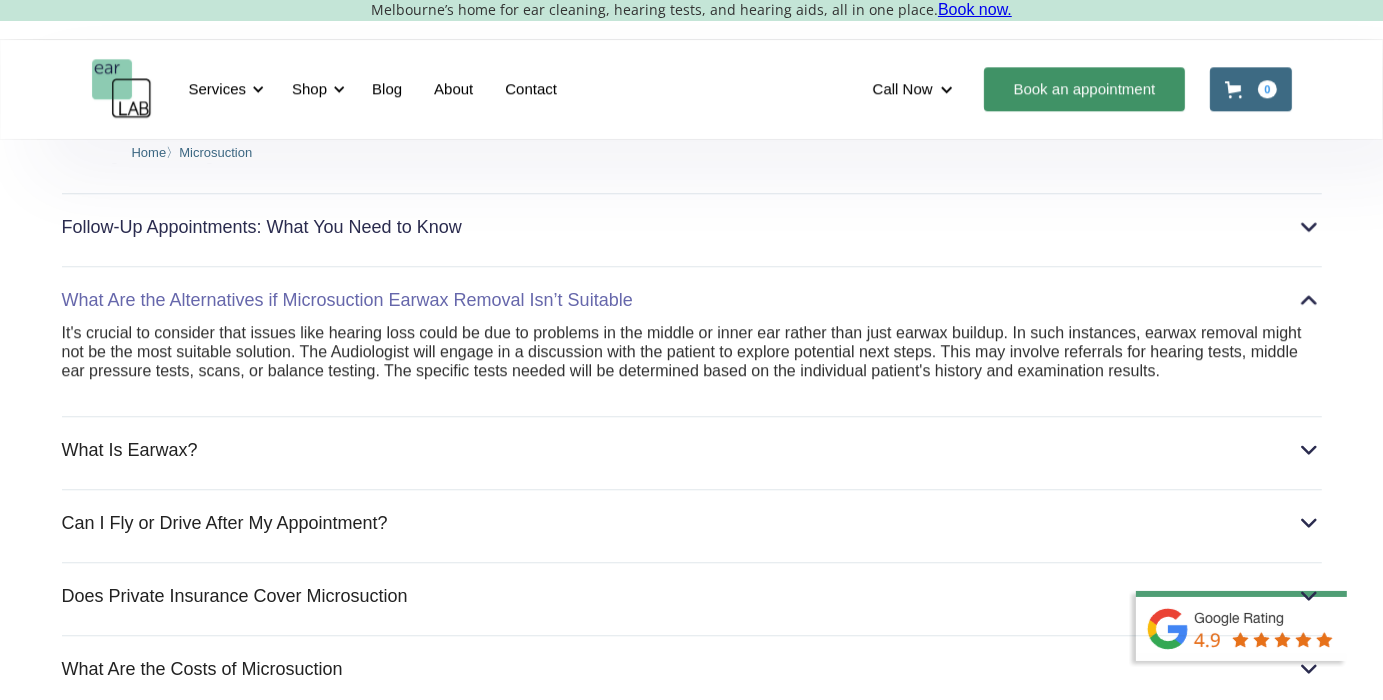 click on "It's crucial to consider that issues like hearing loss could be due to problems in the middle or inner ear rather than just earwax buildup. In such instances, earwax removal might not be the most suitable solution. The Audiologist will engage in a discussion with the patient to explore potential next steps. This may involve referrals for hearing tests, middle ear pressure tests, scans, or balance testing. The specific tests needed will be determined based on the individual patient's history and examination results." at bounding box center [692, 362] 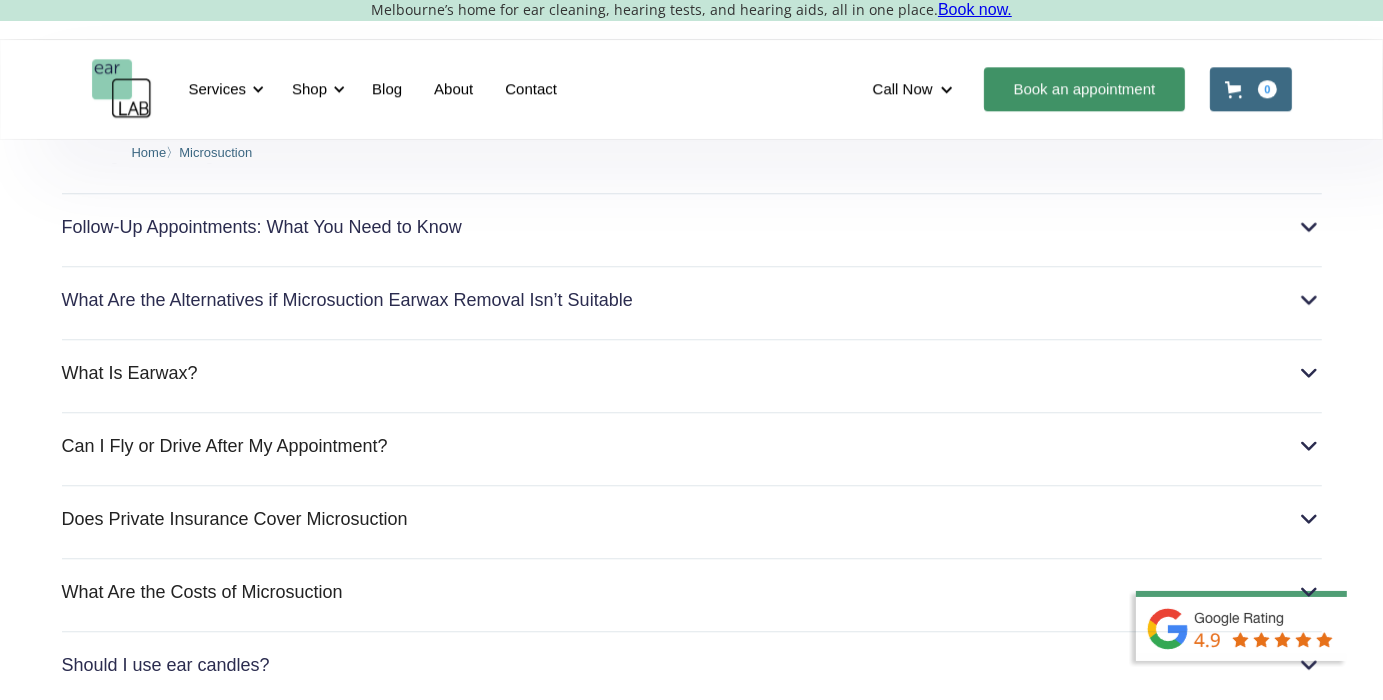 click on "What Is Earwax? Earwax is a natural lubricant and antibacterial agent produced by glands in the ear canal. It helps clean, lubricate, and protect the ear, trapping dirt and preventing excess water from entering. This is essential for maintaining ear health." at bounding box center [692, 367] 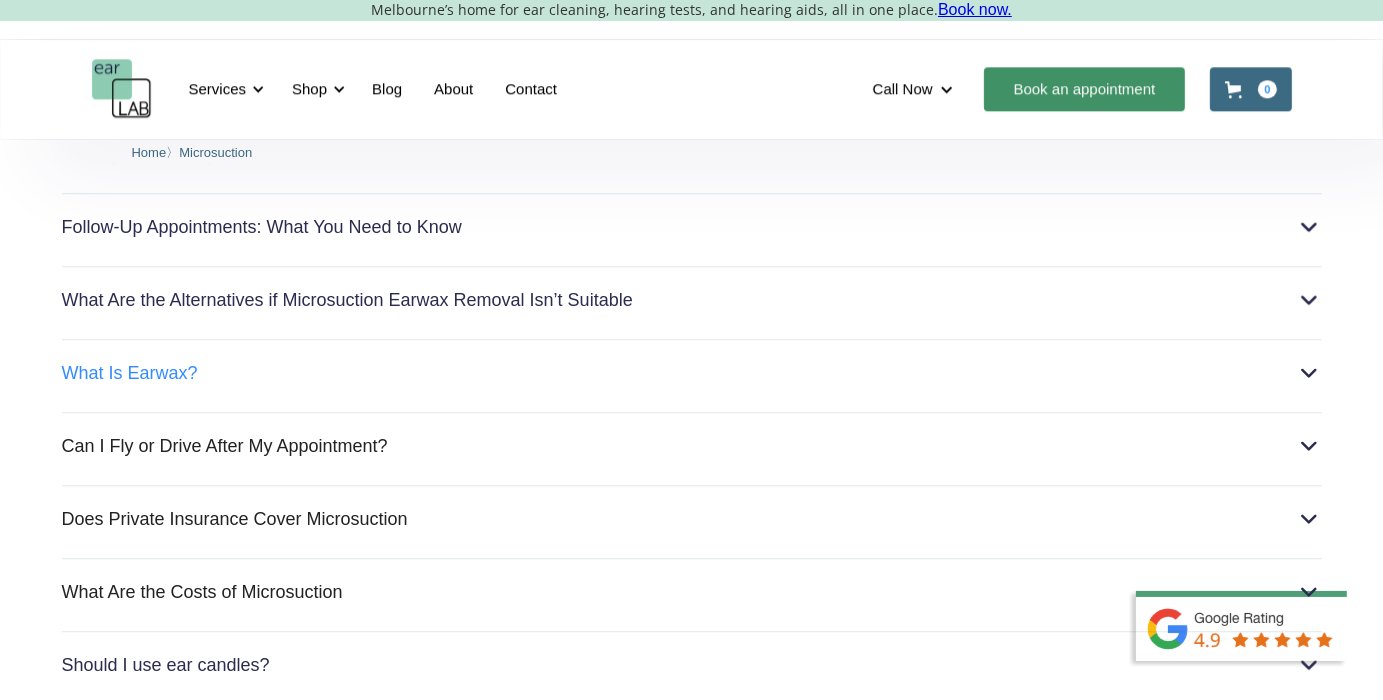 click on "What Is Earwax?" at bounding box center [692, 373] 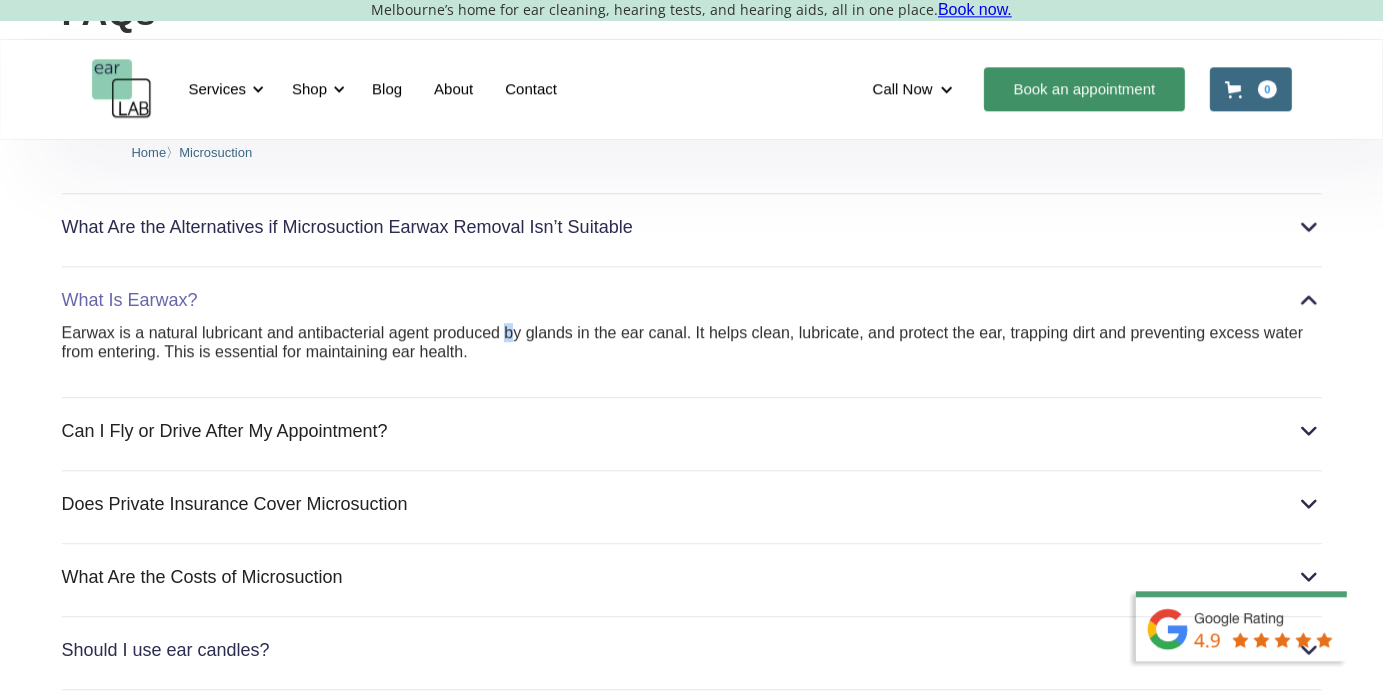 scroll, scrollTop: 5136, scrollLeft: 0, axis: vertical 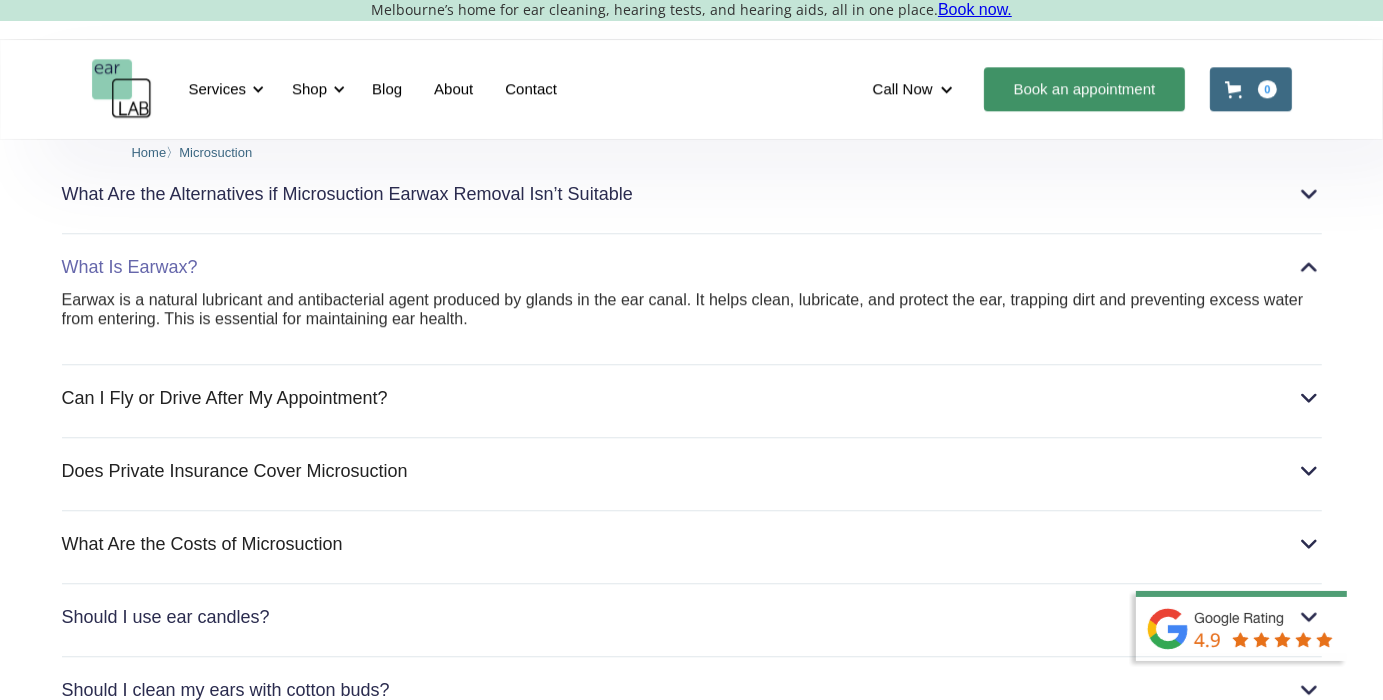 click on "Earwax is a natural lubricant and antibacterial agent produced by glands in the ear canal. It helps clean, lubricate, and protect the ear, trapping dirt and preventing excess water from entering. This is essential for maintaining ear health." at bounding box center (692, 319) 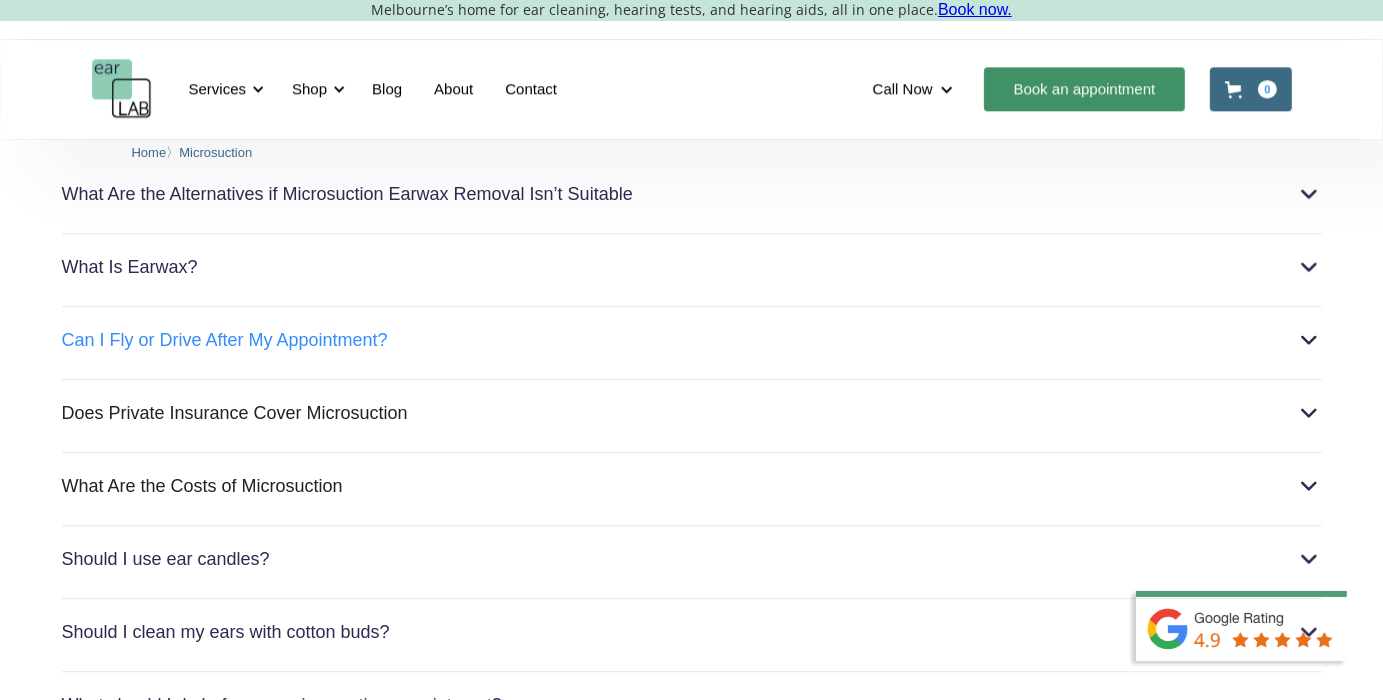 click on "Can I Fly or Drive After My Appointment?" at bounding box center [692, 340] 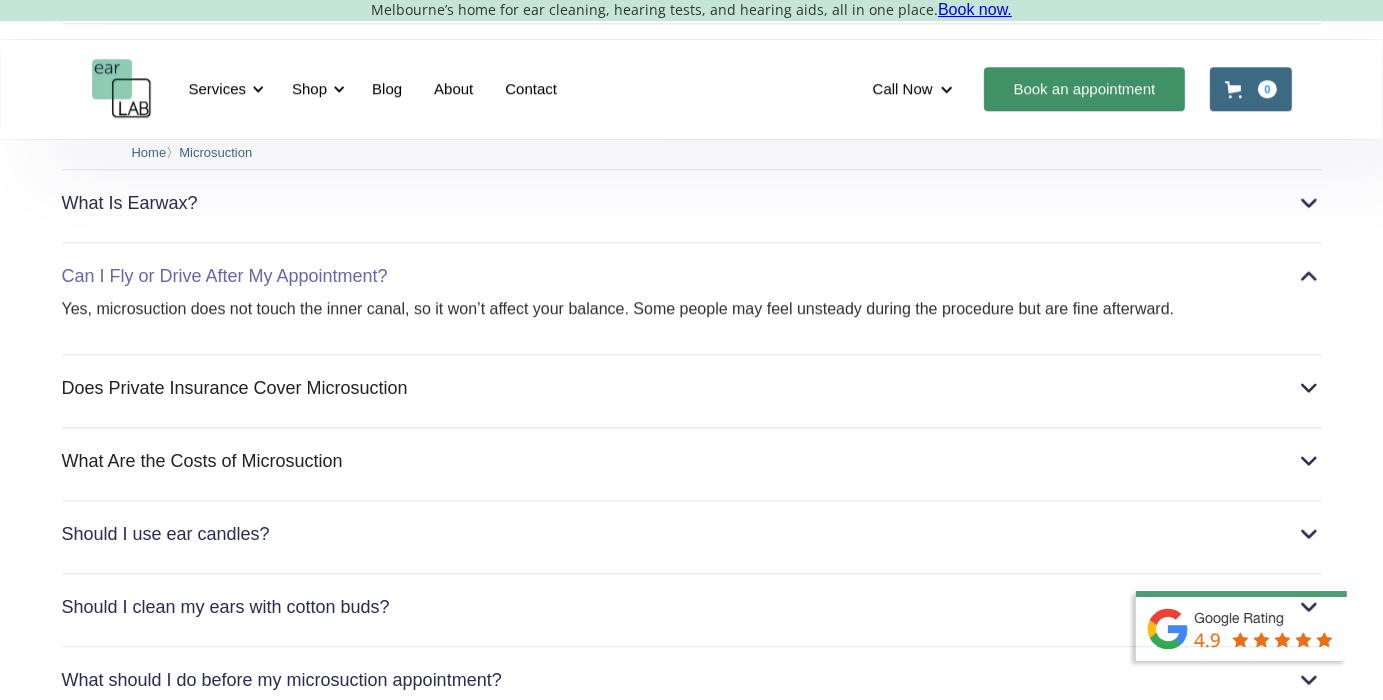 scroll, scrollTop: 5241, scrollLeft: 0, axis: vertical 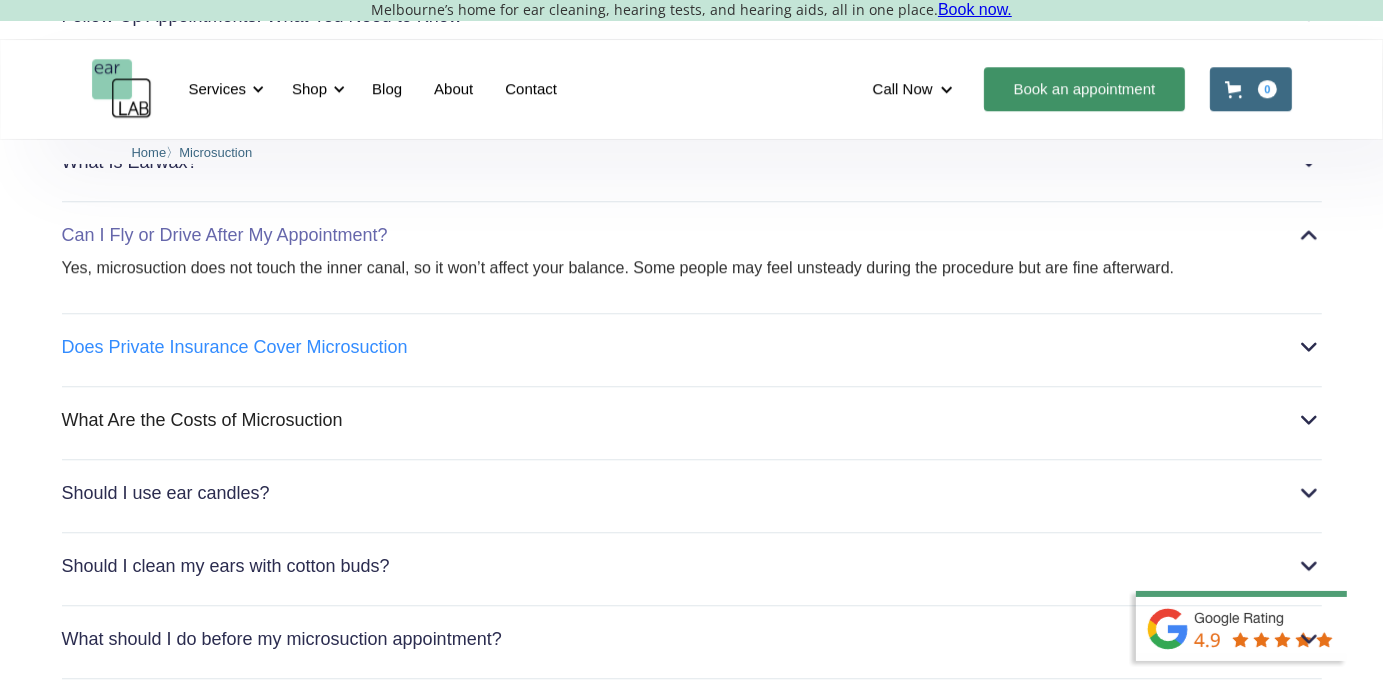 click on "Does Private Insurance Cover Microsuction" at bounding box center (692, 347) 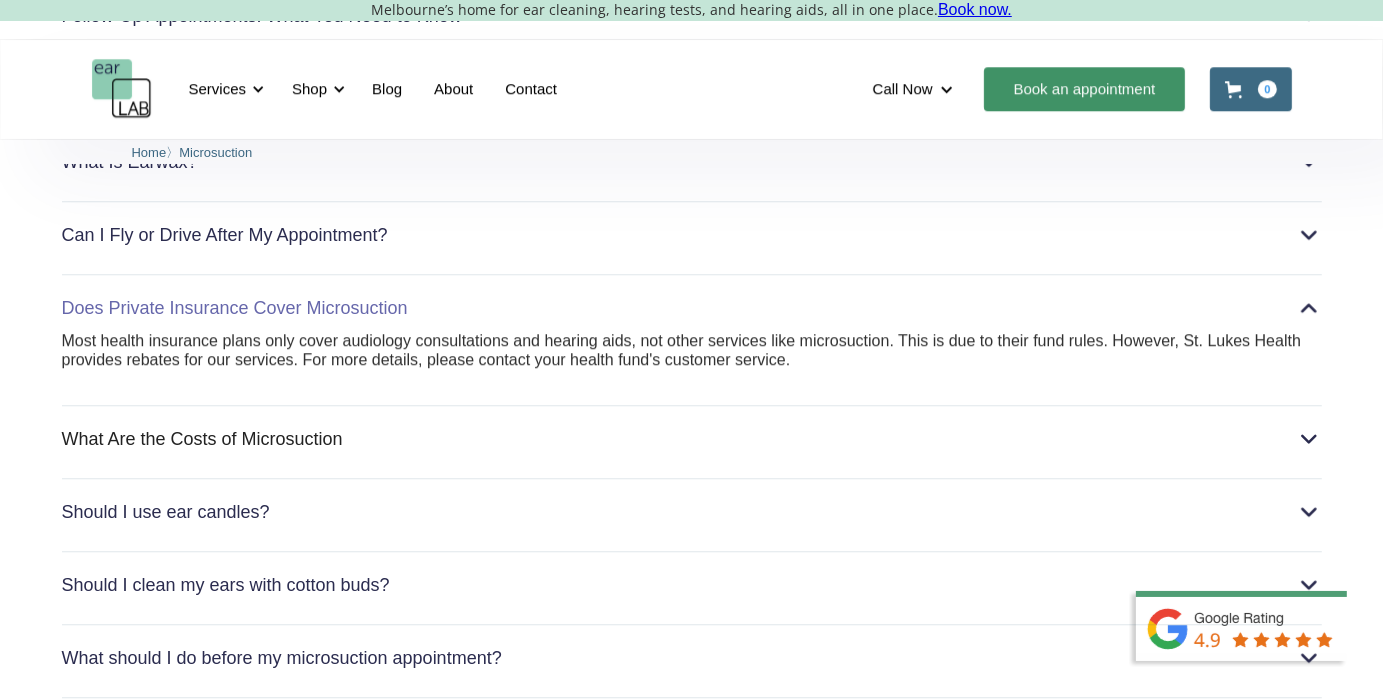 click on "Can I Fly or Drive After My Appointment?" at bounding box center (692, 235) 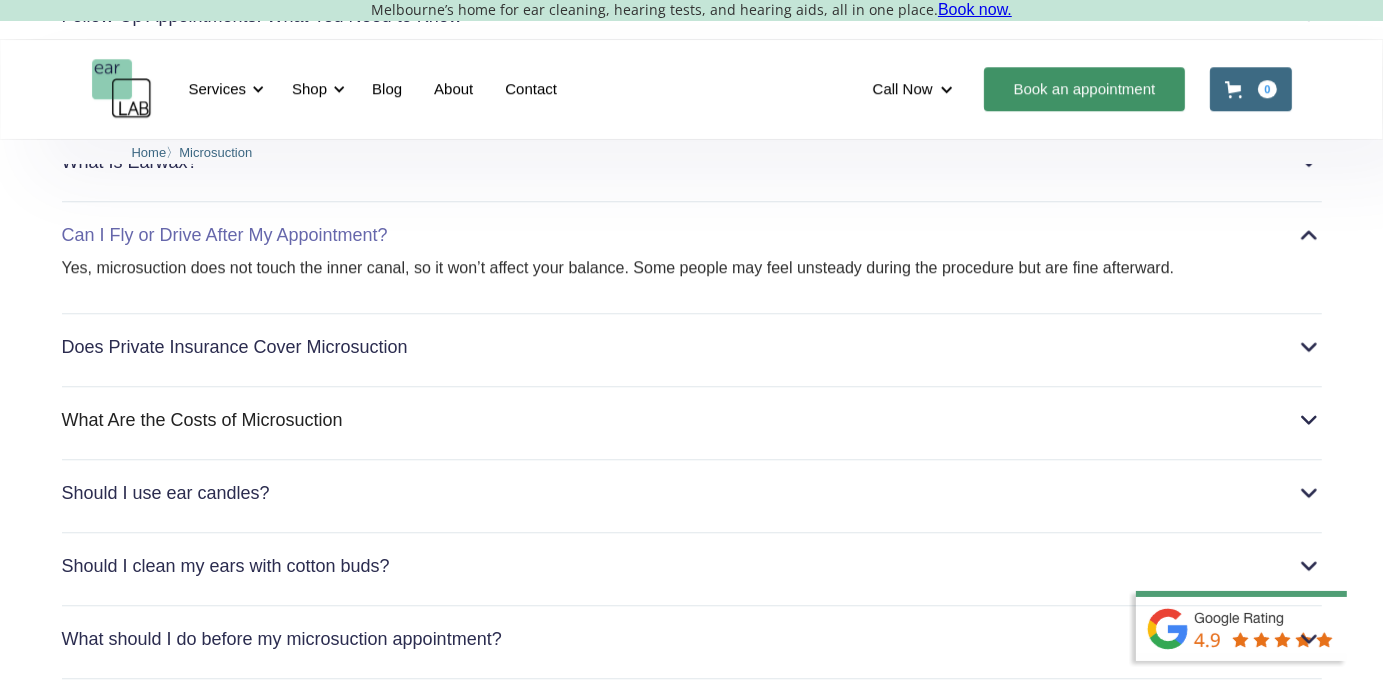 click on "Does Private Insurance Cover Microsuction" at bounding box center (692, 347) 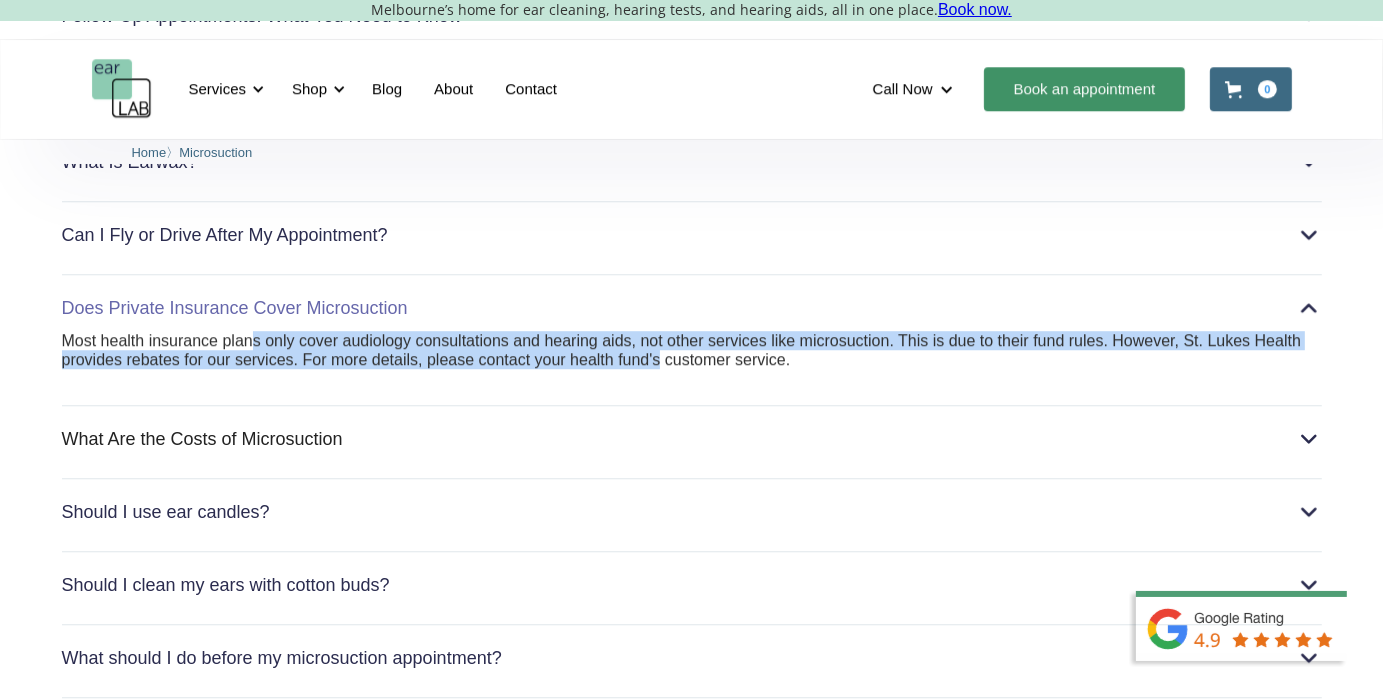 drag, startPoint x: 326, startPoint y: 302, endPoint x: 670, endPoint y: 331, distance: 345.2202 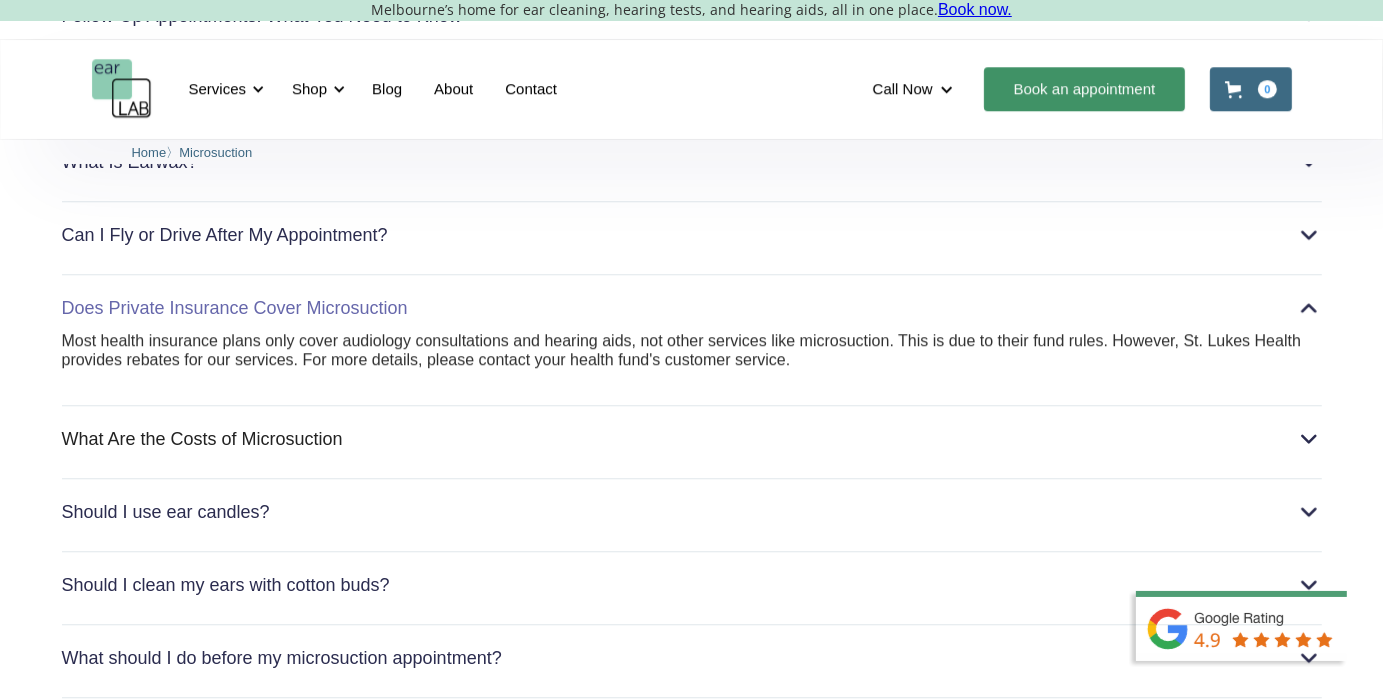 click on "Most health insurance plans only cover audiology consultations and hearing aids, not other services like microsuction. This is due to their fund rules. However, St. Lukes Health provides rebates for our services. For more details, please contact your health fund's customer service." at bounding box center (692, 360) 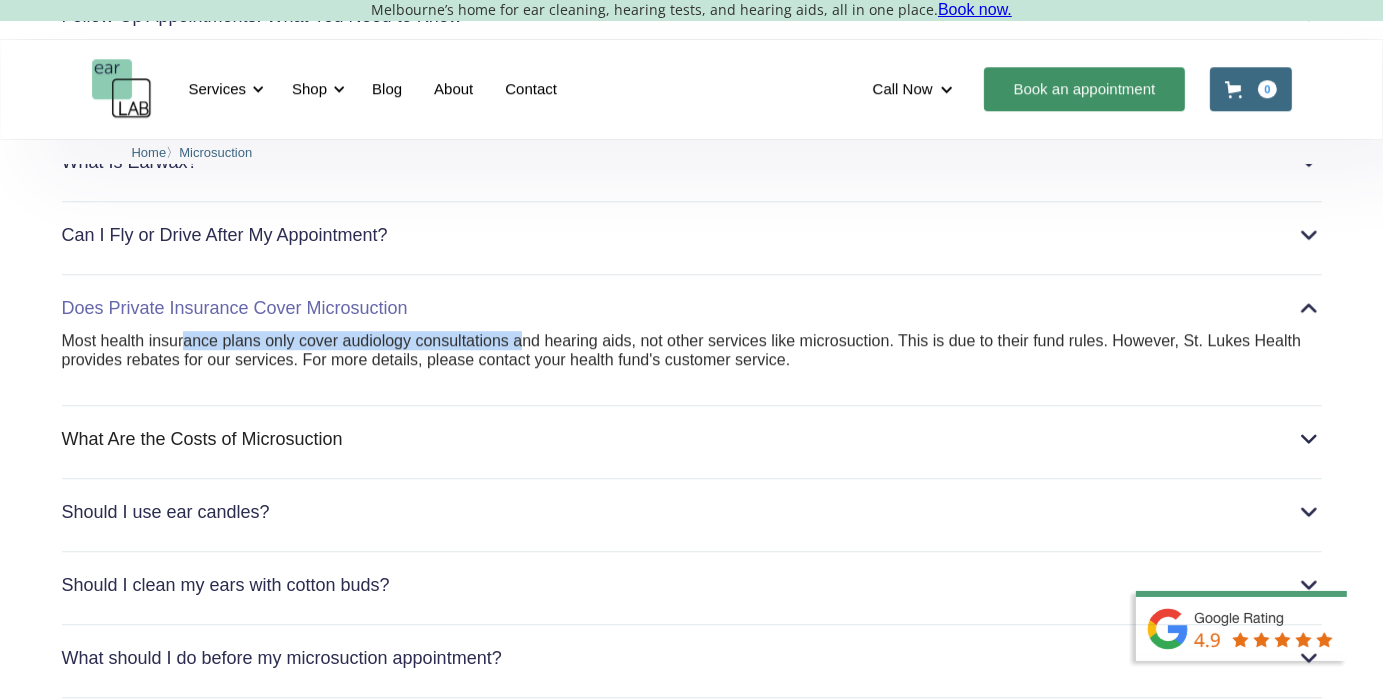 drag, startPoint x: 185, startPoint y: 302, endPoint x: 538, endPoint y: 318, distance: 353.36243 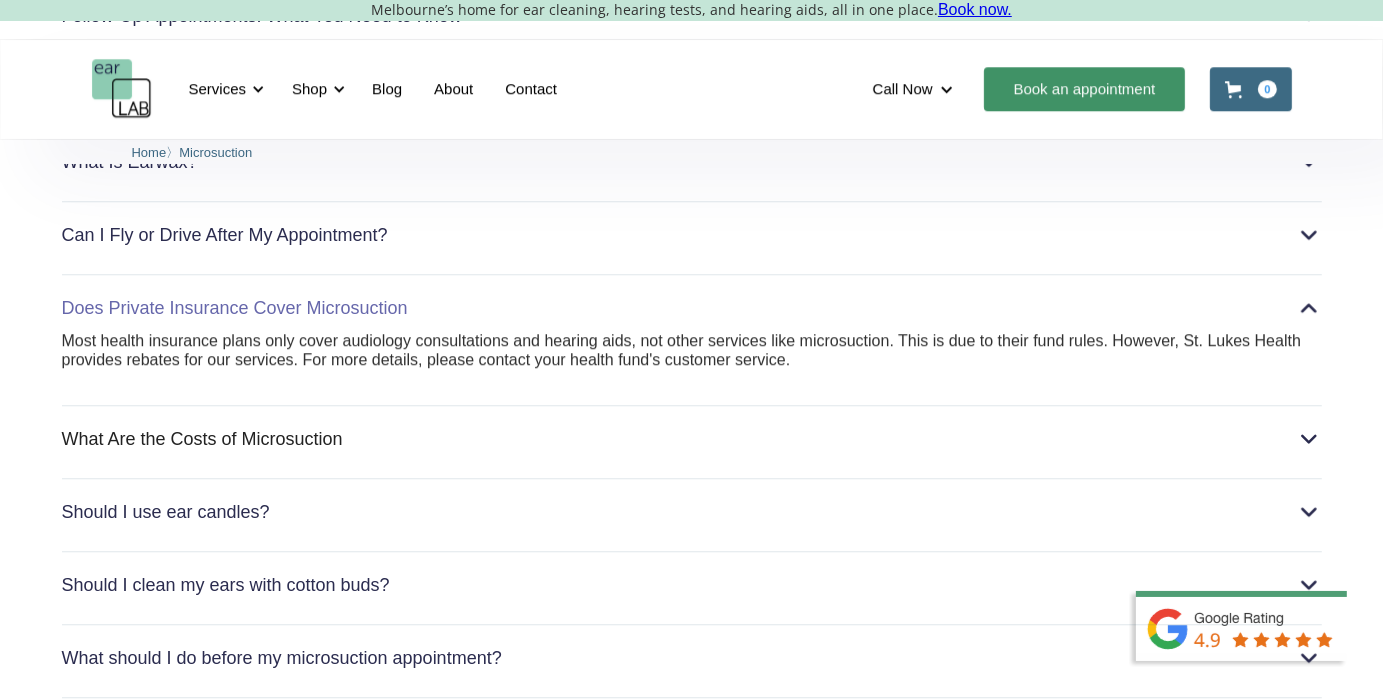 click on "Most health insurance plans only cover audiology consultations and hearing aids, not other services like microsuction. This is due to their fund rules. However, St. Lukes Health provides rebates for our services. For more details, please contact your health fund's customer service." at bounding box center [692, 360] 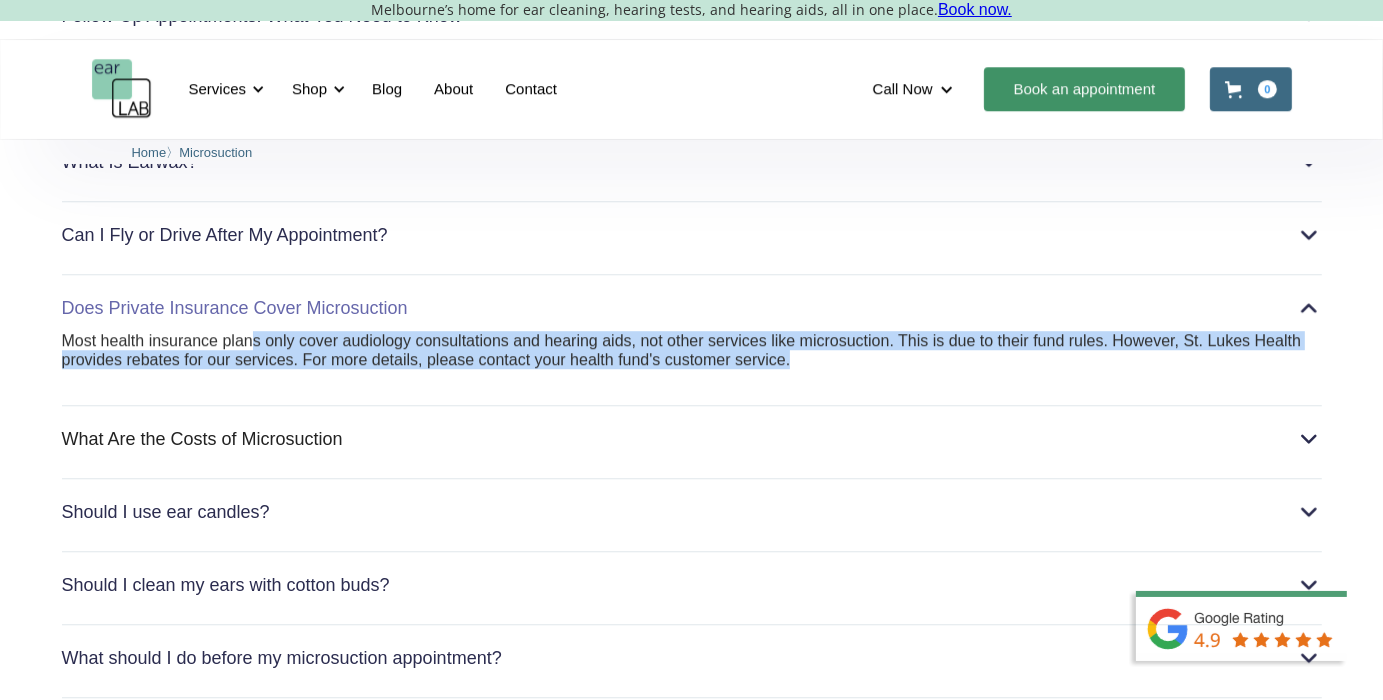 drag, startPoint x: 254, startPoint y: 304, endPoint x: 853, endPoint y: 320, distance: 599.2136 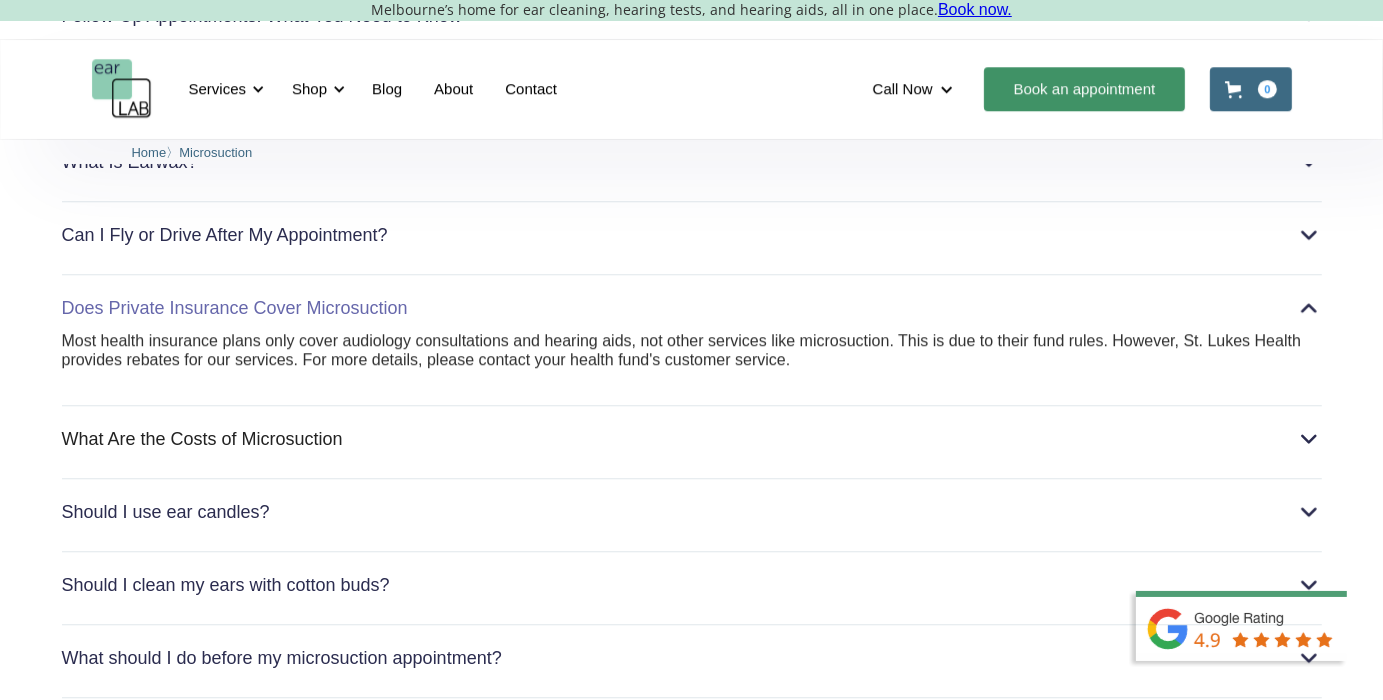 click on "Most health insurance plans only cover audiology consultations and hearing aids, not other services like microsuction. This is due to their fund rules. However, St. Lukes Health provides rebates for our services. For more details, please contact your health fund's customer service." at bounding box center (692, 350) 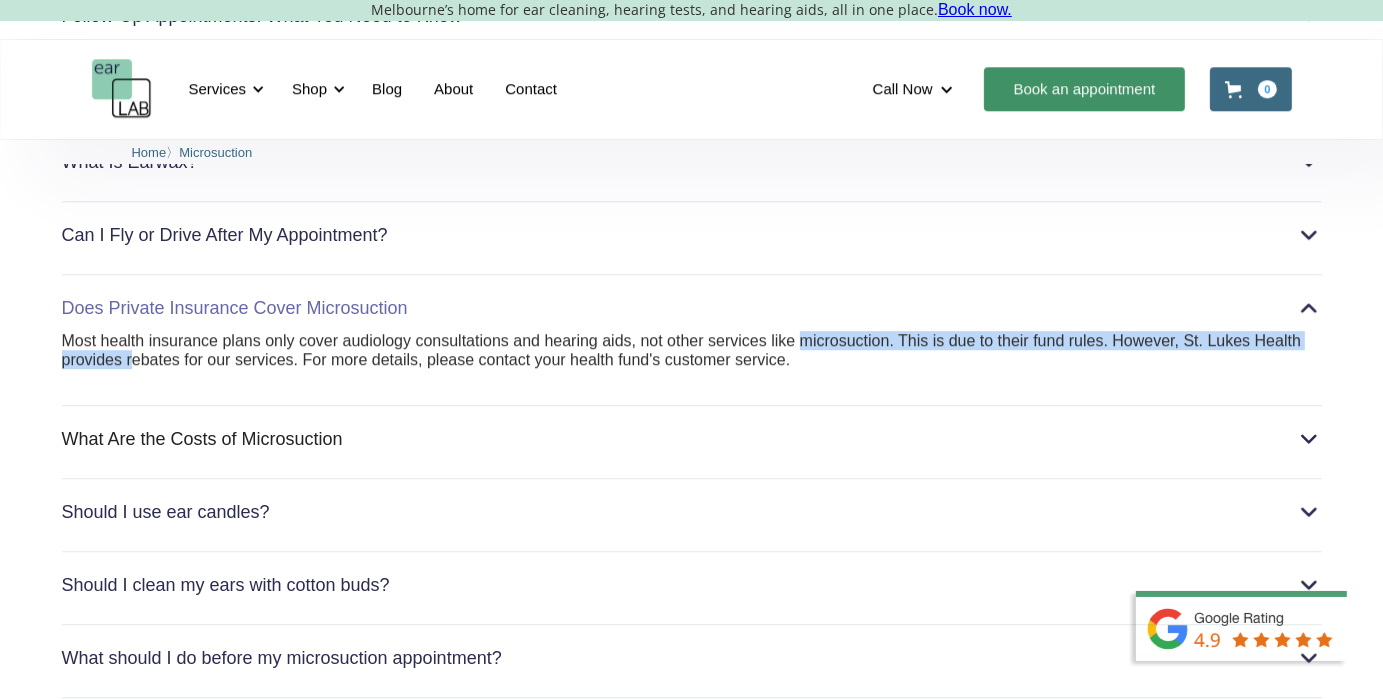 drag, startPoint x: 135, startPoint y: 318, endPoint x: 860, endPoint y: 310, distance: 725.0441 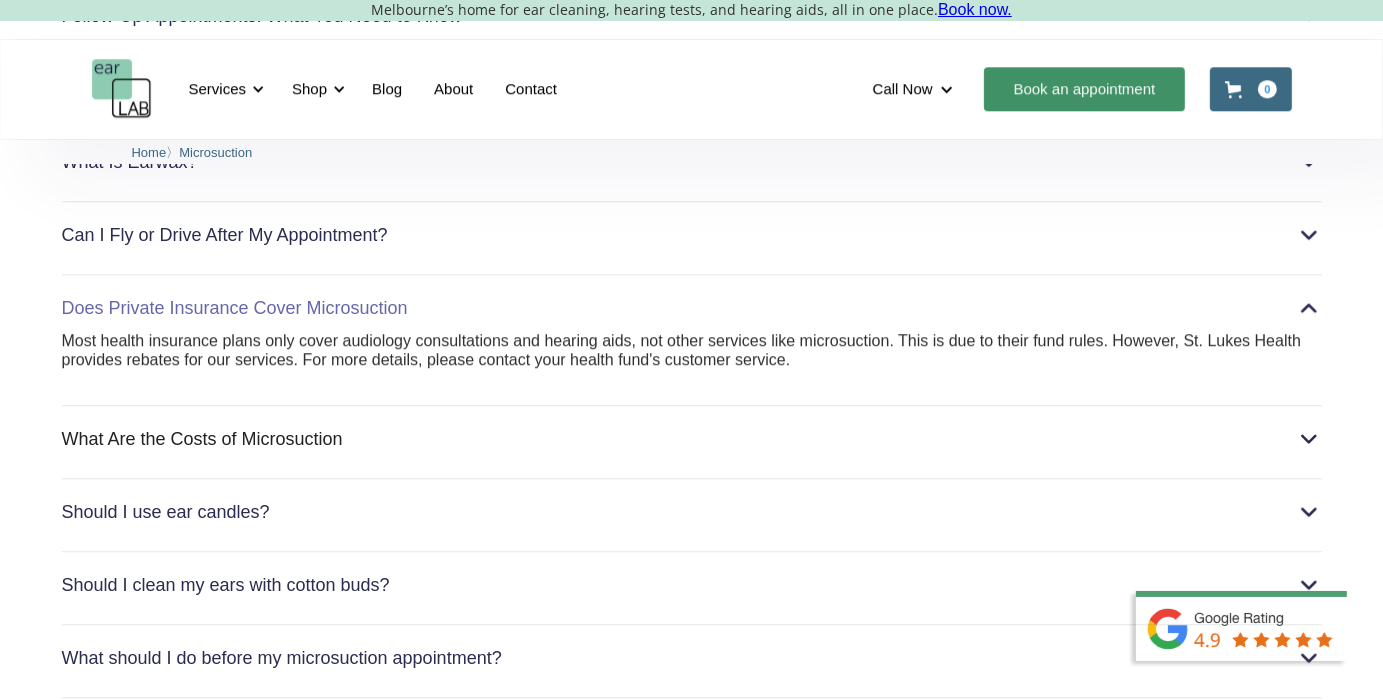 click on "Most health insurance plans only cover audiology consultations and hearing aids, not other services like microsuction. This is due to their fund rules. However, St. Lukes Health provides rebates for our services. For more details, please contact your health fund's customer service." at bounding box center (692, 350) 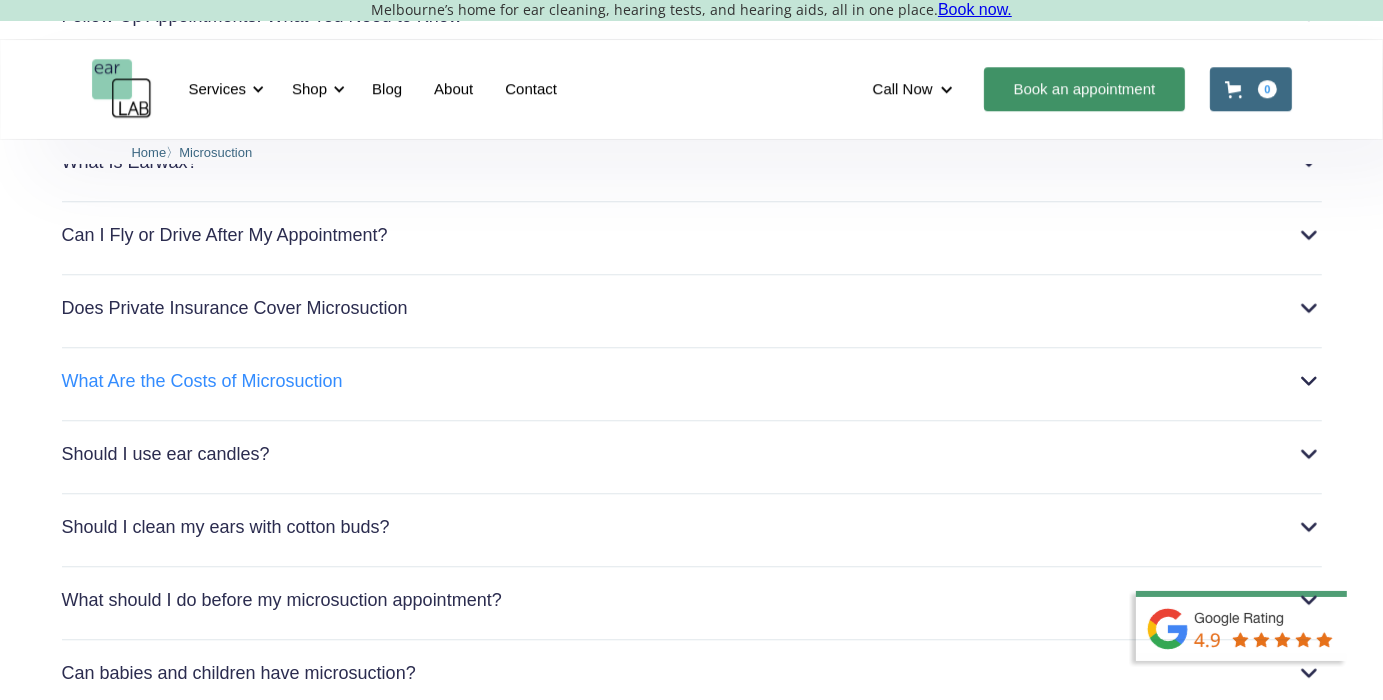 click on "What Are the Costs of Microsuction" at bounding box center (692, 381) 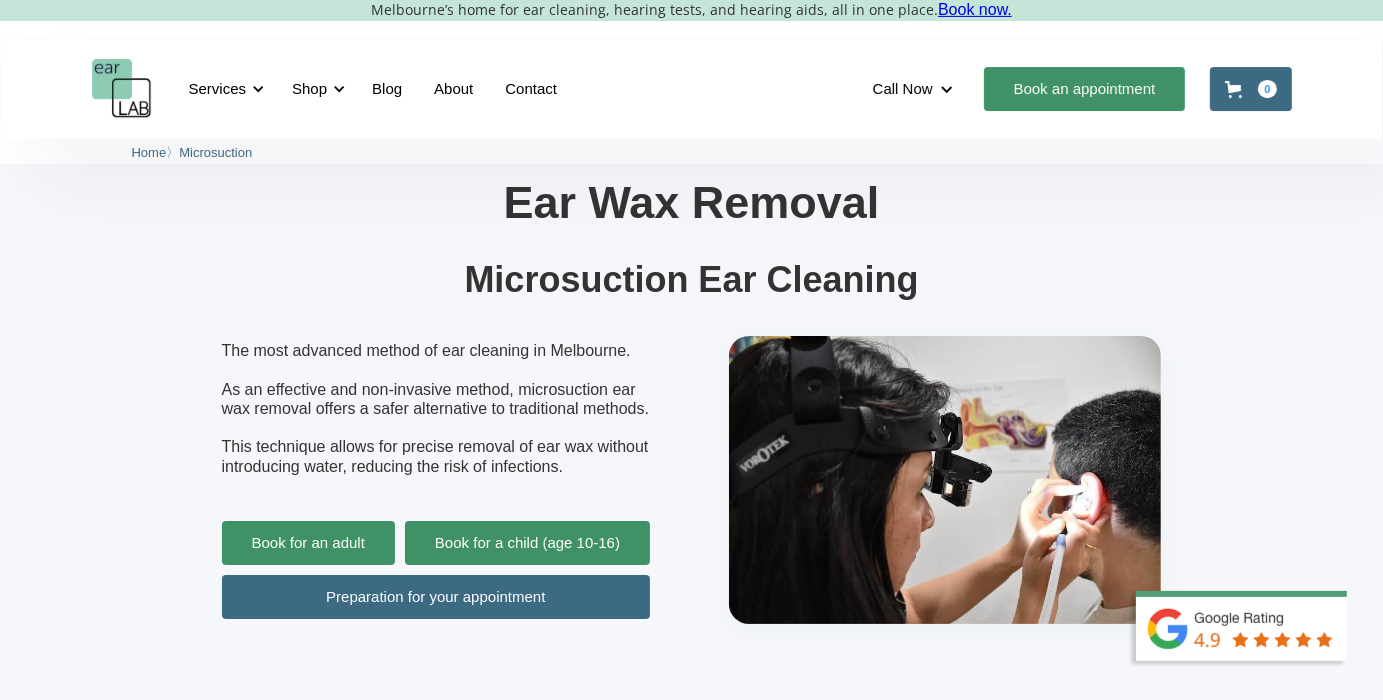 scroll, scrollTop: 105, scrollLeft: 0, axis: vertical 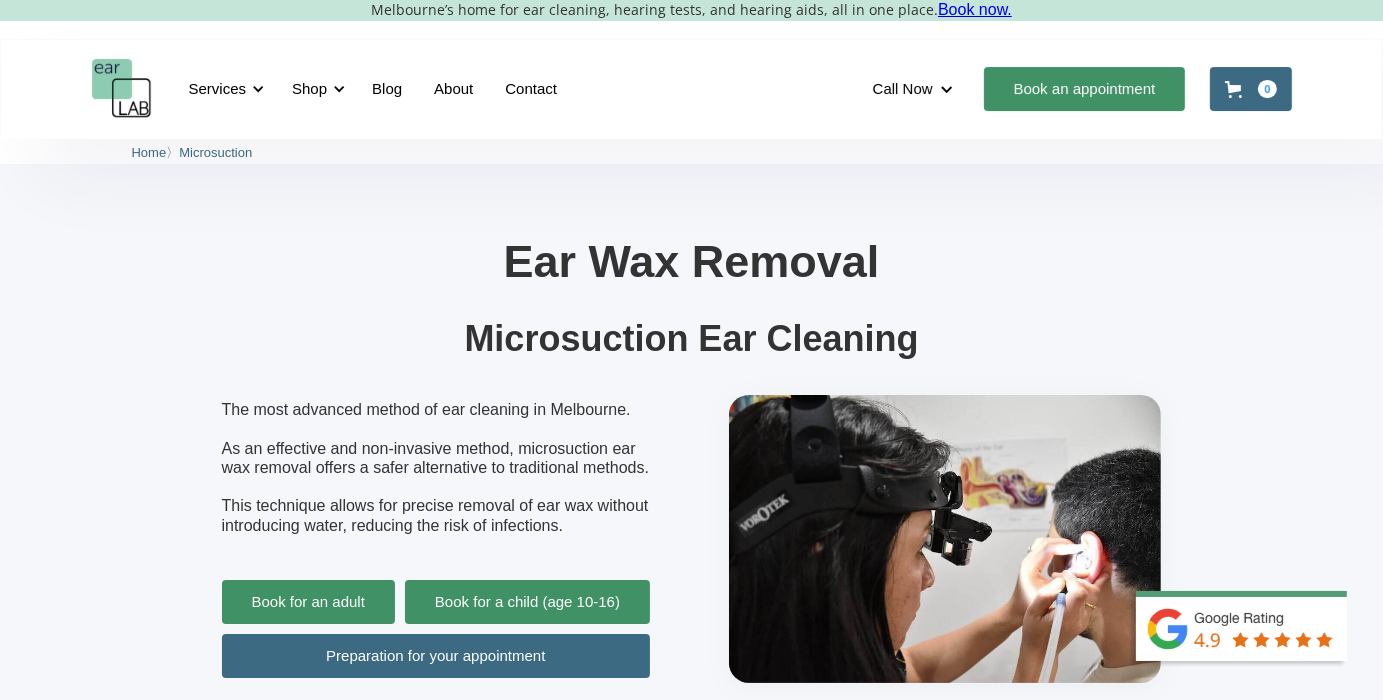 click on "Ear Wax Removal Microsuction Ear Cleaning The most advanced method of ear cleaning in Melbourne. As an effective and non-invasive method, microsuction ear wax removal offers a safer alternative to traditional methods.  This technique allows for precise removal of ear wax without introducing water, reducing the risk of infections. Book for an adult Book for a child (age 10-16) Preparation for your appointment" at bounding box center [691, 451] 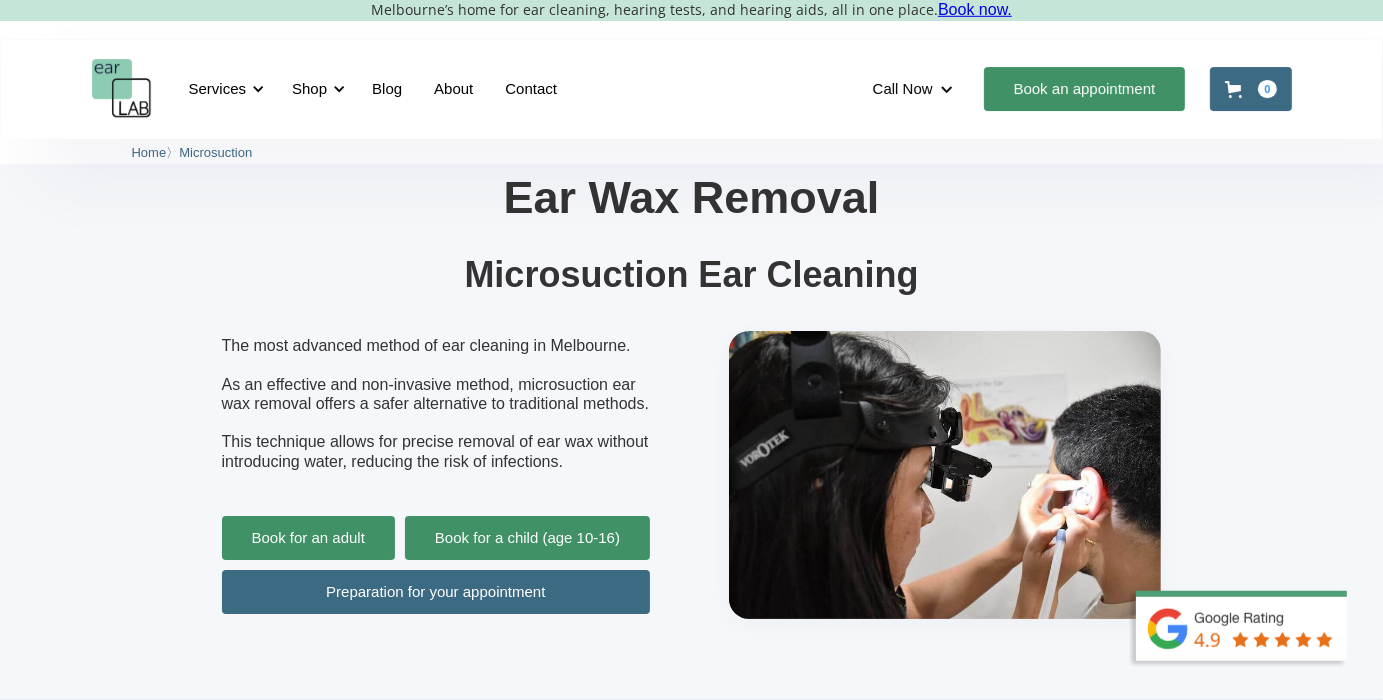 scroll, scrollTop: 105, scrollLeft: 0, axis: vertical 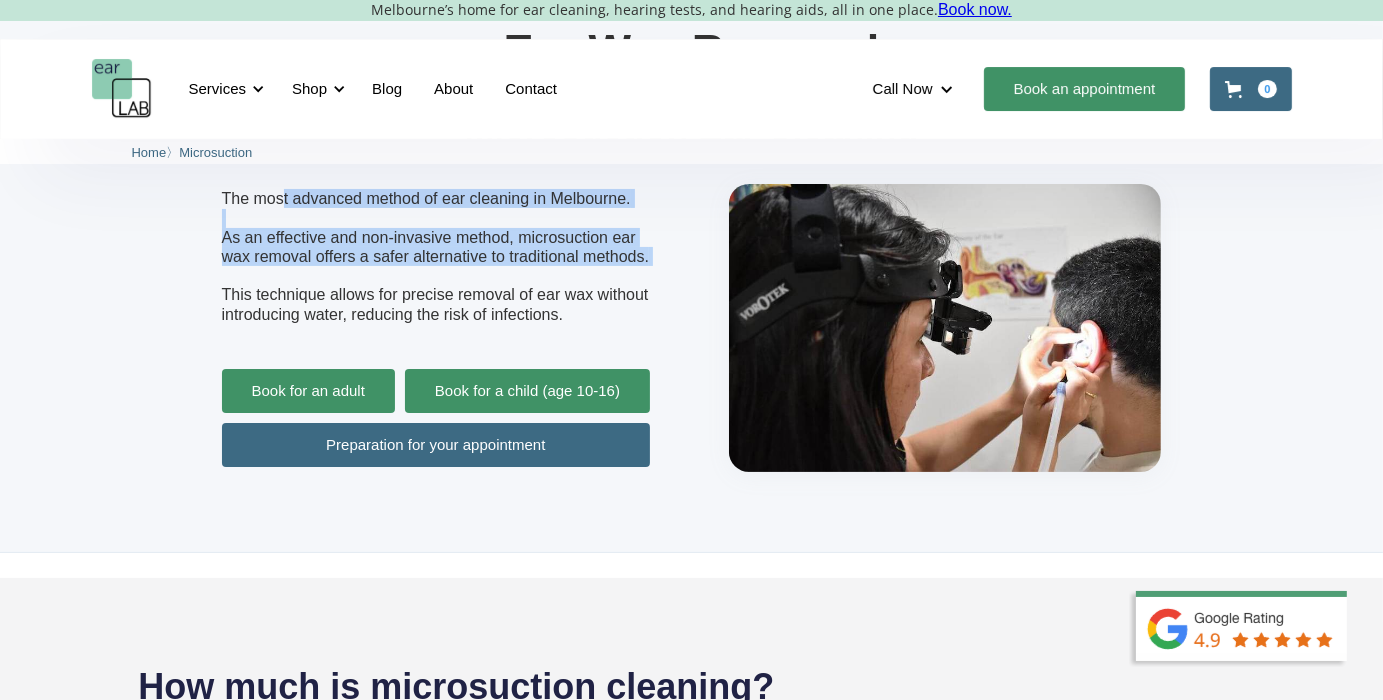 drag, startPoint x: 297, startPoint y: 202, endPoint x: 522, endPoint y: 279, distance: 237.81085 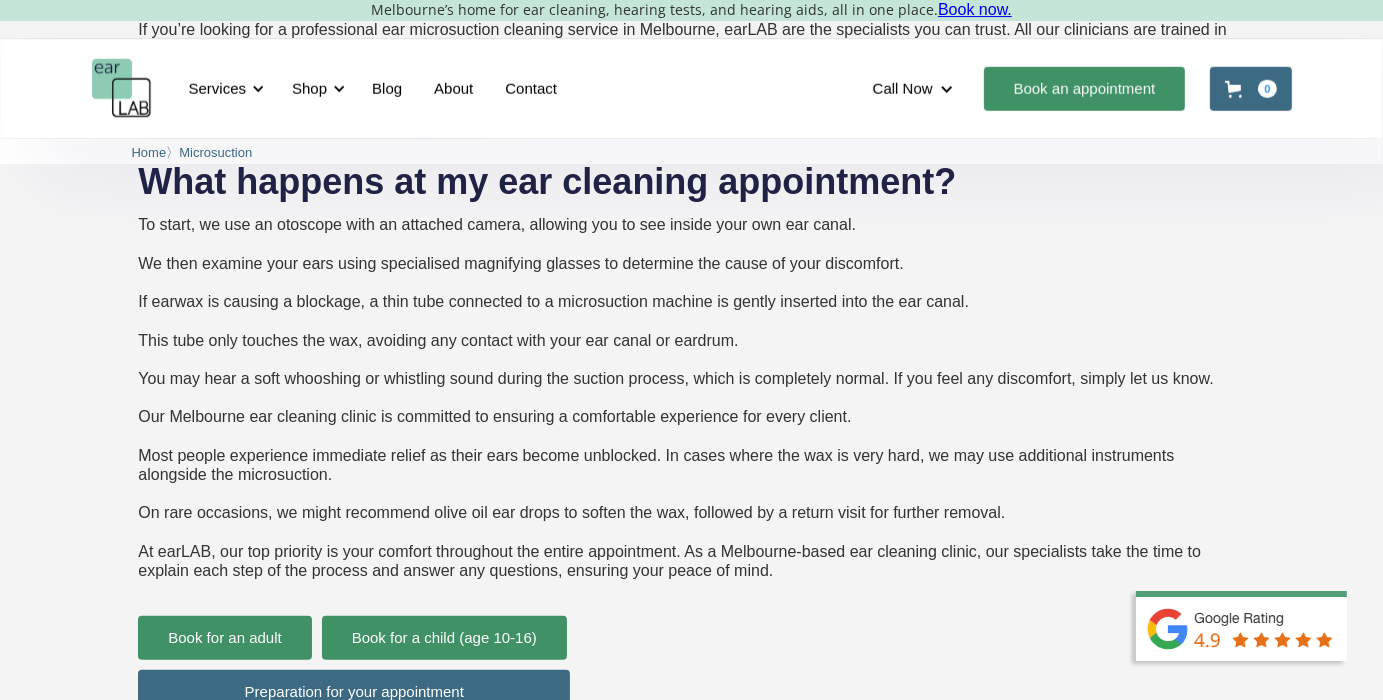 scroll, scrollTop: 1795, scrollLeft: 0, axis: vertical 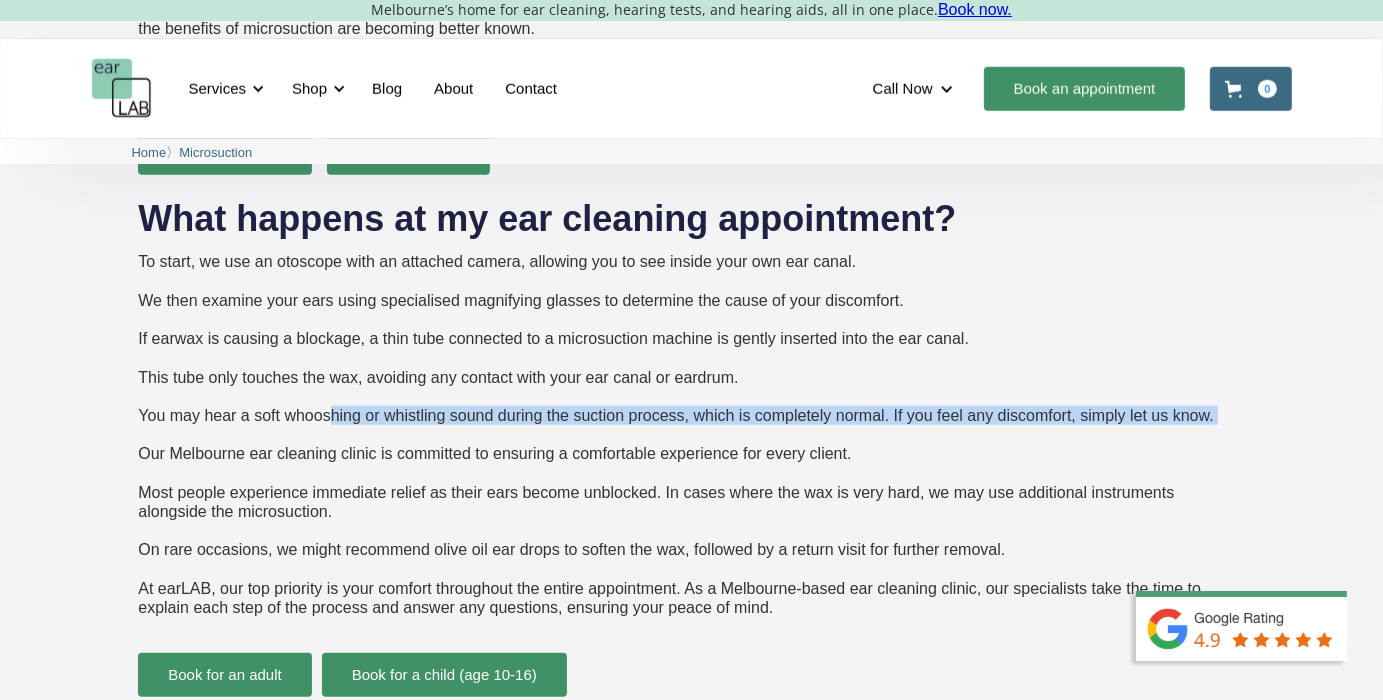 drag, startPoint x: 530, startPoint y: 422, endPoint x: 782, endPoint y: 431, distance: 252.16066 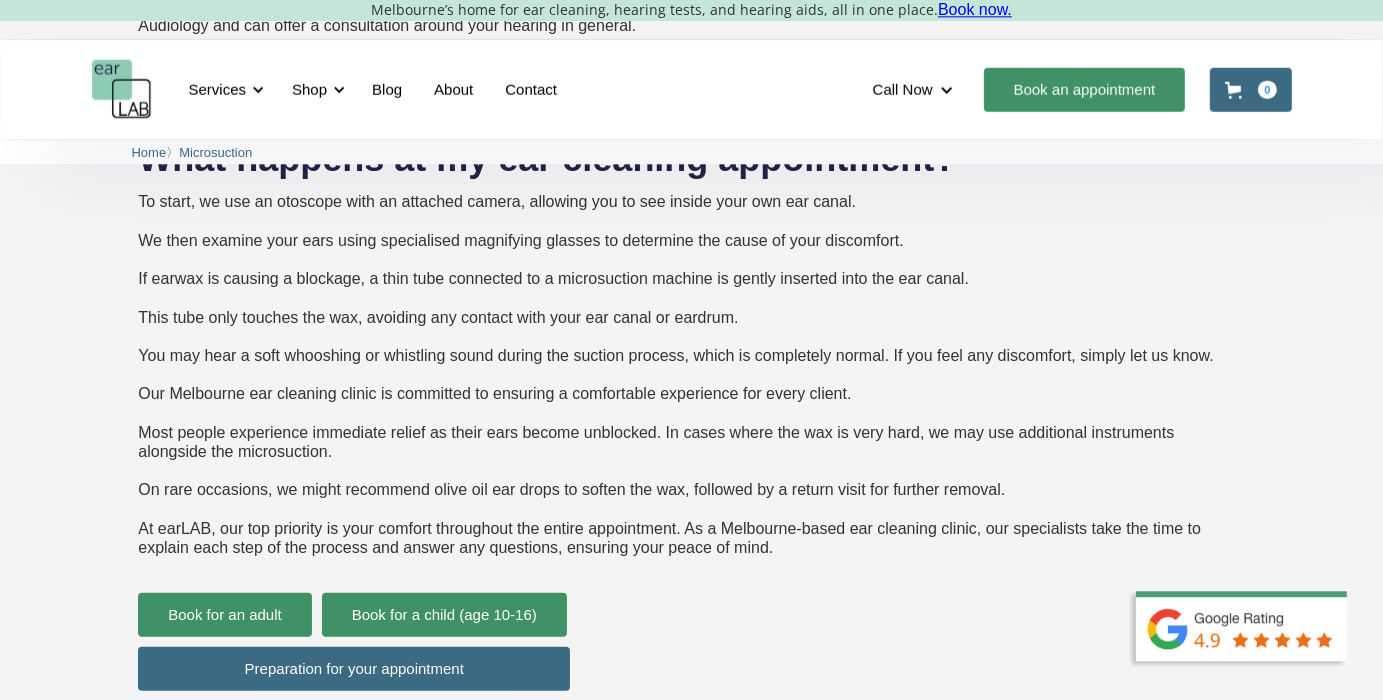 scroll, scrollTop: 1900, scrollLeft: 0, axis: vertical 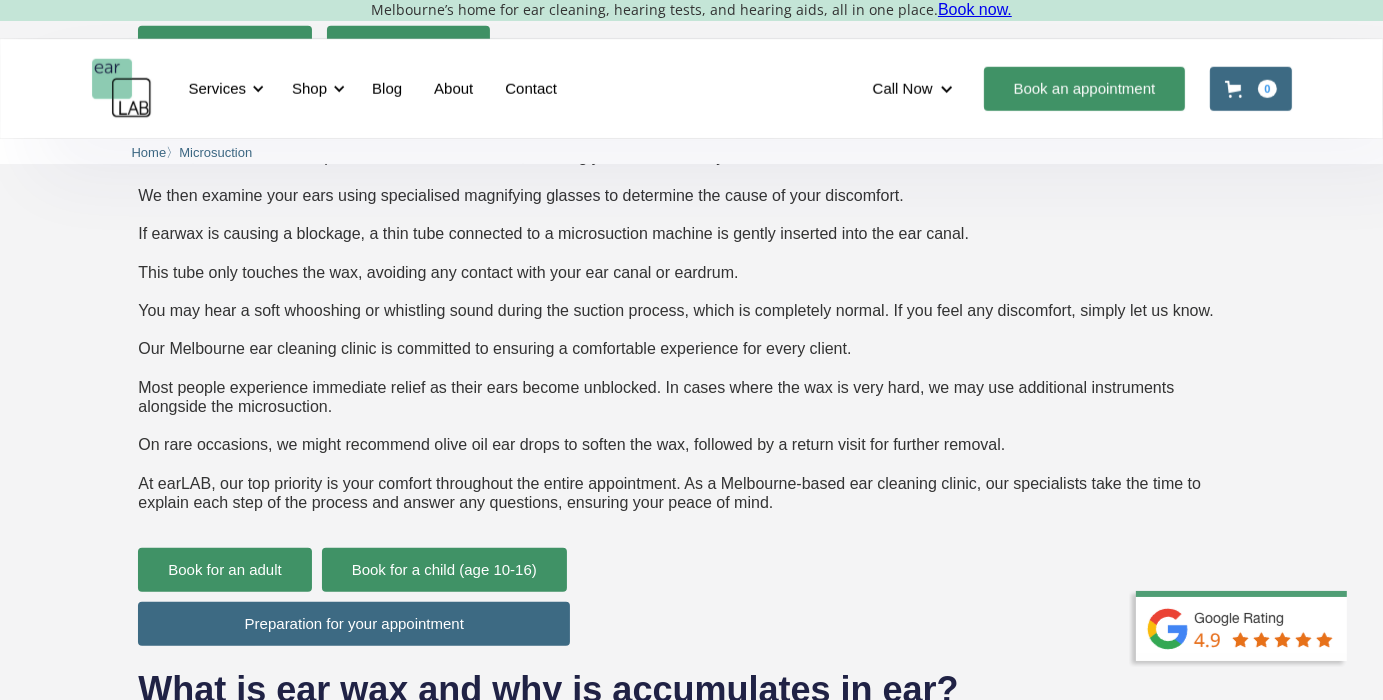 drag, startPoint x: 758, startPoint y: 386, endPoint x: 1107, endPoint y: 411, distance: 349.89426 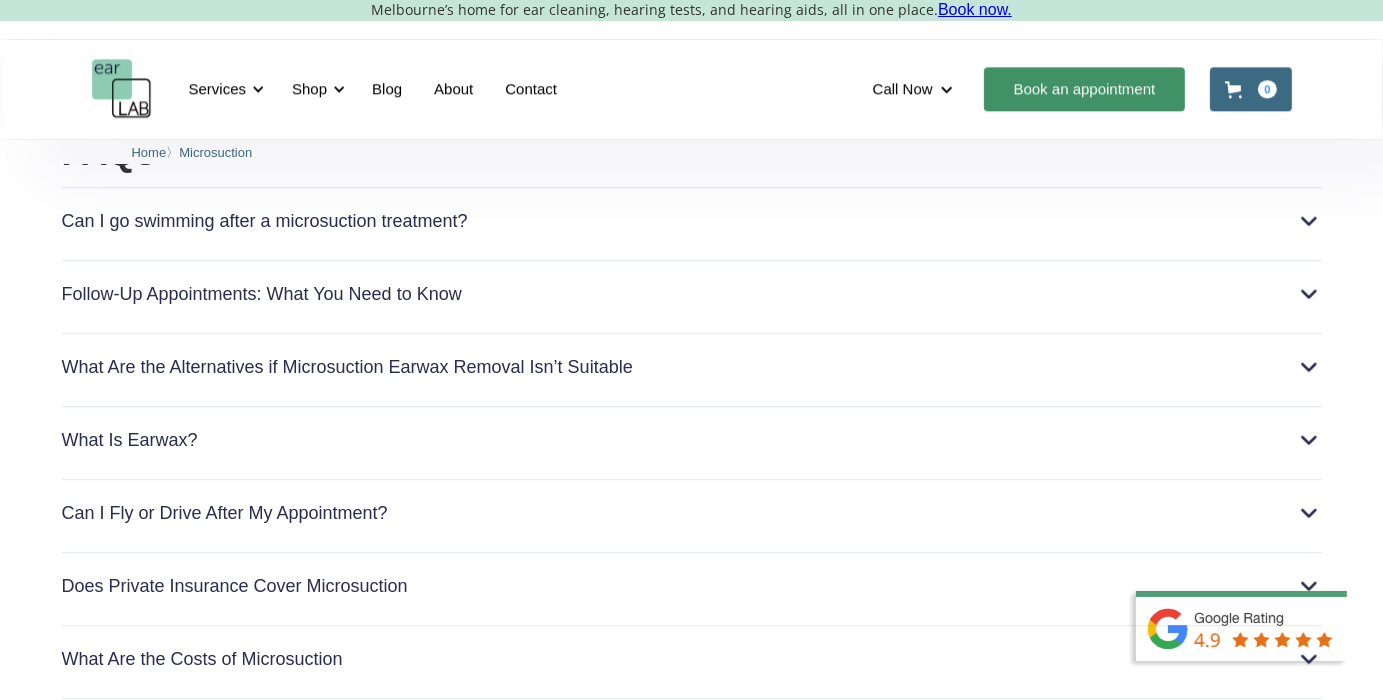 scroll, scrollTop: 4857, scrollLeft: 0, axis: vertical 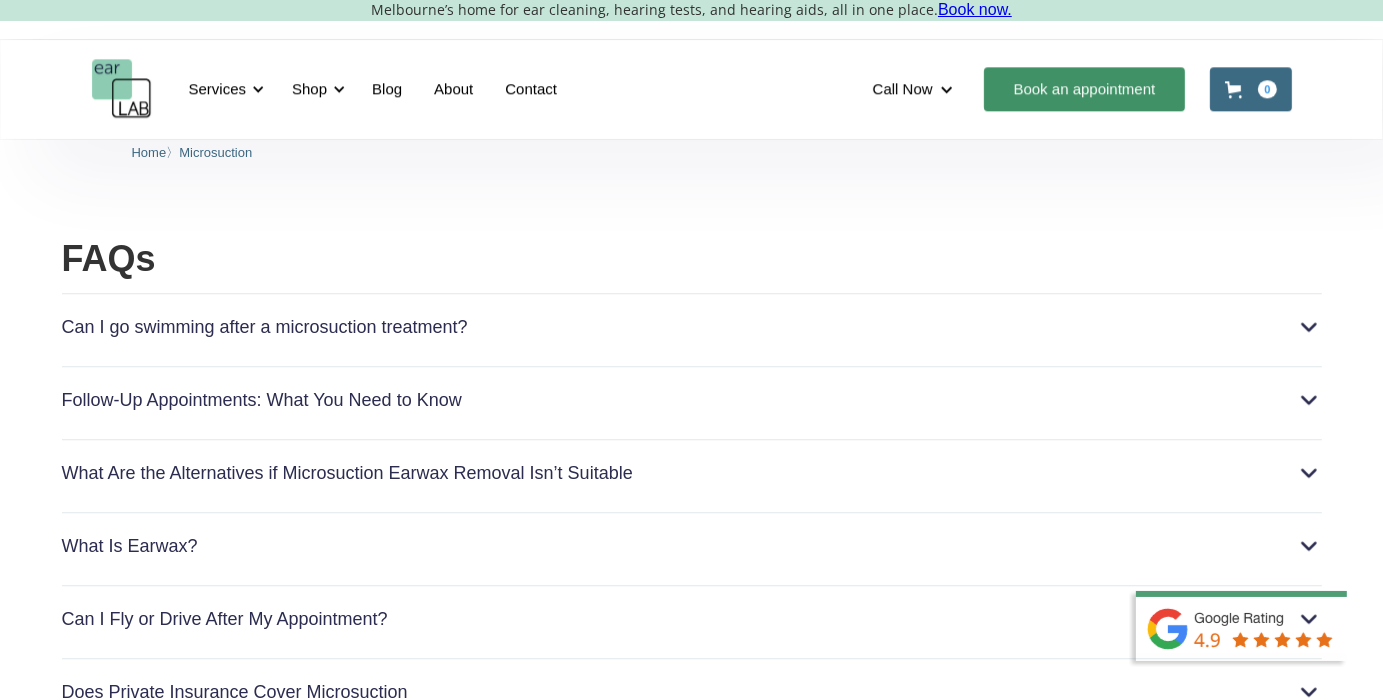 click on "Can I go swimming after a microsuction treatment?" at bounding box center [265, 327] 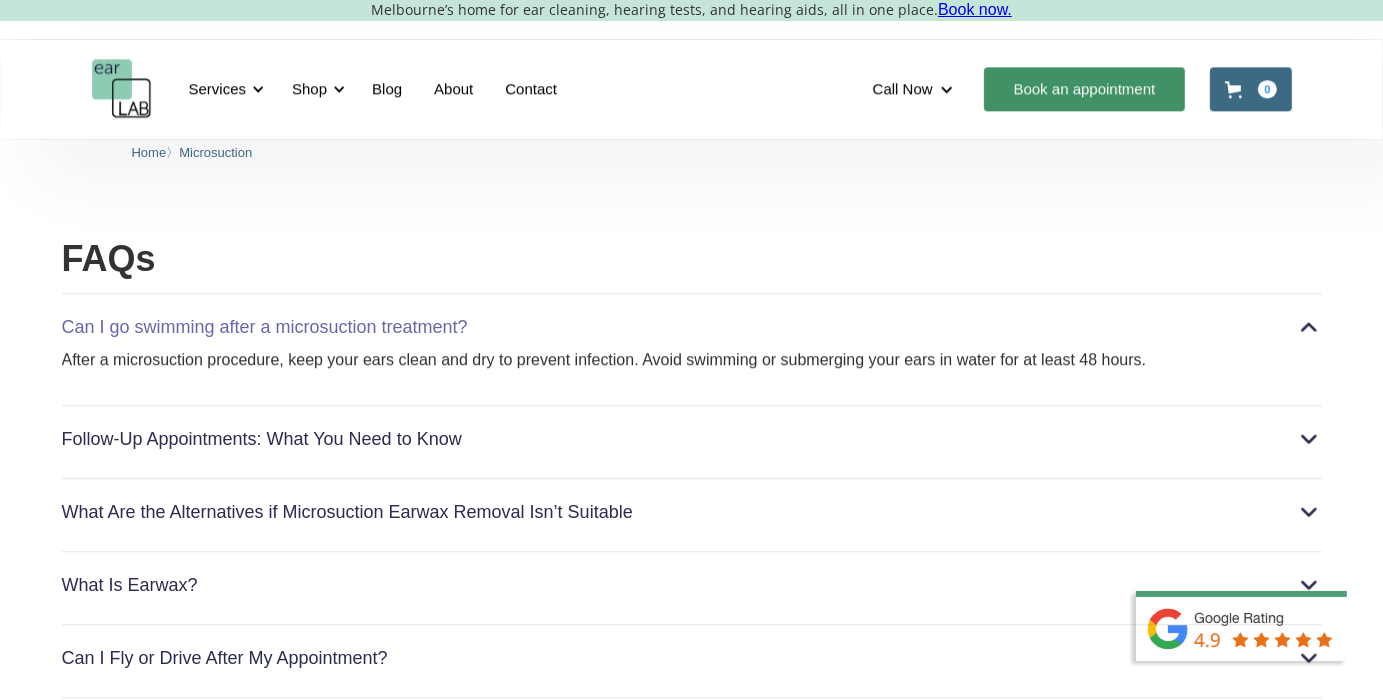 click on "Can I go swimming after a microsuction treatment?" at bounding box center [692, 327] 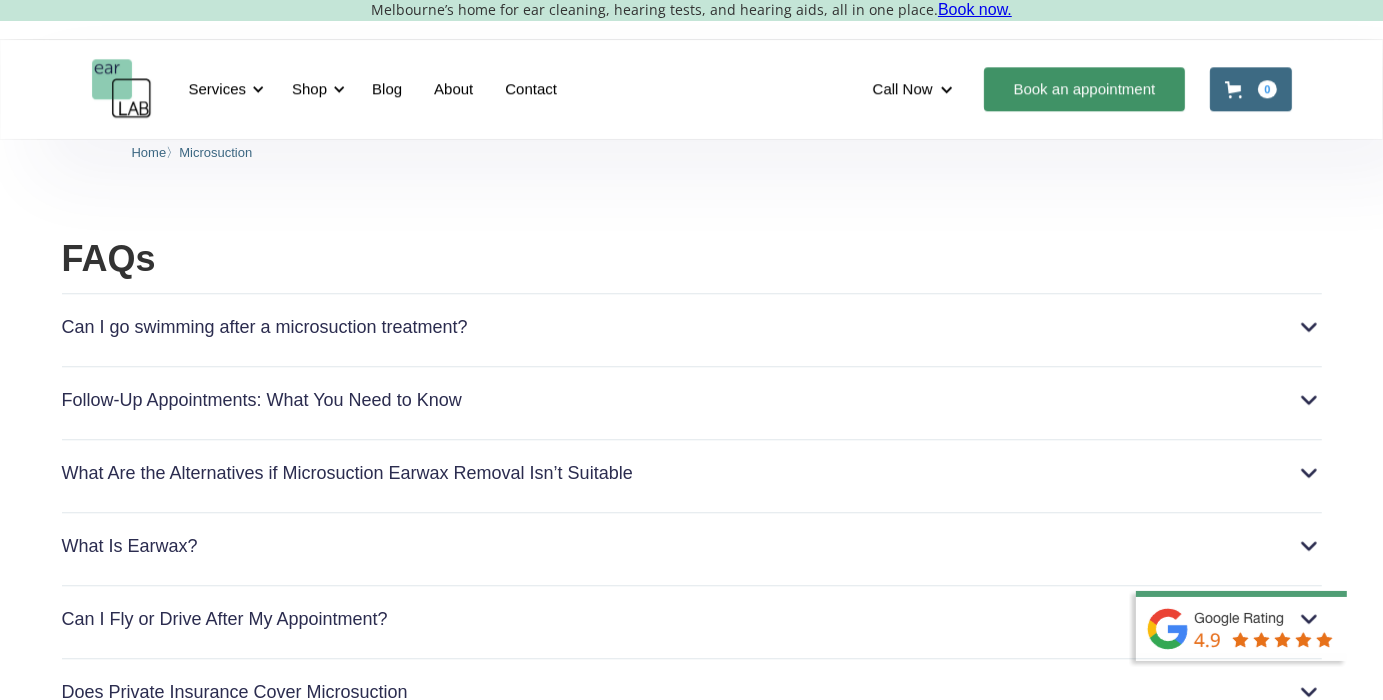 click on "Can I go swimming after a microsuction treatment?" at bounding box center [692, 327] 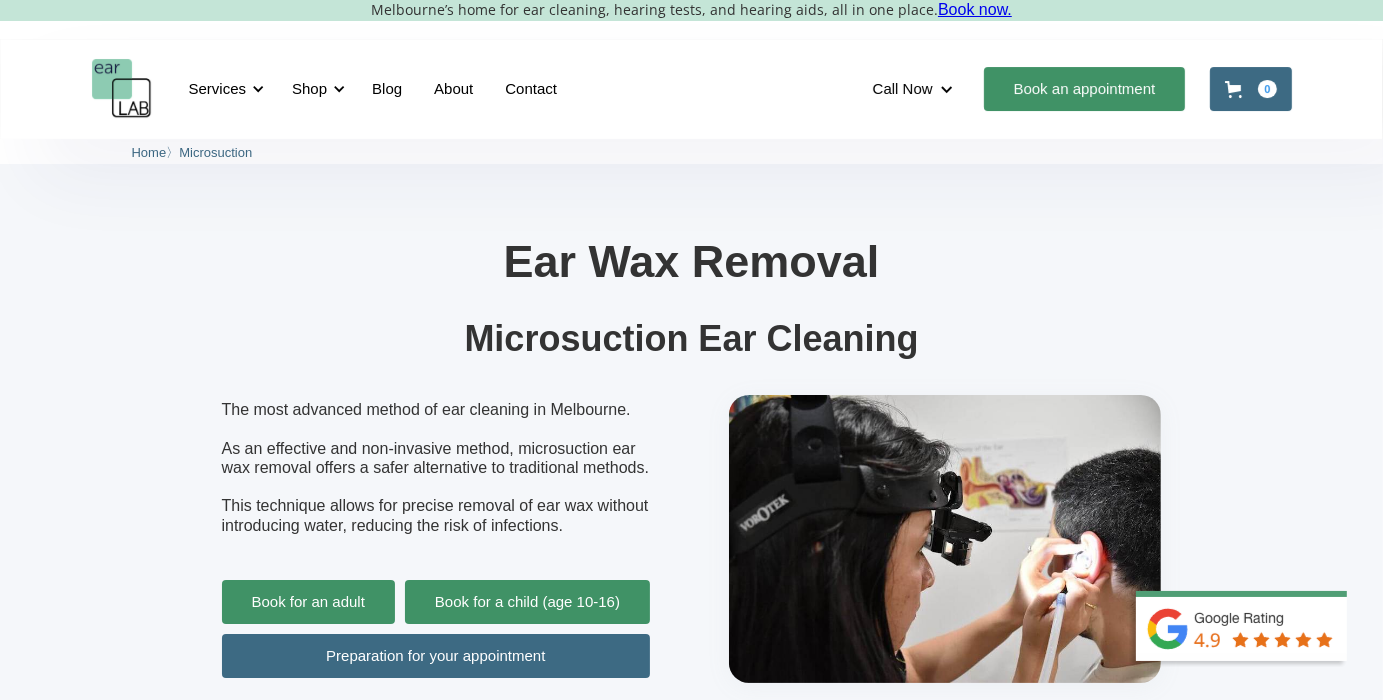 scroll, scrollTop: 422, scrollLeft: 0, axis: vertical 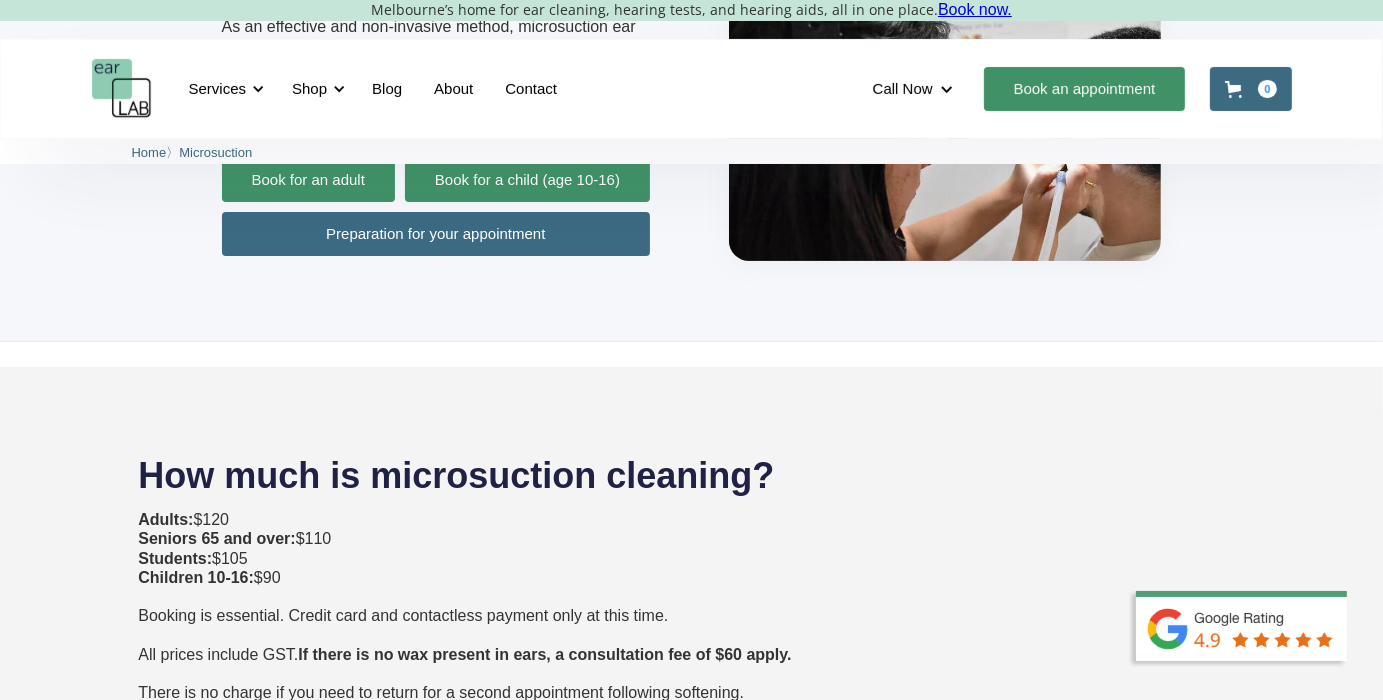 click on "Preparation for your appointment" at bounding box center [436, 234] 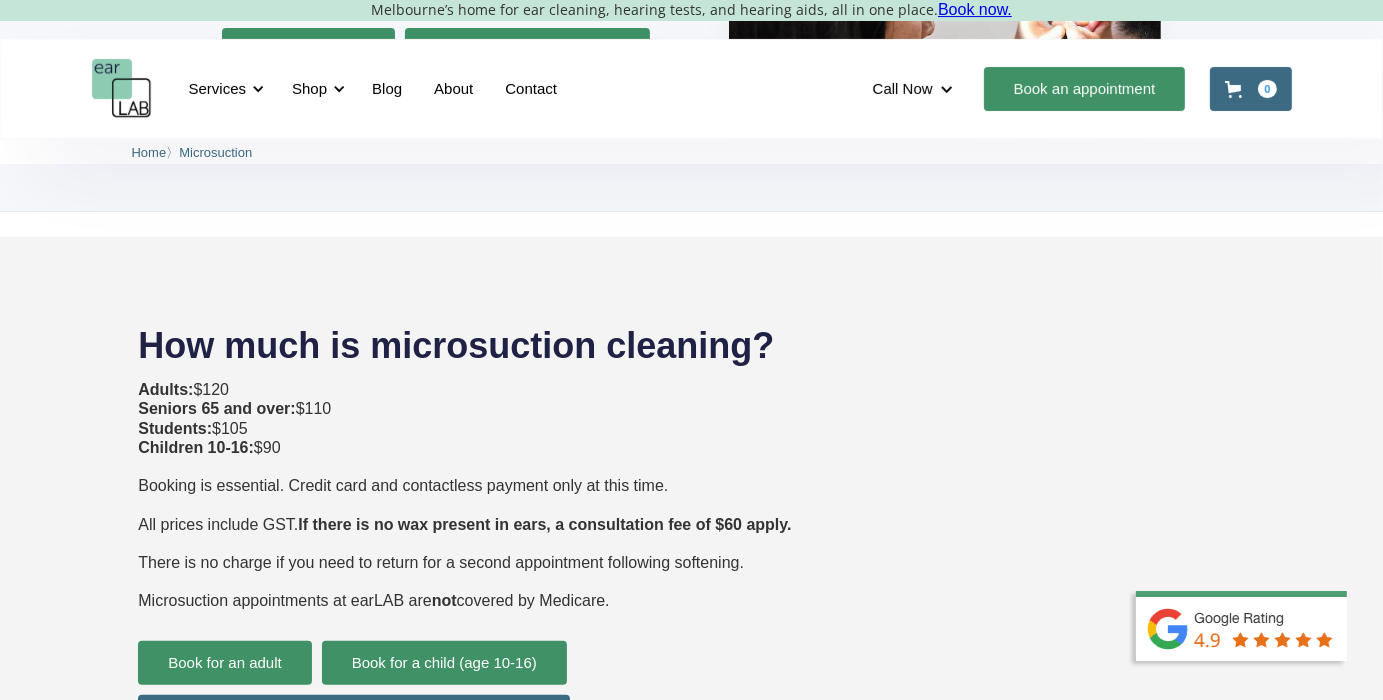 scroll, scrollTop: 633, scrollLeft: 0, axis: vertical 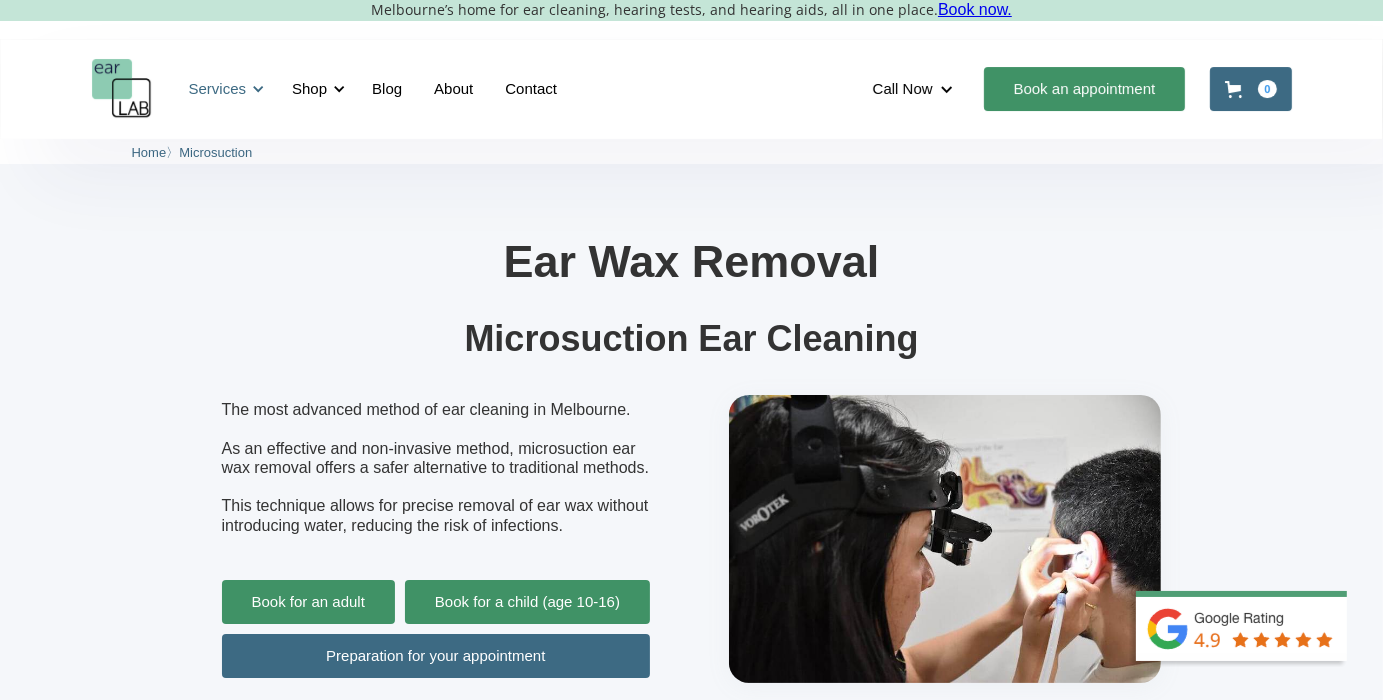 click on "Services" at bounding box center [218, 89] 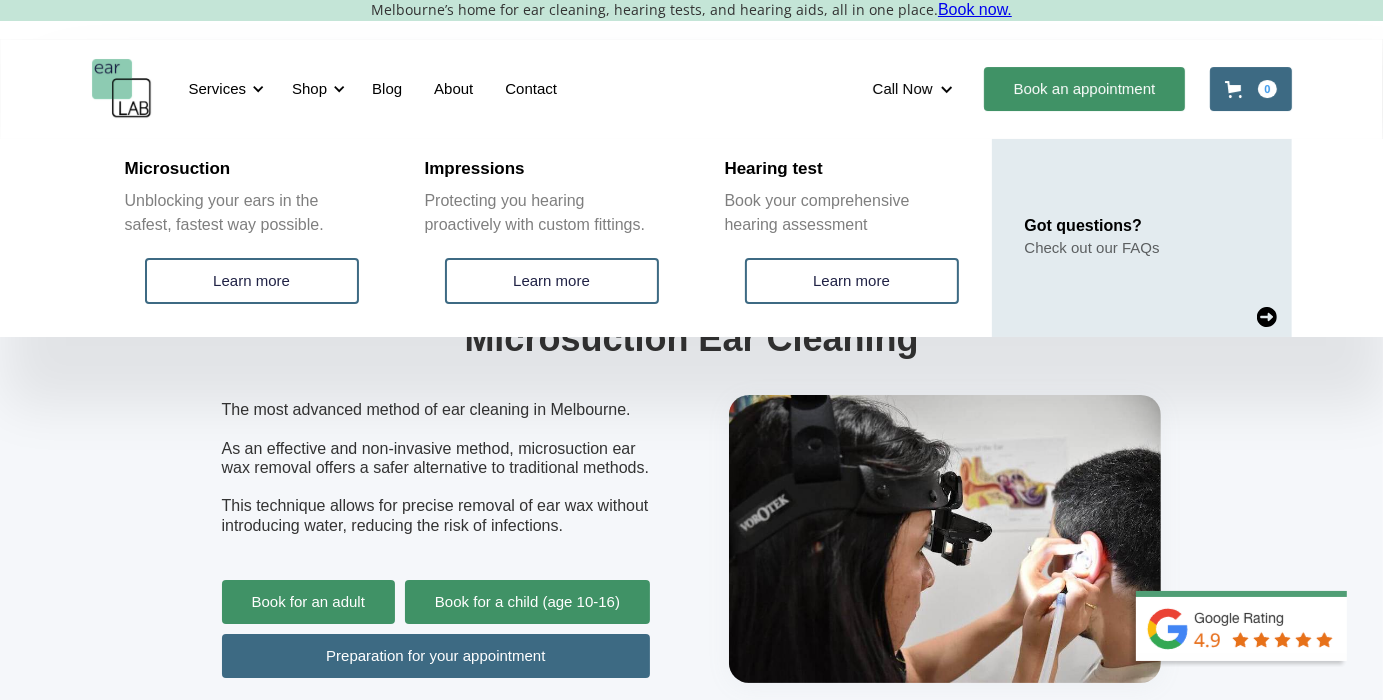 click on "Services Microsuction Unblocking your ears in the safest, fastest way possible.  Learn more Impressions Protecting you hearing proactively with custom fittings. Learn more Hearing test Book your comprehensive hearing assessment  Learn more Got questions? Check out our FAQs Shop Industrial Earplugs Concert & Musician Earplugs Hearing Protection In Ear Monitors Motorsport Earplugs Shooting Earplugs Sleeping Earplugs Swimming Earplugs Universal Fit Earplugs Broadcasting Earplugs Accessories See all products See all categories Blog About Contact (03) 9317 7567 Call Now Richmond (0394282485) Footscray (0393177567) Book an appointment Cart 0 Your Cart $0.00 :  Remove * Subtotal Pay with browser. Continue to Checkout No items found. Product is not available in this quantity. Cart 0 Your Cart $0.00 :  Remove * Subtotal Pay with browser. Continue to Checkout No items found. Product is not available in this quantity." at bounding box center (692, 89) 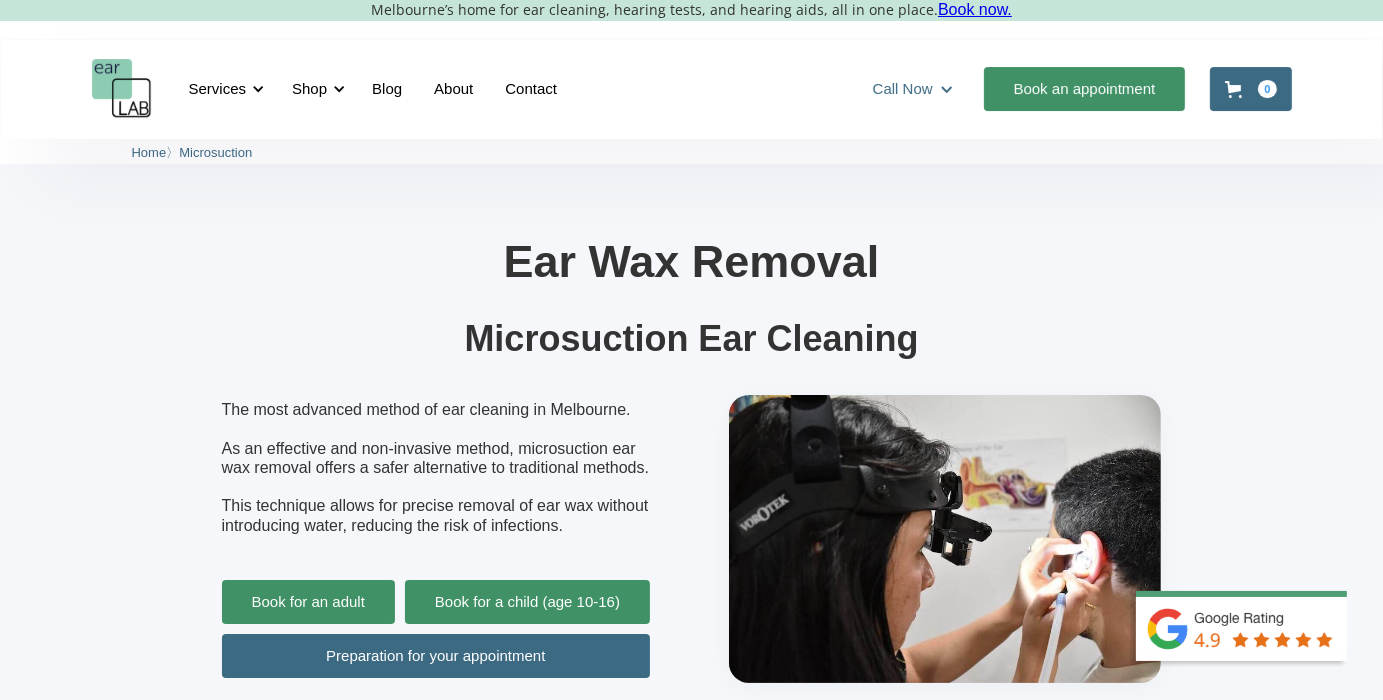 click on "Call Now" at bounding box center (903, 89) 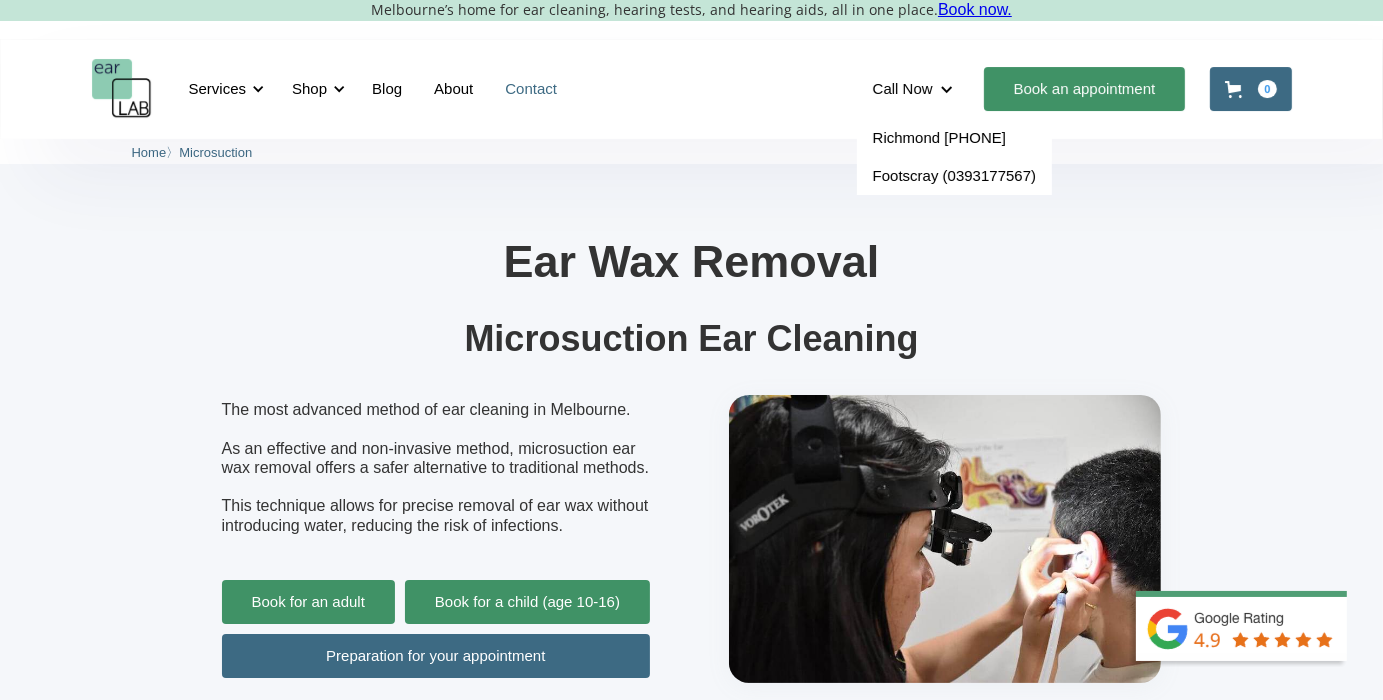 click on "Contact" at bounding box center (531, 89) 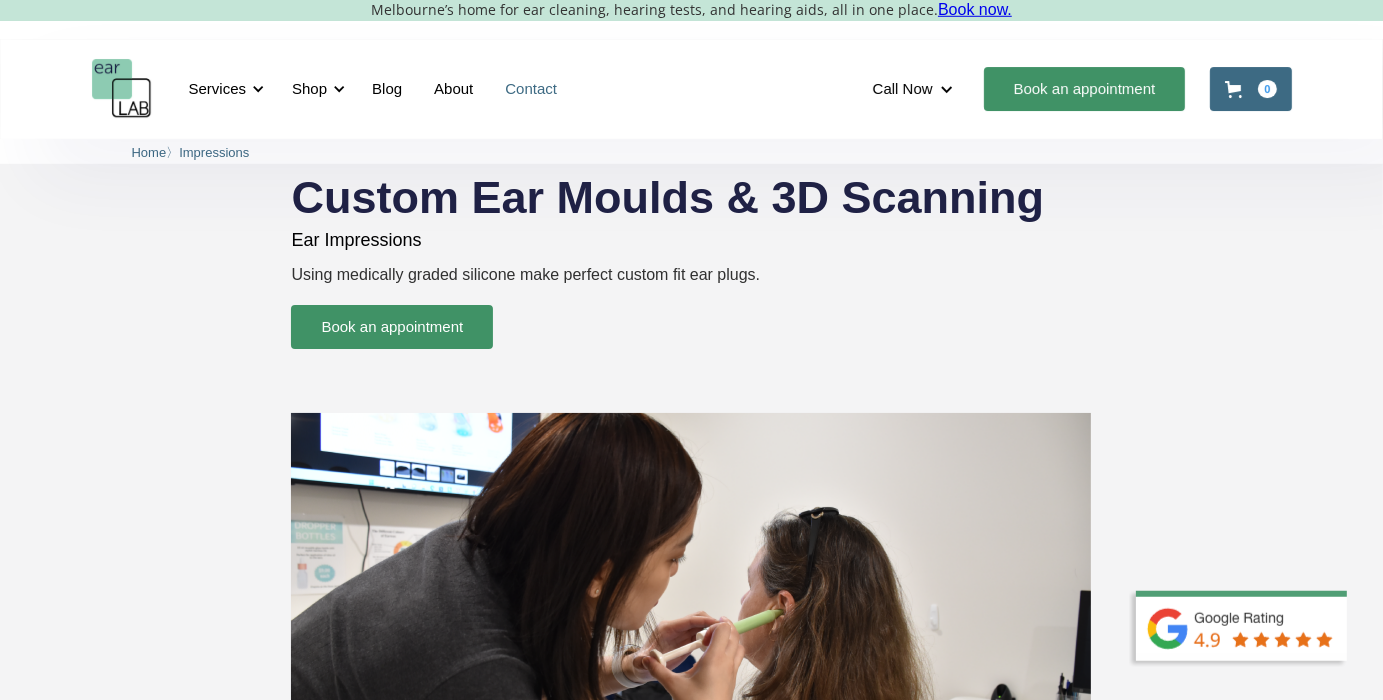 scroll, scrollTop: 0, scrollLeft: 0, axis: both 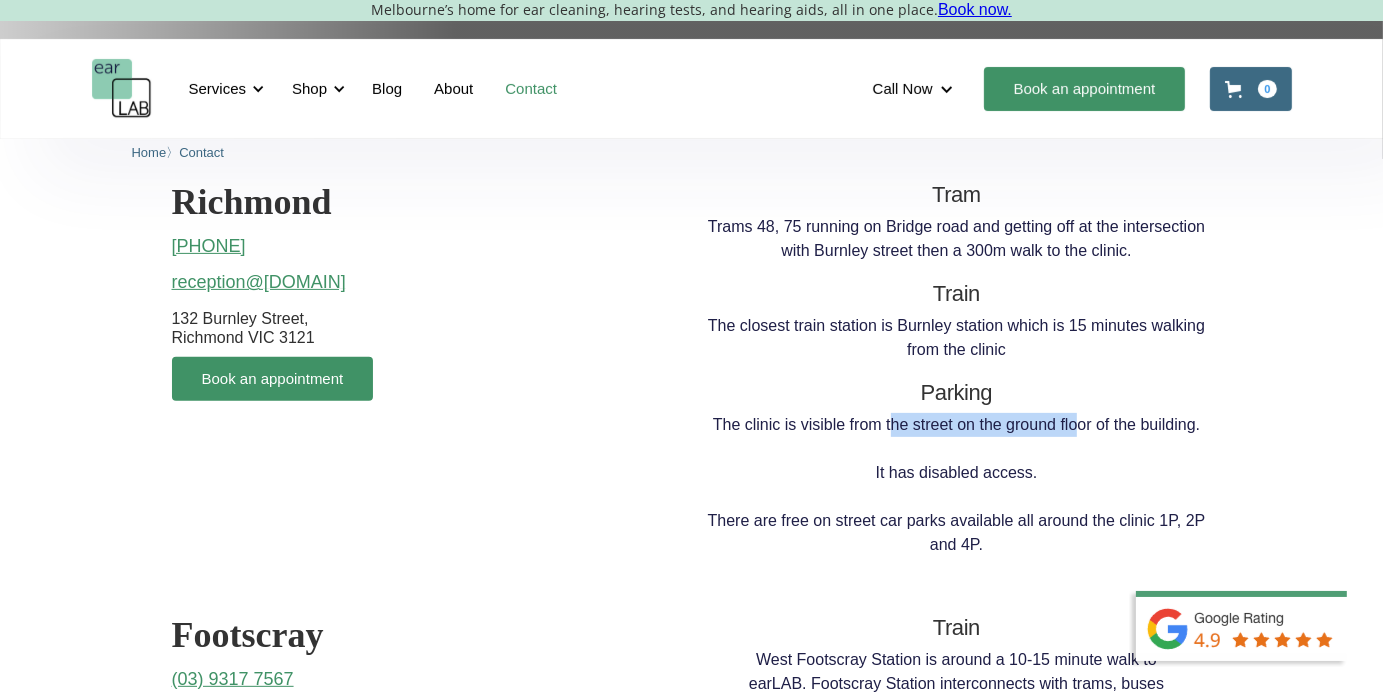 drag, startPoint x: 957, startPoint y: 424, endPoint x: 1093, endPoint y: 426, distance: 136.01471 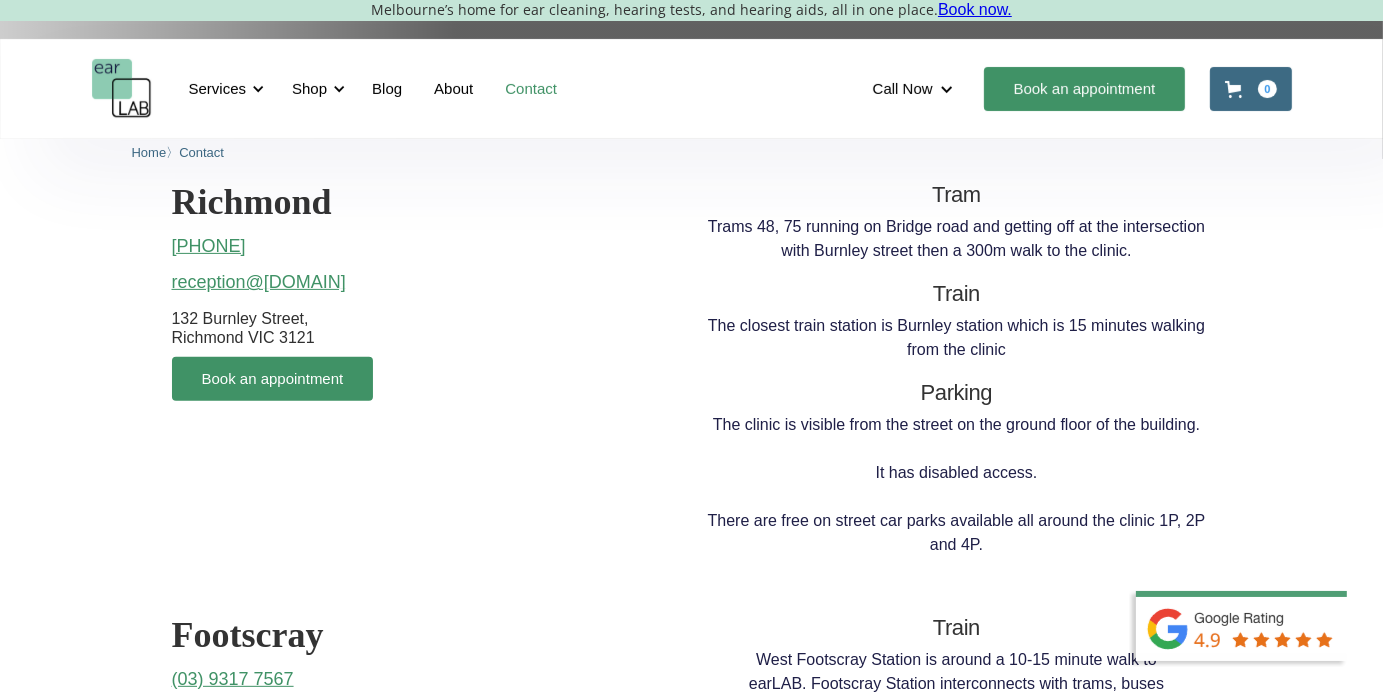 click on "The clinic is visible from the street on the ground floor of the building.  It has disabled access.  There are free on street car parks available all around the clinic [NUMBER]P, [NUMBER]P and [NUMBER]P." at bounding box center [957, 485] 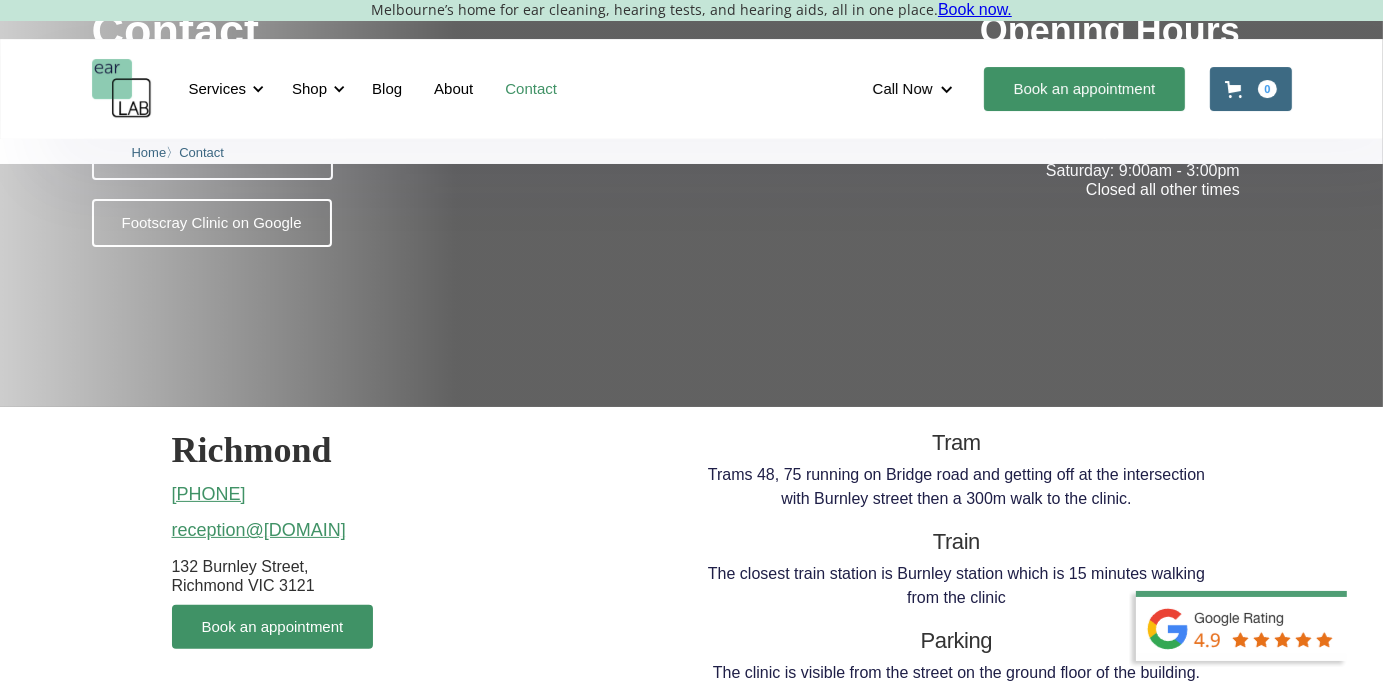 scroll, scrollTop: 0, scrollLeft: 0, axis: both 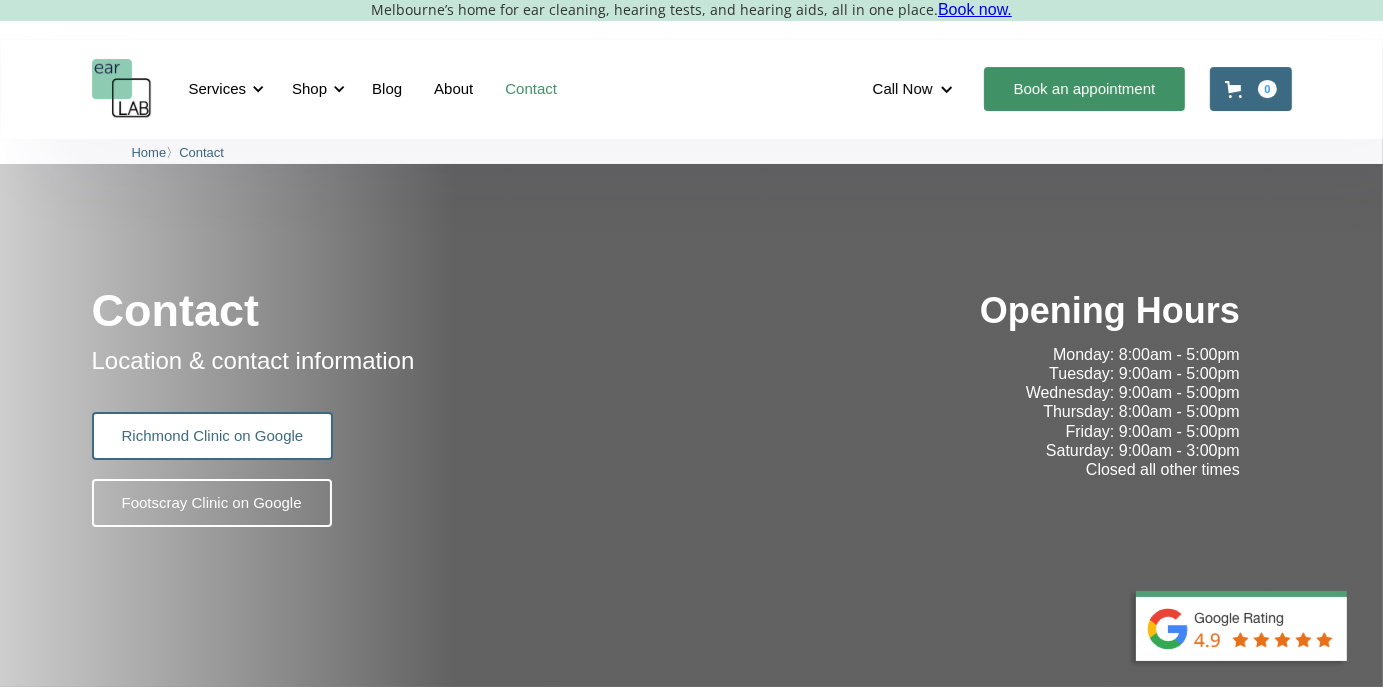 click on "Richmond Clinic on Google" at bounding box center [213, 436] 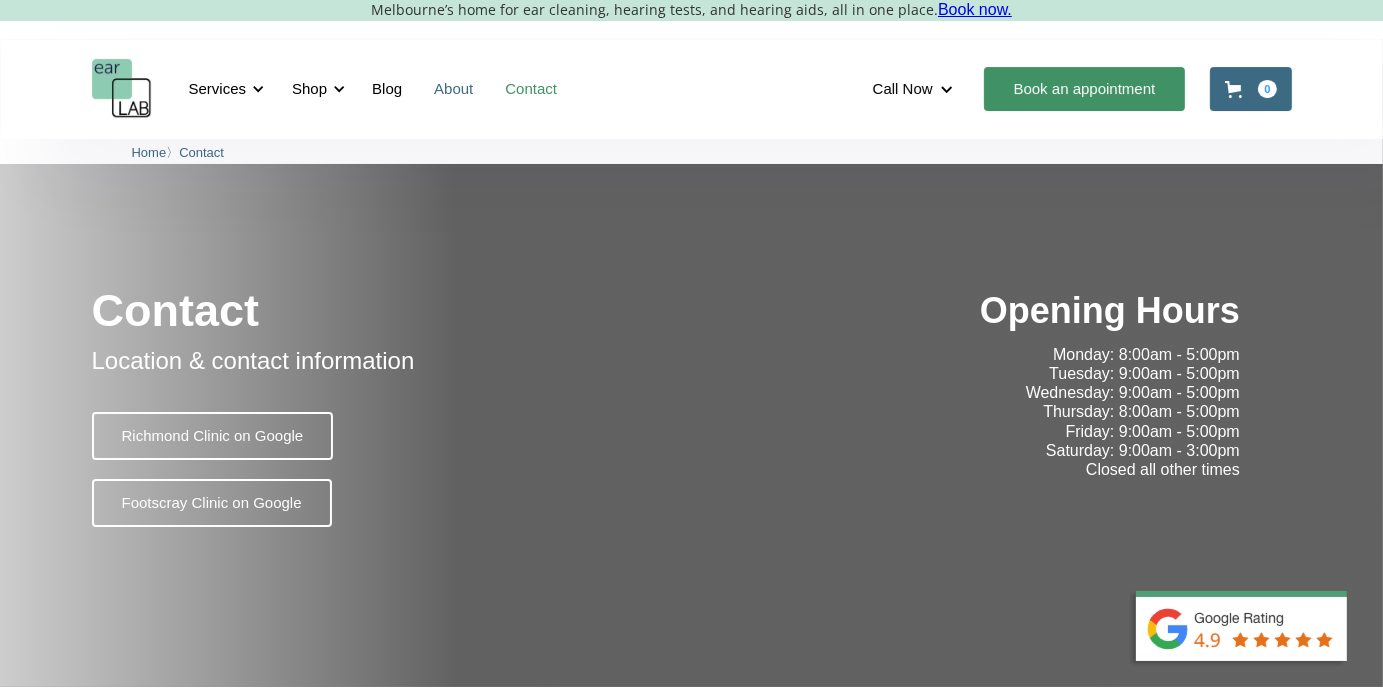 click on "About" at bounding box center [453, 89] 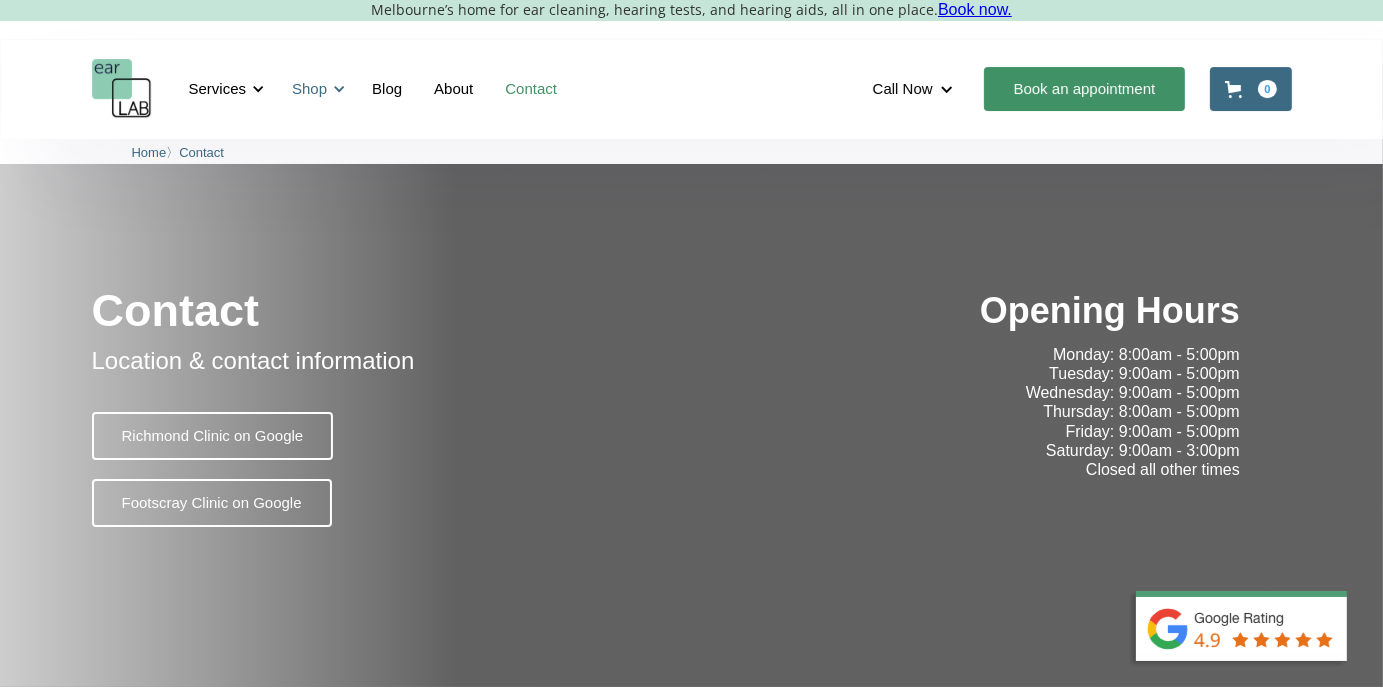 click at bounding box center (339, 89) 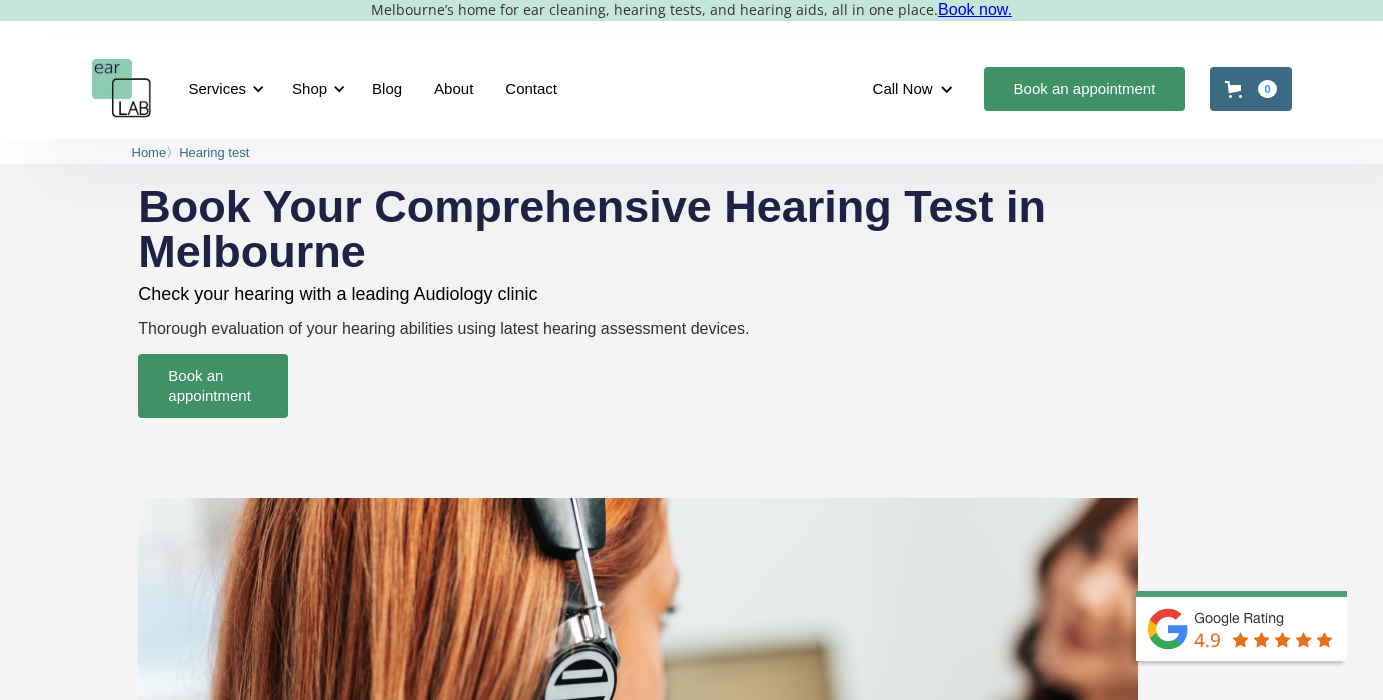 scroll, scrollTop: 0, scrollLeft: 0, axis: both 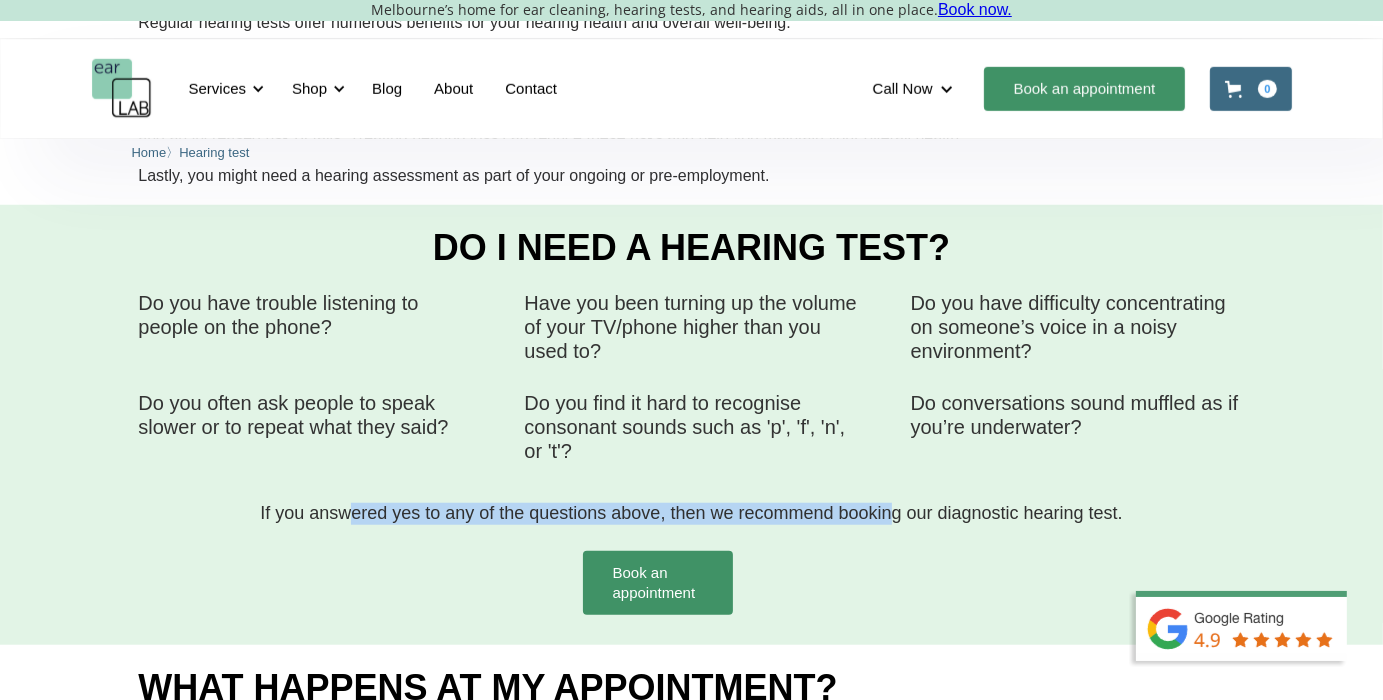 drag, startPoint x: 469, startPoint y: 519, endPoint x: 927, endPoint y: 518, distance: 458.0011 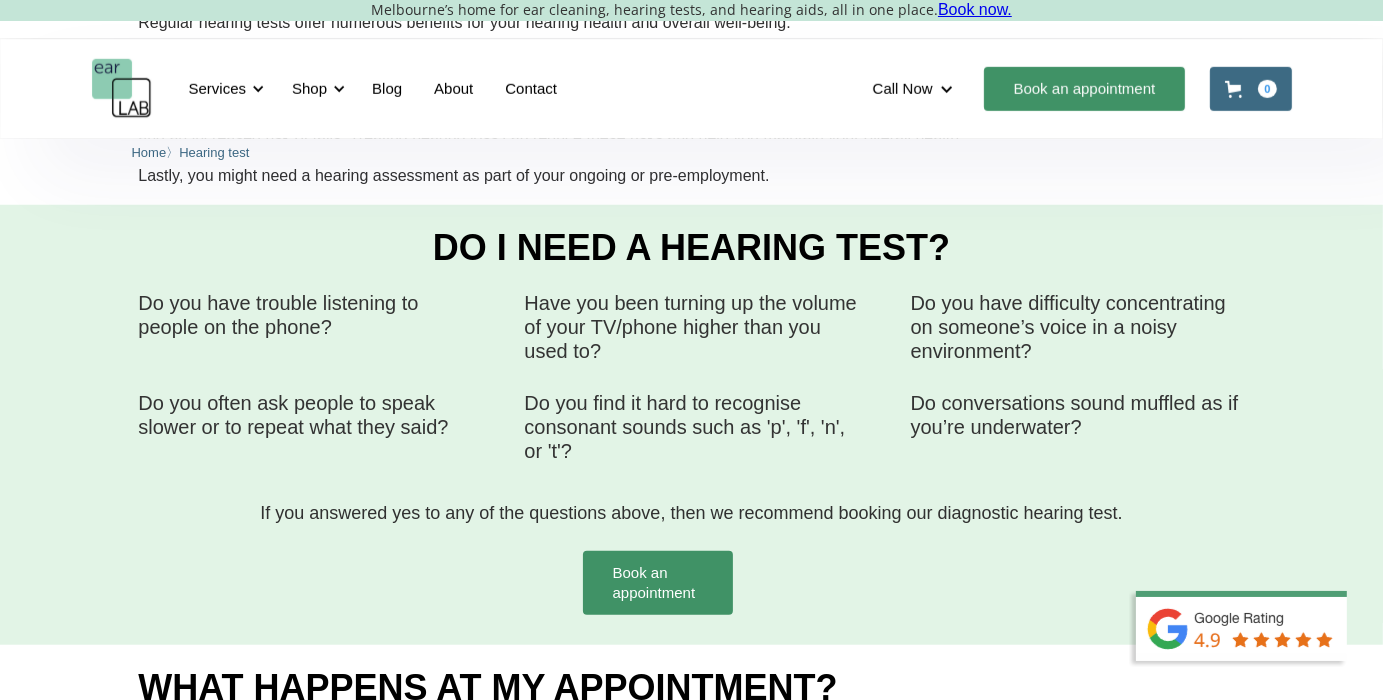 click on "If you answered yes to any of the questions above, then we recommend booking our diagnostic hearing test." at bounding box center (691, 514) 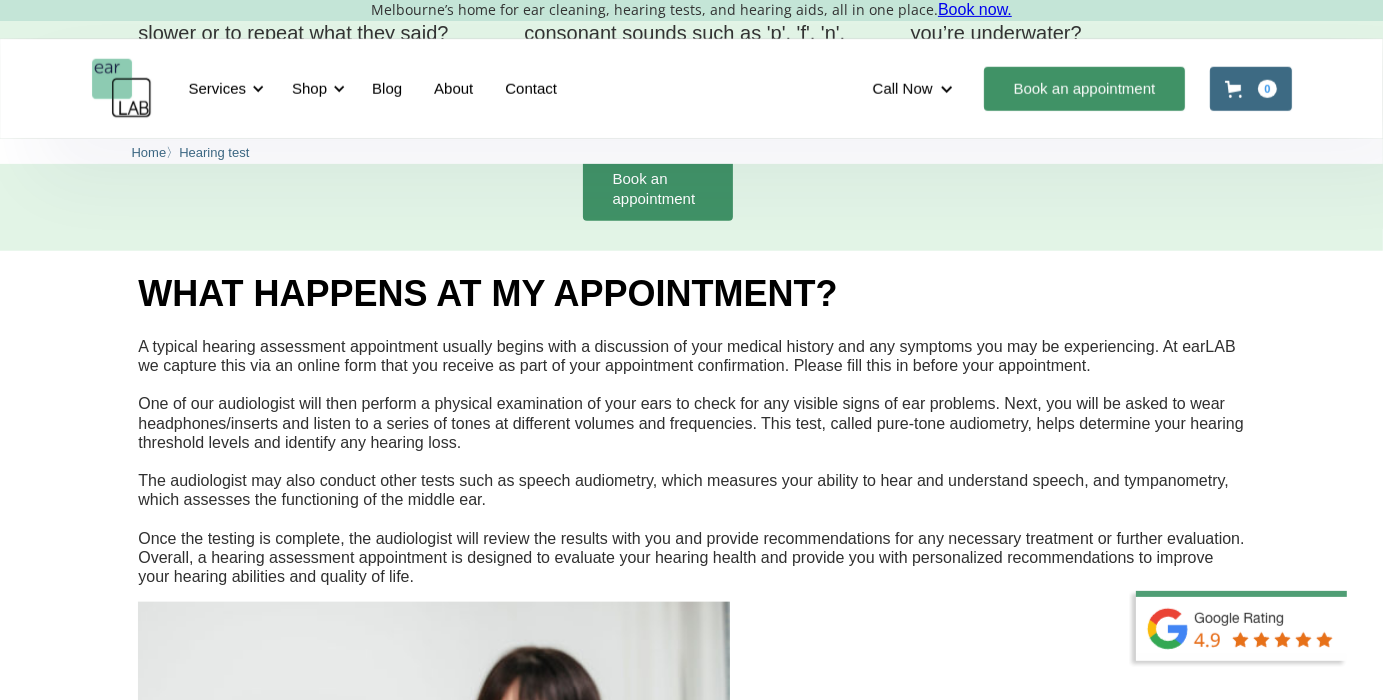 scroll, scrollTop: 1832, scrollLeft: 0, axis: vertical 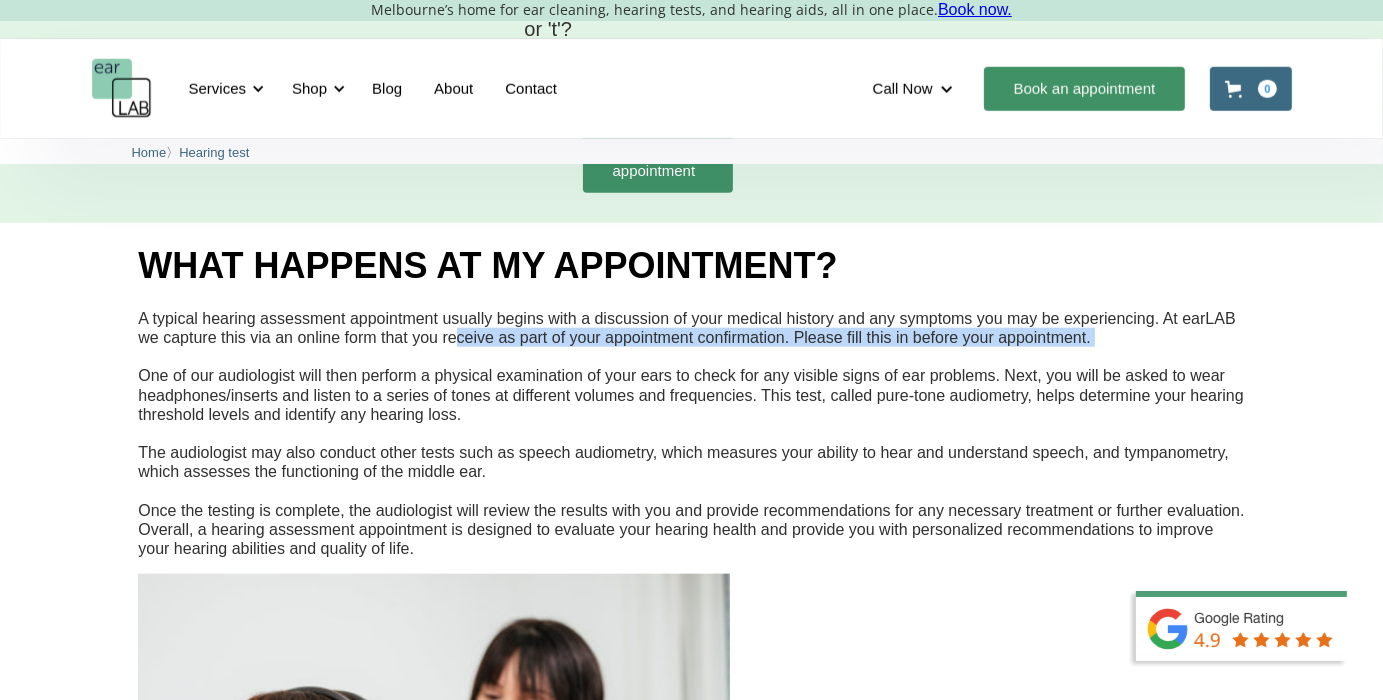 drag, startPoint x: 478, startPoint y: 342, endPoint x: 1042, endPoint y: 354, distance: 564.1276 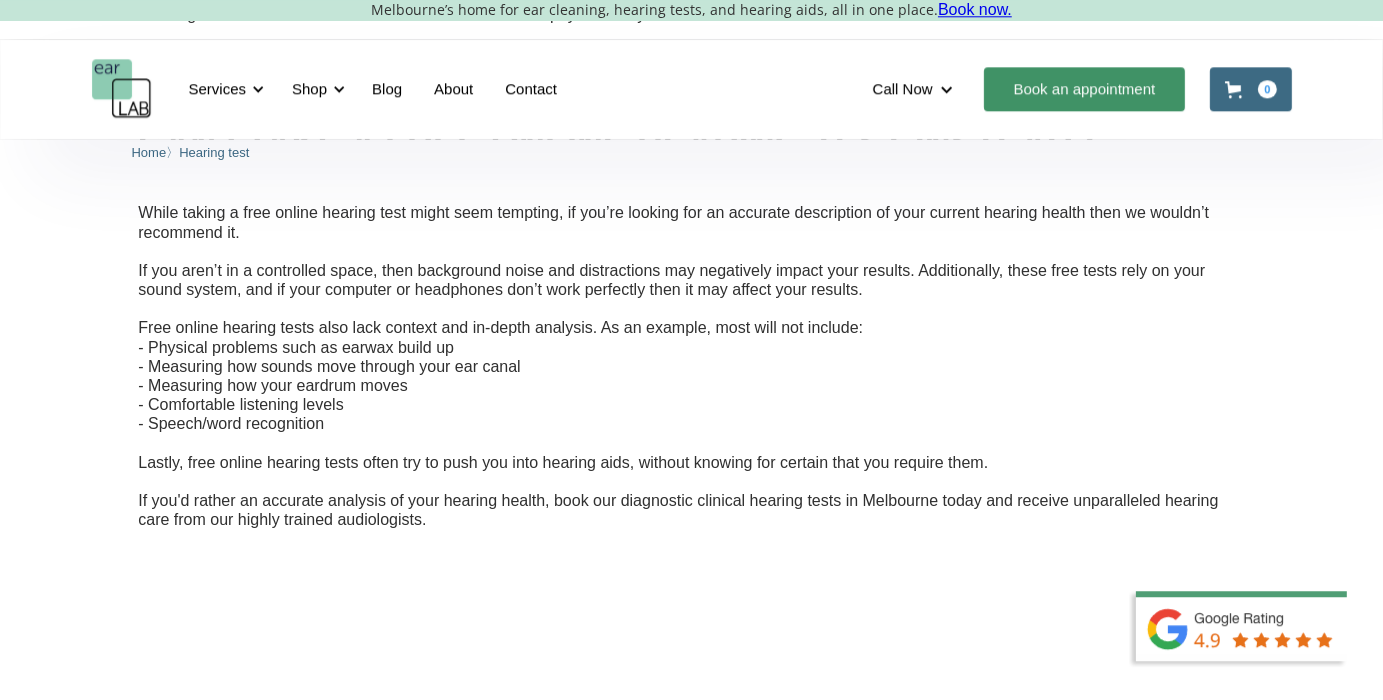 scroll, scrollTop: 4789, scrollLeft: 0, axis: vertical 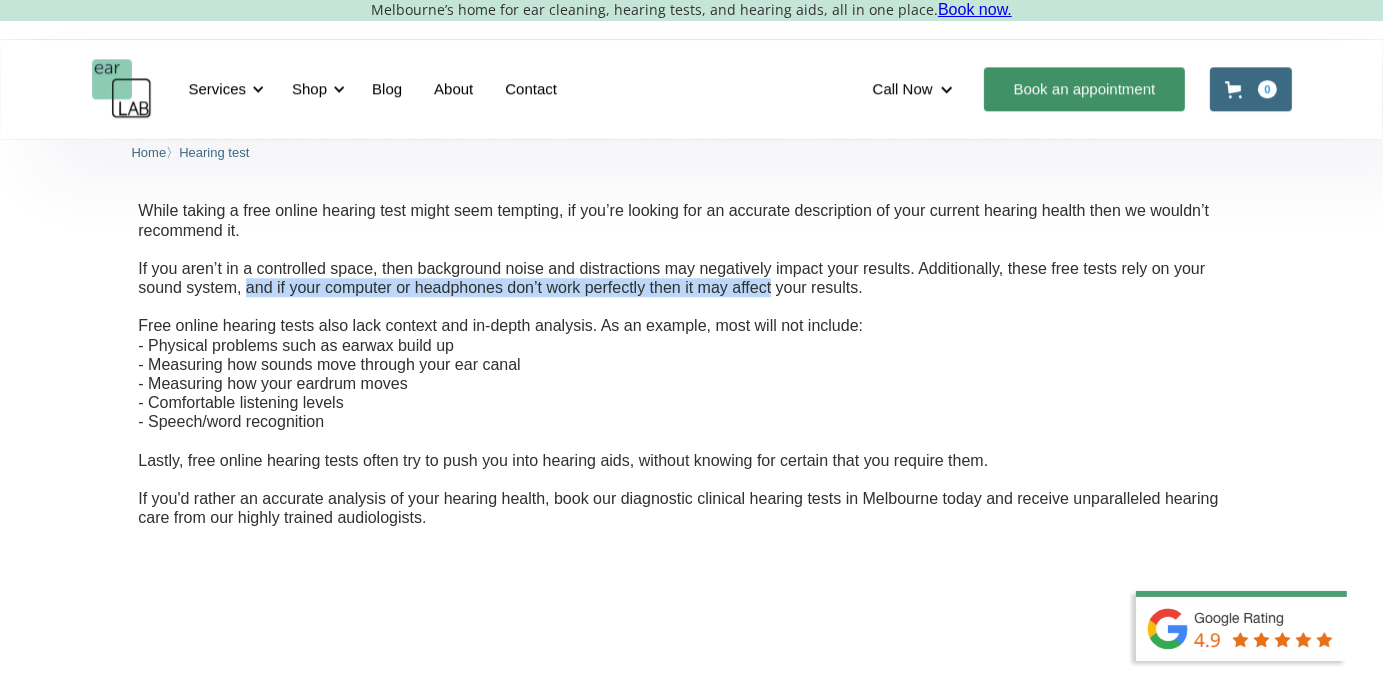 drag, startPoint x: 247, startPoint y: 306, endPoint x: 791, endPoint y: 316, distance: 544.0919 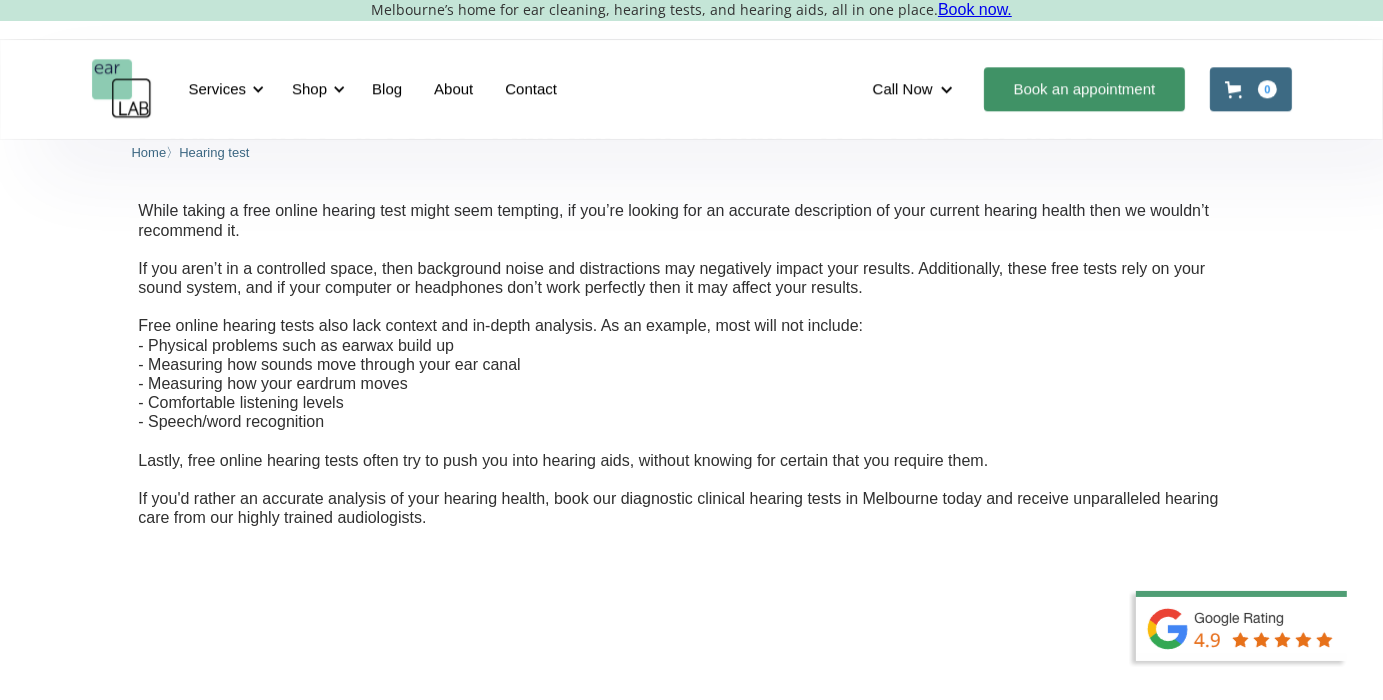 click on "While taking a free online hearing test might seem tempting, if you’re looking for an accurate description of your current hearing health then we wouldn’t recommend it.  If you aren’t in a controlled space, then background noise and distractions may negatively impact your results. Additionally, these free tests rely on your sound system, and if your computer or headphones don’t work perfectly then it may affect your results. Free online hearing tests also lack context and in-depth analysis. As an example, most will not include: - Physical problems such as earwax build up - Measuring how sounds move through your ear canal - Measuring how your eardrum moves - Comfortable listening levels  - Speech/word recognition Lastly, free online hearing tests often try to push you into hearing aids, without knowing for certain that you require them." at bounding box center (691, -3556) 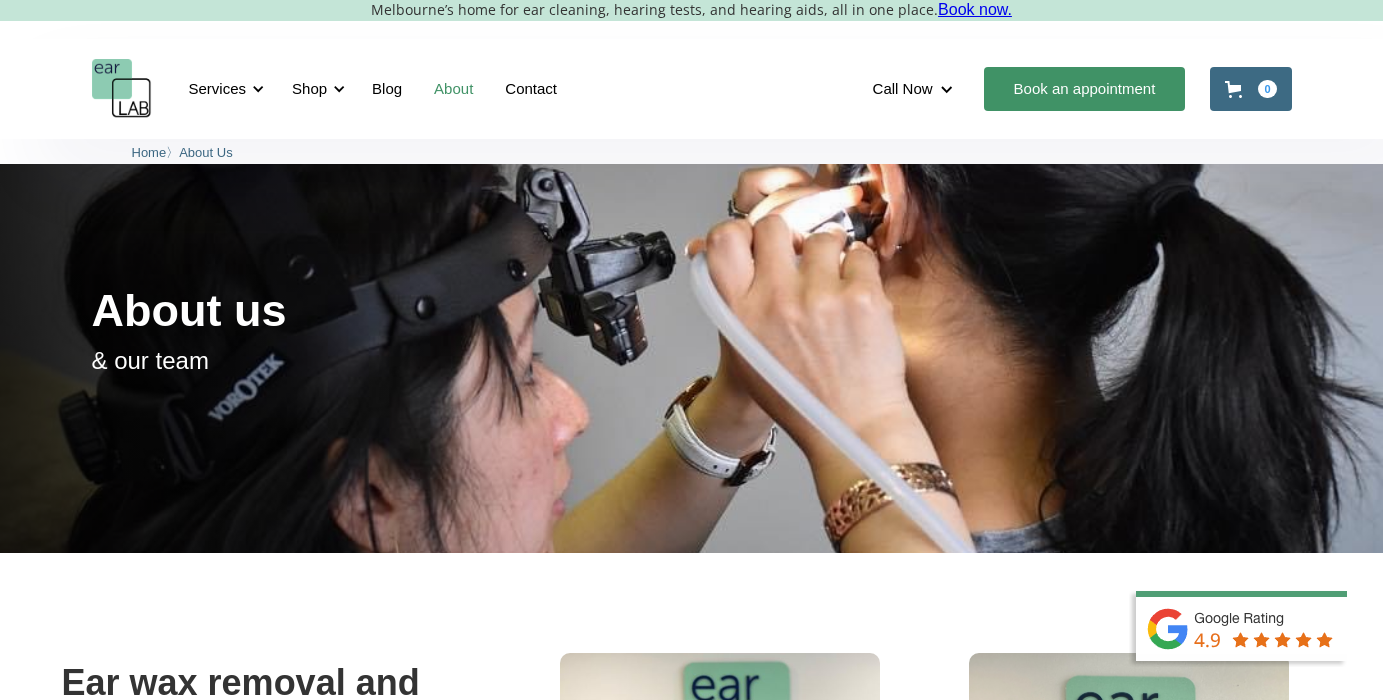 scroll, scrollTop: 0, scrollLeft: 0, axis: both 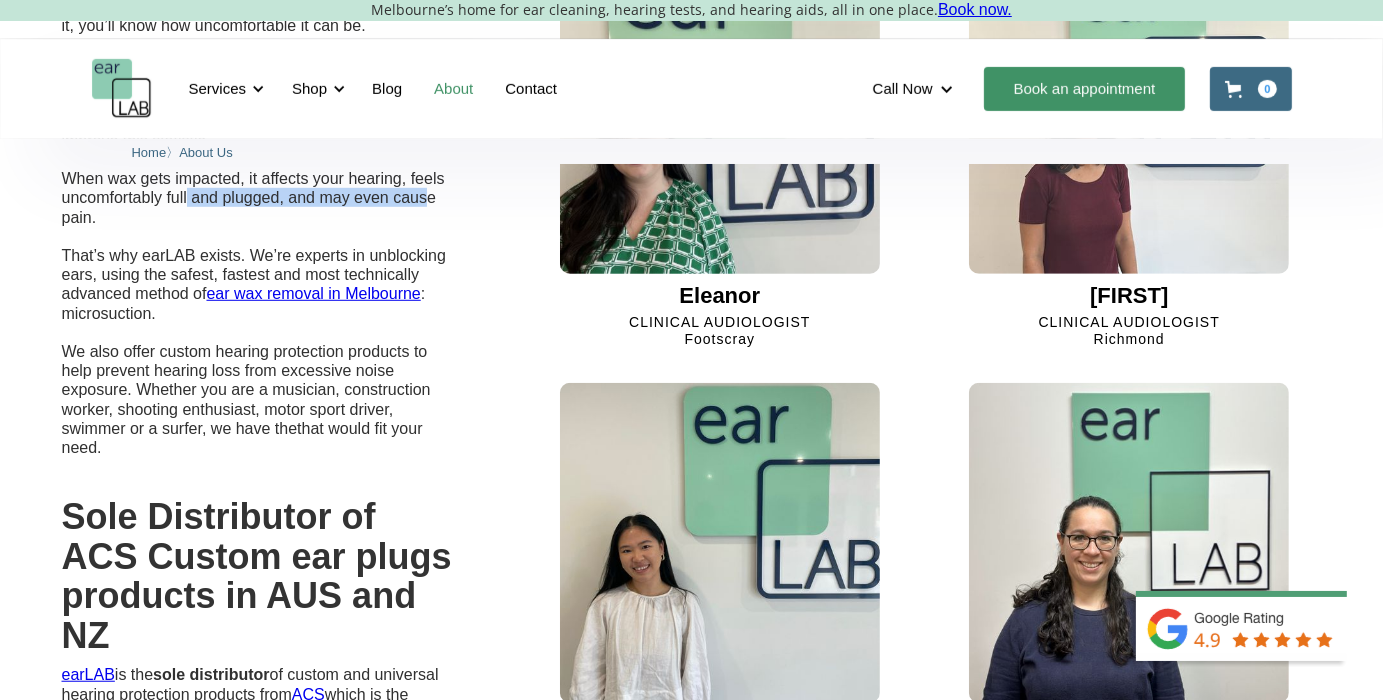 drag, startPoint x: 223, startPoint y: 199, endPoint x: 437, endPoint y: 199, distance: 214 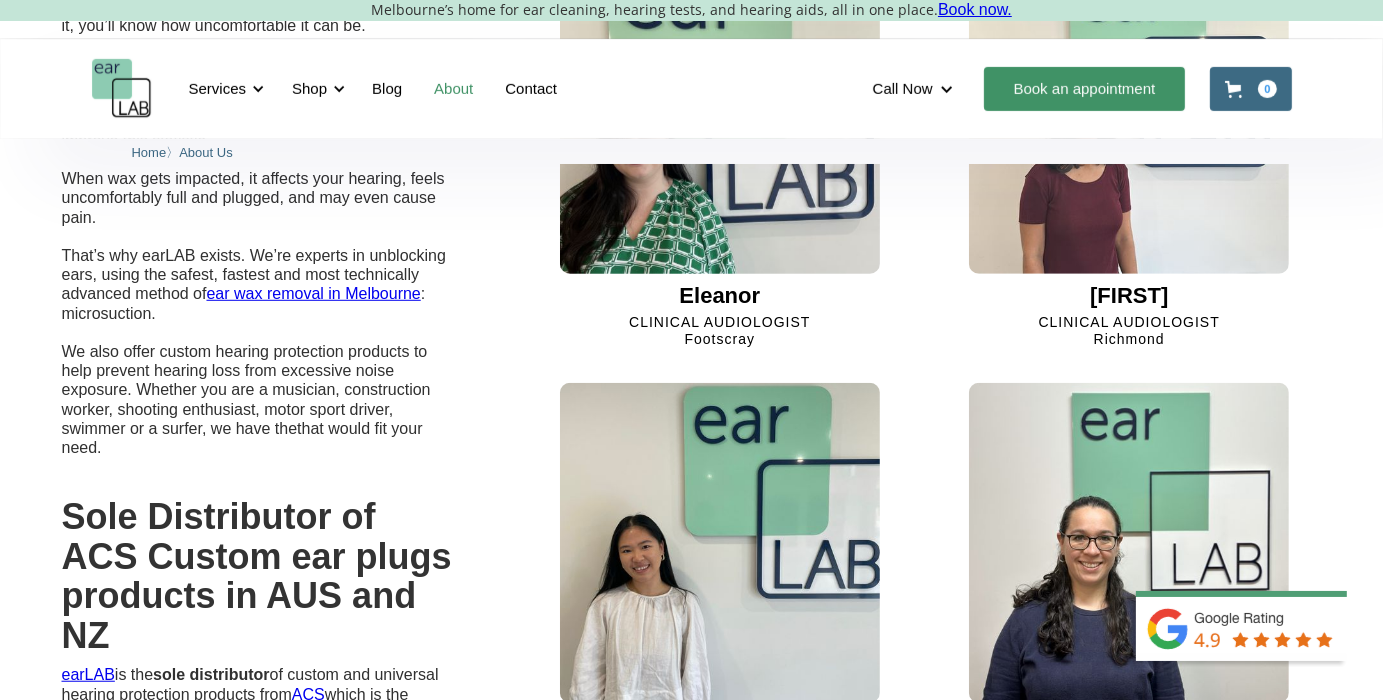 click on ""earLAB exists to reduce the cost of hearing loss for individuals by delaying its appearance and reducing its severity" • Launched in August 2018 by  Lisa  boasting over 15 years of expertise in the hearing and product industries. • Lisa started as a sole clinician and now leads a thriving team of Audiologists and various departments. •  earLAB   ( trade marked ) champions a proactive approach when it comes to taking care of ears and hearing. • Unlike audiology clinics, which mainly concentrate on managing hearing loss, earLAB is dedicated exclusively to preventive measures. •  28,801 pair of ears  seen as of September 2024 Blocked ears are a common problem, affecting up to 57% of the population. And if you’ve ever experienced it, you’ll know how uncomfortable it can be.  In fact, studies on  Ear health in Australia When wax gets impacted, it affects your hearing, feels uncomfortably full and plugged, and may even cause pain. ear wax removal in Melbourne : microsuction." at bounding box center (260, 63) 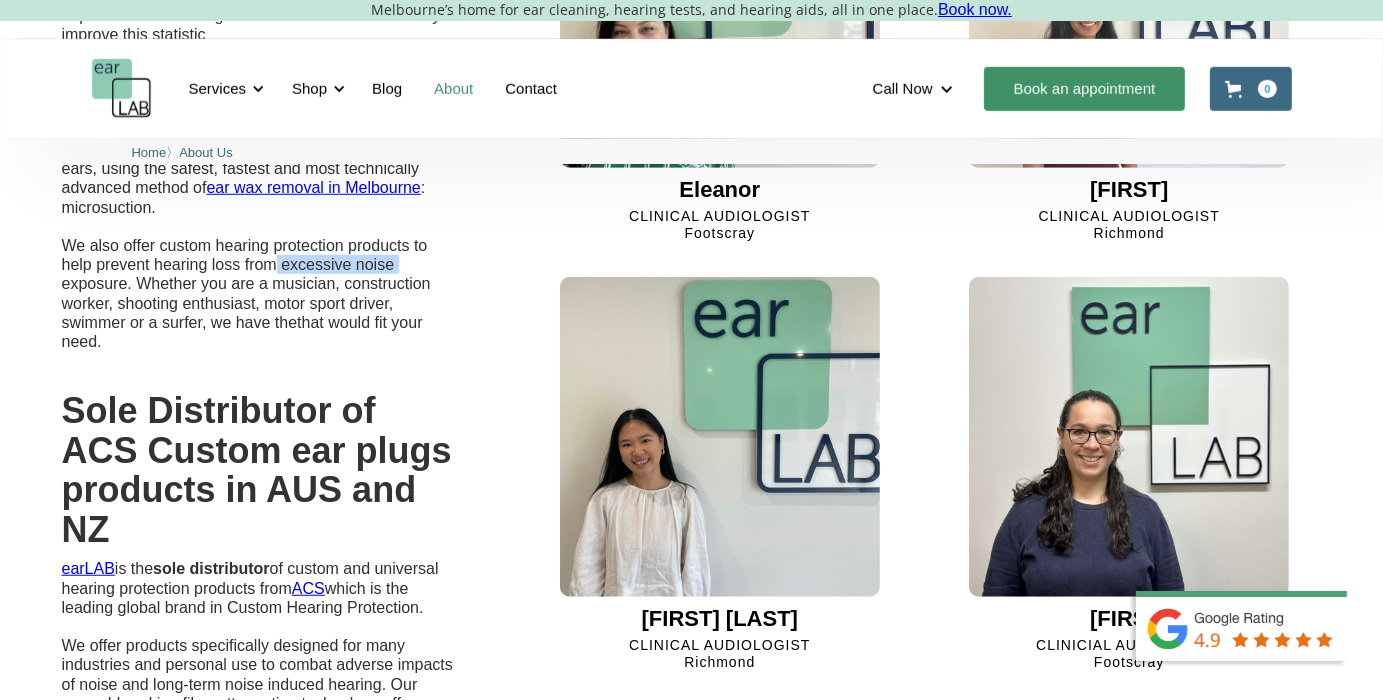 drag, startPoint x: 278, startPoint y: 256, endPoint x: 428, endPoint y: 259, distance: 150.03 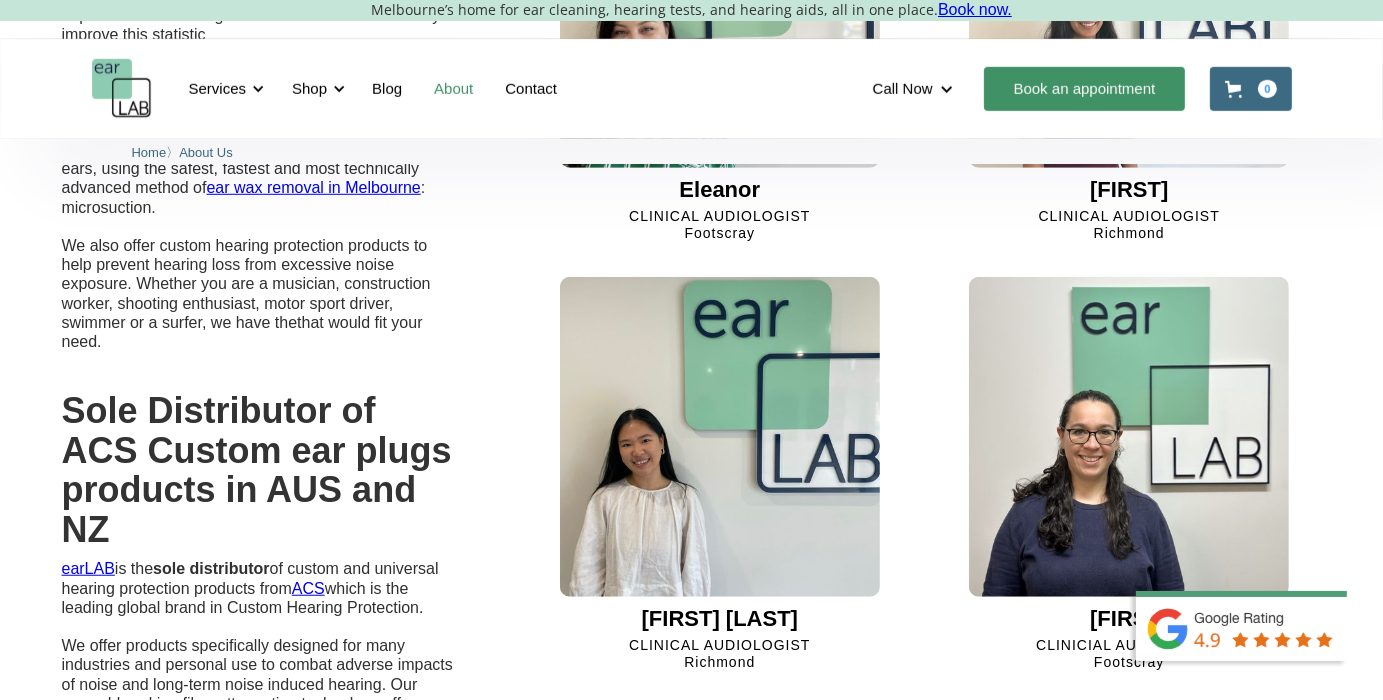 click on ""earLAB exists to reduce the cost of hearing loss for individuals by delaying its appearance and reducing its severity" • Launched in August 2018 by  Lisa  boasting over 15 years of expertise in the hearing and product industries. • Lisa started as a sole clinician and now leads a thriving team of Audiologists and various departments. •  earLAB   ( trade marked ) champions a proactive approach when it comes to taking care of ears and hearing. • Unlike audiology clinics, which mainly concentrate on managing hearing loss, earLAB is dedicated exclusively to preventive measures. •  28,801 pair of ears  seen as of September 2024 Blocked ears are a common problem, affecting up to 57% of the population. And if you’ve ever experienced it, you’ll know how uncomfortable it can be.  In fact, studies on  Ear health in Australia When wax gets impacted, it affects your hearing, feels uncomfortably full and plugged, and may even cause pain. ear wax removal in Melbourne : microsuction." at bounding box center [260, -43] 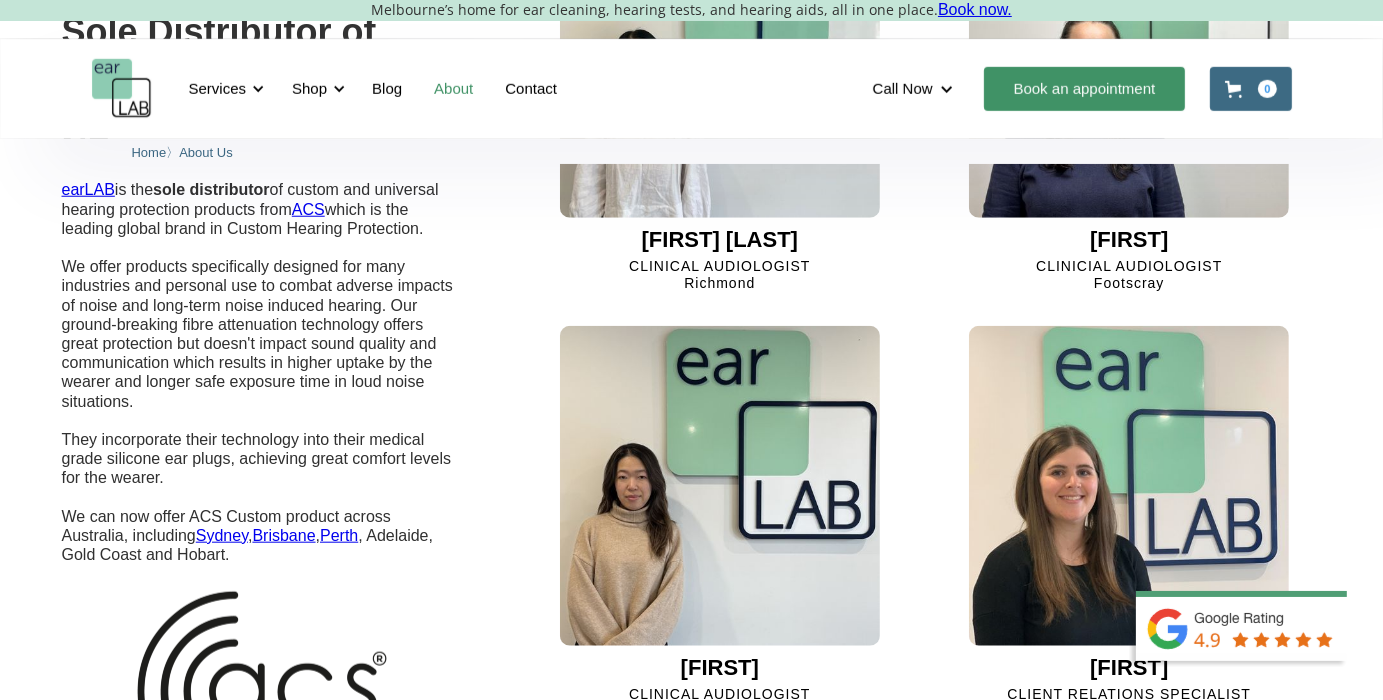 scroll, scrollTop: 1689, scrollLeft: 0, axis: vertical 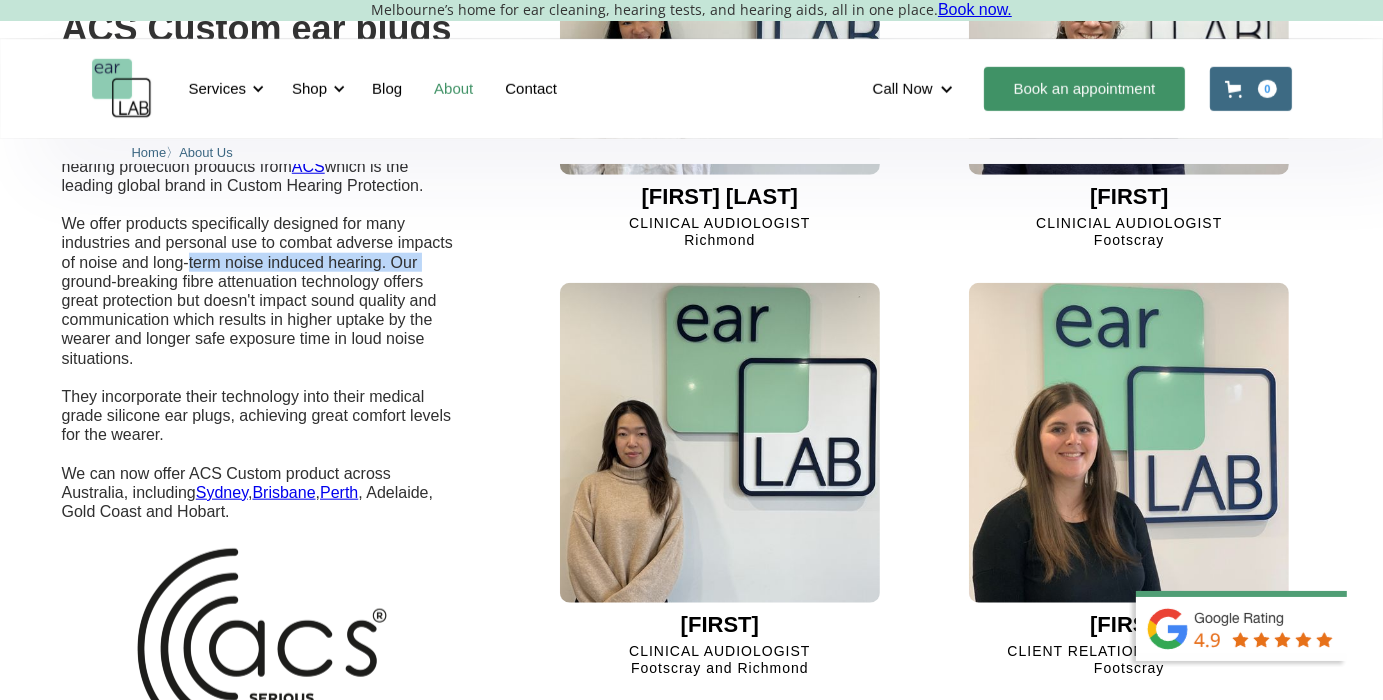drag, startPoint x: 190, startPoint y: 262, endPoint x: 426, endPoint y: 258, distance: 236.03389 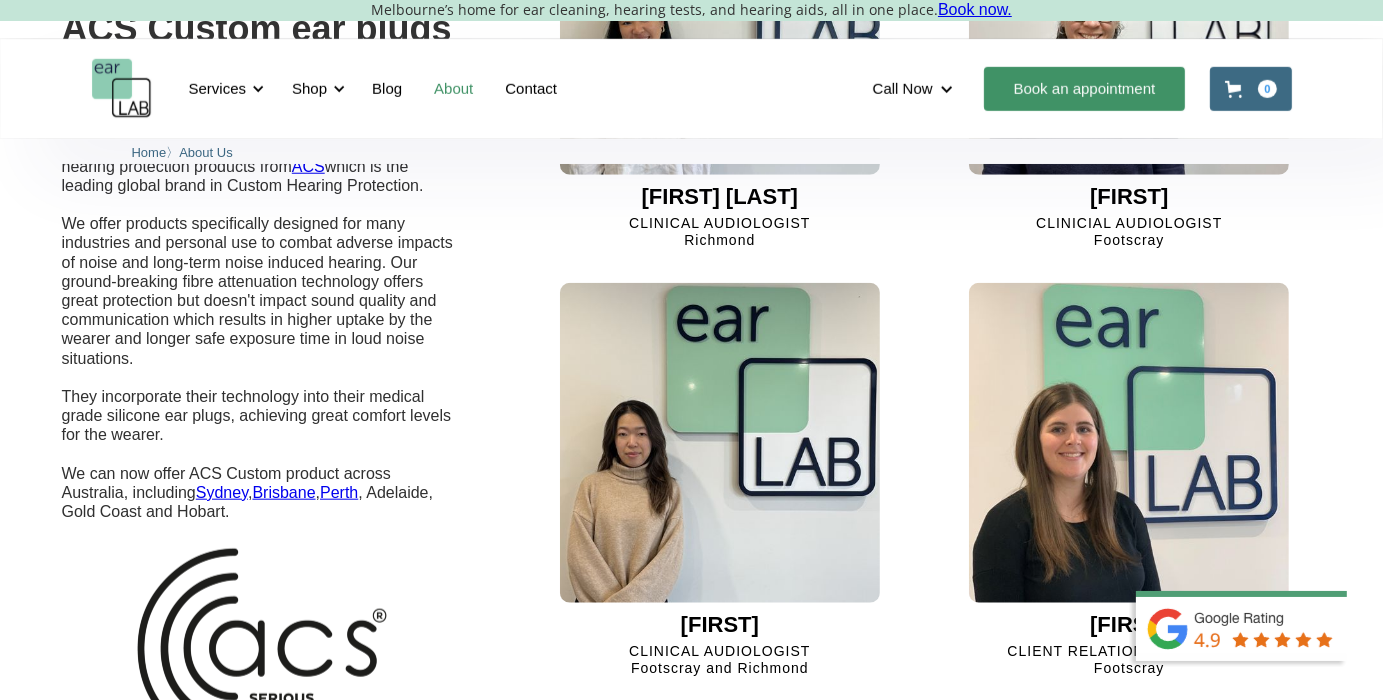 click on "earLAB  is the  sole distributor  of custom and universal hearing protection products from  ACS  which is the leading global brand in Custom Hearing Protection.  We offer products specifically designed for many industries and personal use to combat adverse impacts of noise and long-term noise induced hearing. Our ground-breaking fibre attenuation technology offers great protection but doesn't impact sound quality and communication which results in higher uptake by the wearer and longer safe exposure time in loud noise situations.  They incorporate their technology into their medical grade silicone ear plugs, achieving great comfort levels for the wearer. We can now offer ACS Custom product across Australia, including  Sydney ,  Brisbane ,  Perth , Adelaide, Gold Coast and Hobart." at bounding box center (260, 329) 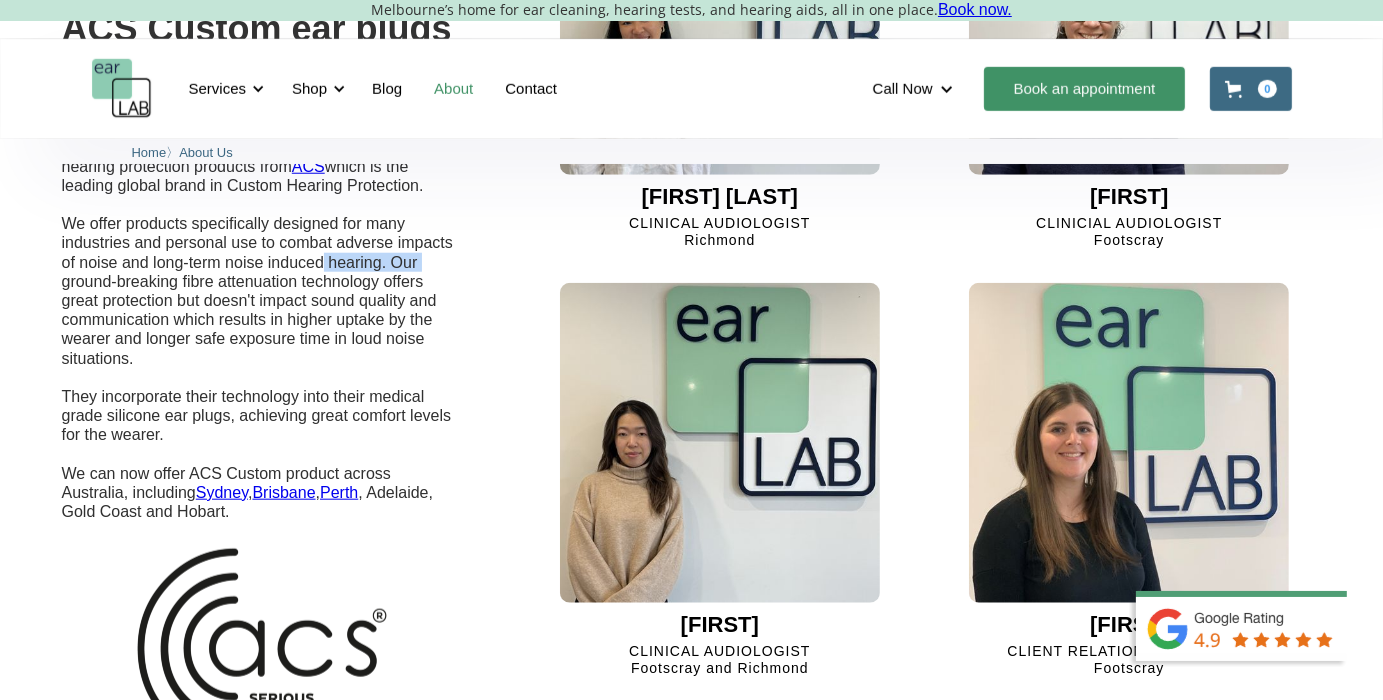 drag, startPoint x: 344, startPoint y: 264, endPoint x: 431, endPoint y: 266, distance: 87.02299 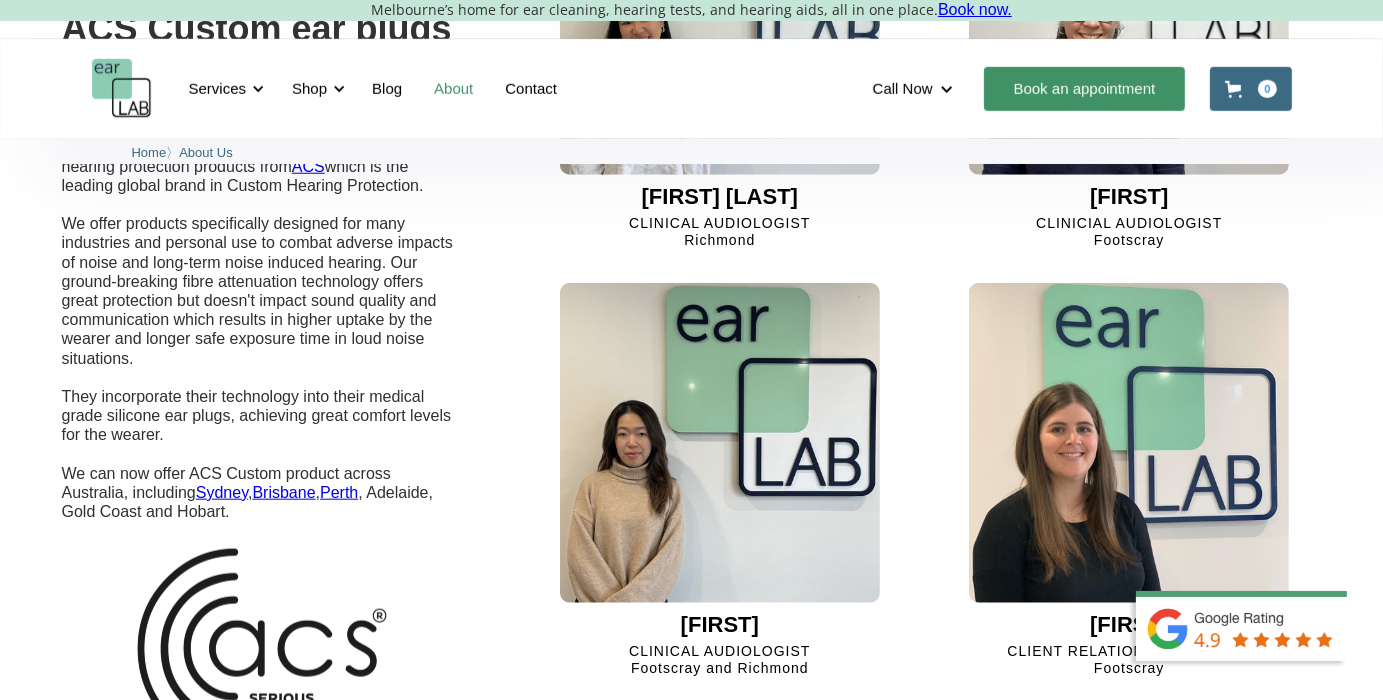click on "earLAB  is the  sole distributor  of custom and universal hearing protection products from  ACS  which is the leading global brand in Custom Hearing Protection.  We offer products specifically designed for many industries and personal use to combat adverse impacts of noise and long-term noise induced hearing. Our ground-breaking fibre attenuation technology offers great protection but doesn't impact sound quality and communication which results in higher uptake by the wearer and longer safe exposure time in loud noise situations.  They incorporate their technology into their medical grade silicone ear plugs, achieving great comfort levels for the wearer. We can now offer ACS Custom product across Australia, including  Sydney ,  Brisbane ,  Perth , Adelaide, Gold Coast and Hobart." at bounding box center (260, 329) 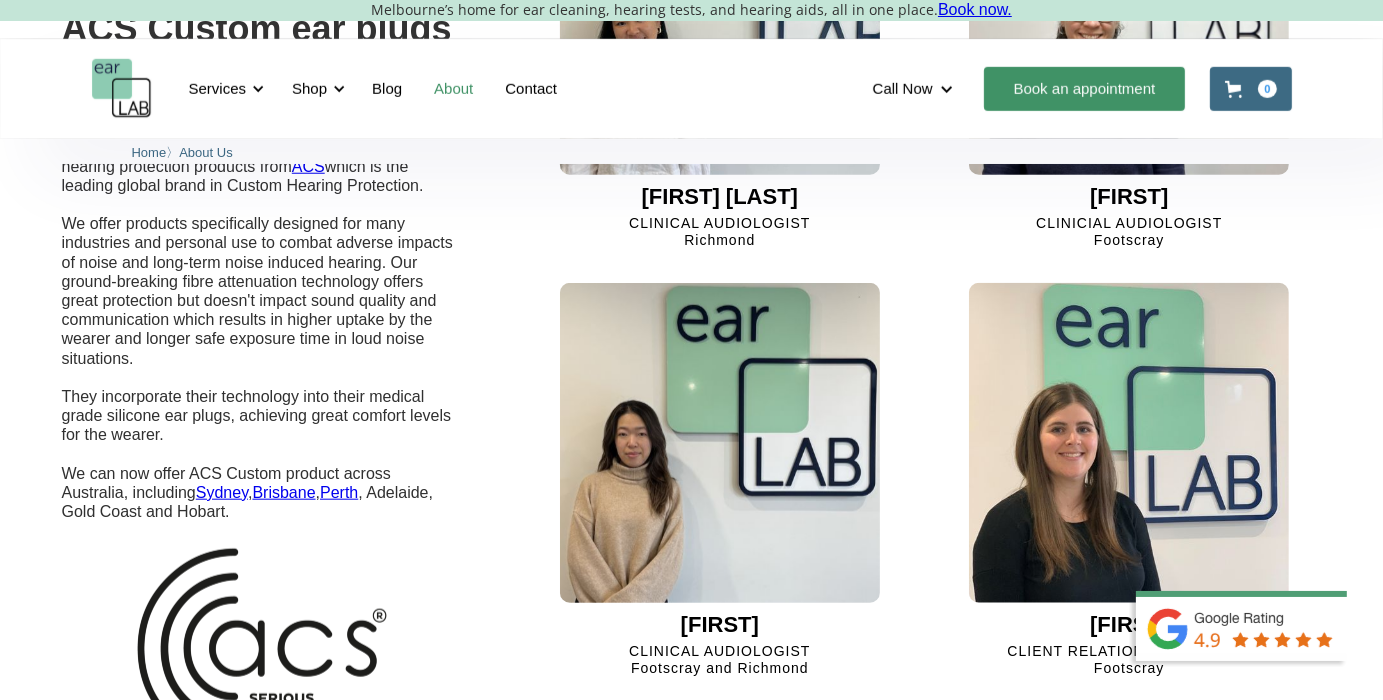 click on "Ear wax removal and custom earplugs in Melbourne’s east and west "earLAB exists to reduce the cost of hearing loss for individuals by delaying its appearance and reducing its severity" • Launched in August 2018 by  Lisa  boasting over 15 years of expertise in the hearing and product industries. • Lisa started as a sole clinician and now leads a thriving team of Audiologists and various departments. •  earLAB   ( trade marked ) champions a proactive approach when it comes to taking care of ears and hearing. • Unlike audiology clinics, which mainly concentrate on managing hearing loss, earLAB is dedicated exclusively to preventive measures. •  28,801 pair of ears  seen as of September 2024 Blocked ears are a common problem, affecting up to 57% of the population. And if you’ve ever experienced it, you’ll know how uncomfortable it can be.  In fact, studies on  Ear health in Australia When wax gets impacted, it affects your hearing, feels uncomfortably full and plugged, and may even cause pain." at bounding box center [692, 40] 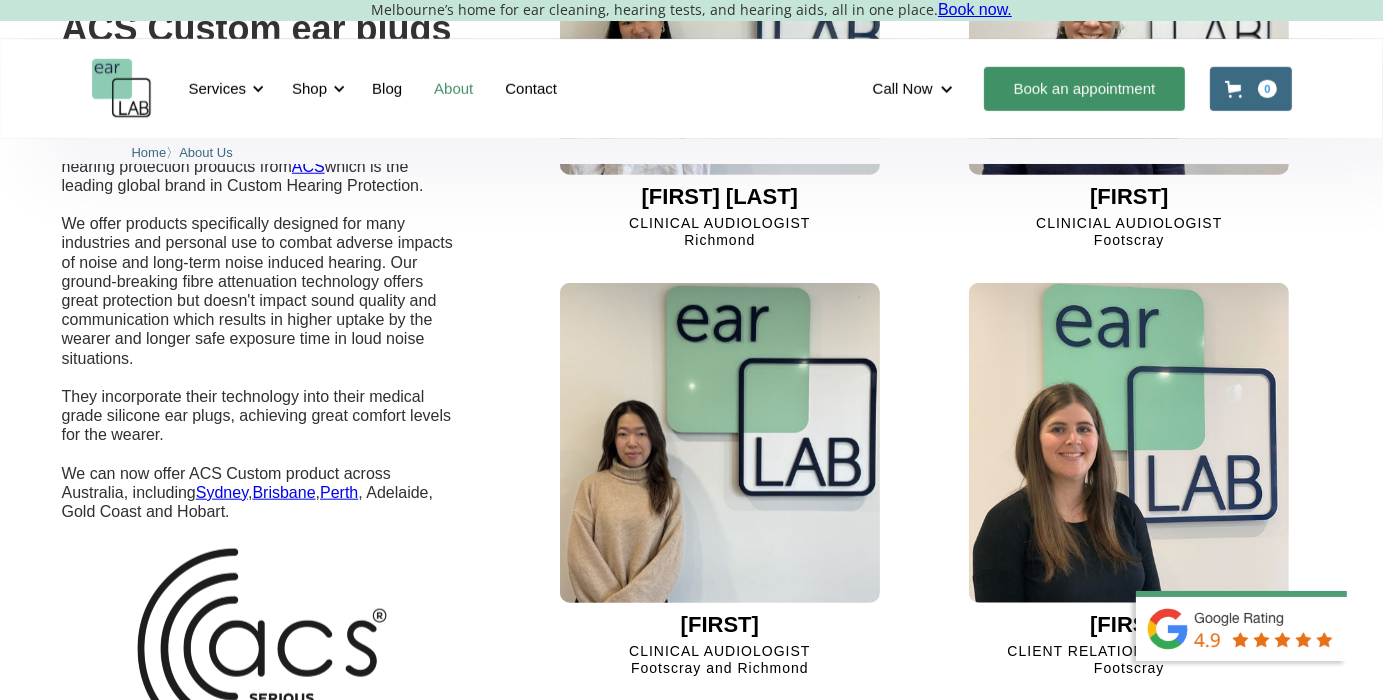click on "Ear wax removal and custom earplugs in Melbourne’s east and west "earLAB exists to reduce the cost of hearing loss for individuals by delaying its appearance and reducing its severity" • Launched in August 2018 by  Lisa  boasting over 15 years of expertise in the hearing and product industries. • Lisa started as a sole clinician and now leads a thriving team of Audiologists and various departments. •  earLAB   ( trade marked ) champions a proactive approach when it comes to taking care of ears and hearing. • Unlike audiology clinics, which mainly concentrate on managing hearing loss, earLAB is dedicated exclusively to preventive measures. •  28,801 pair of ears  seen as of September 2024 Blocked ears are a common problem, affecting up to 57% of the population. And if you’ve ever experienced it, you’ll know how uncomfortable it can be.  In fact, studies on  Ear health in Australia When wax gets impacted, it affects your hearing, feels uncomfortably full and plugged, and may even cause pain." at bounding box center (692, 40) 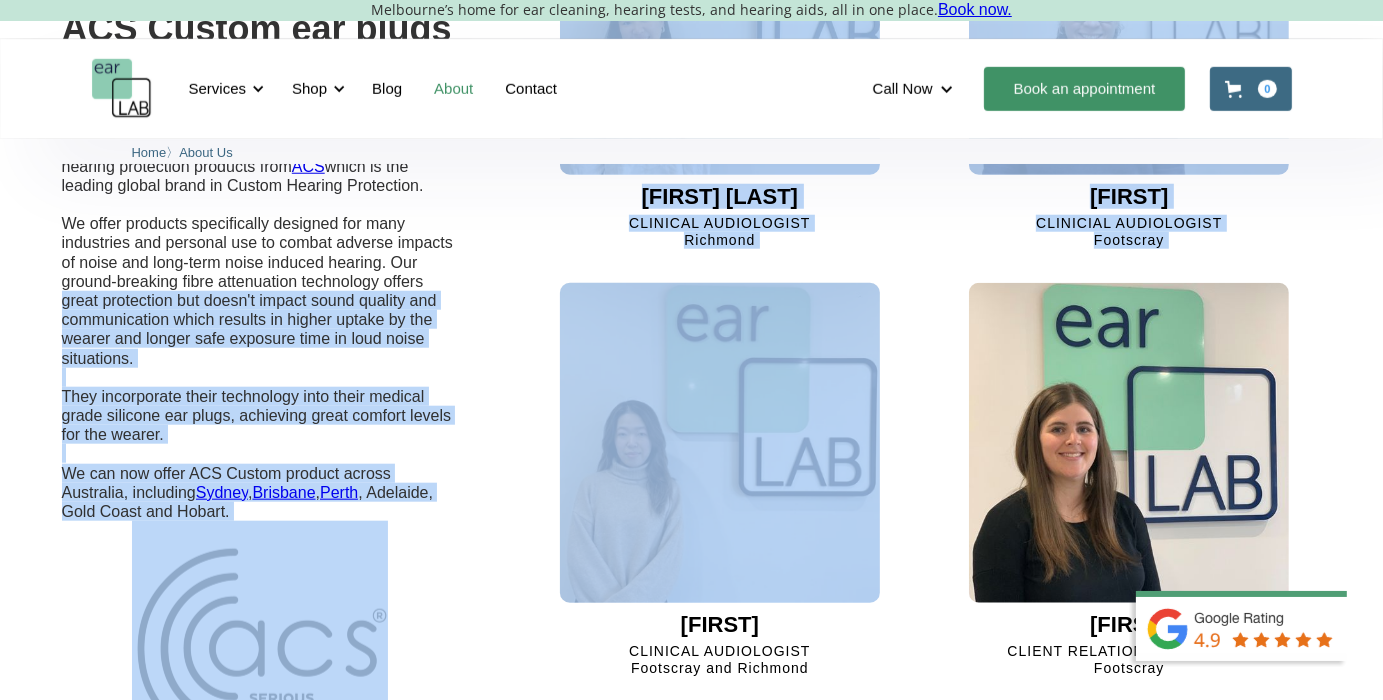 click on "Ear wax removal and custom earplugs in Melbourne’s east and west "earLAB exists to reduce the cost of hearing loss for individuals by delaying its appearance and reducing its severity" • Launched in August 2018 by  Lisa  boasting over 15 years of expertise in the hearing and product industries. • Lisa started as a sole clinician and now leads a thriving team of Audiologists and various departments. •  earLAB   ( trade marked ) champions a proactive approach when it comes to taking care of ears and hearing. • Unlike audiology clinics, which mainly concentrate on managing hearing loss, earLAB is dedicated exclusively to preventive measures. •  28,801 pair of ears  seen as of September 2024 Blocked ears are a common problem, affecting up to 57% of the population. And if you’ve ever experienced it, you’ll know how uncomfortable it can be.  In fact, studies on  Ear health in Australia When wax gets impacted, it affects your hearing, feels uncomfortably full and plugged, and may even cause pain." at bounding box center [692, 40] 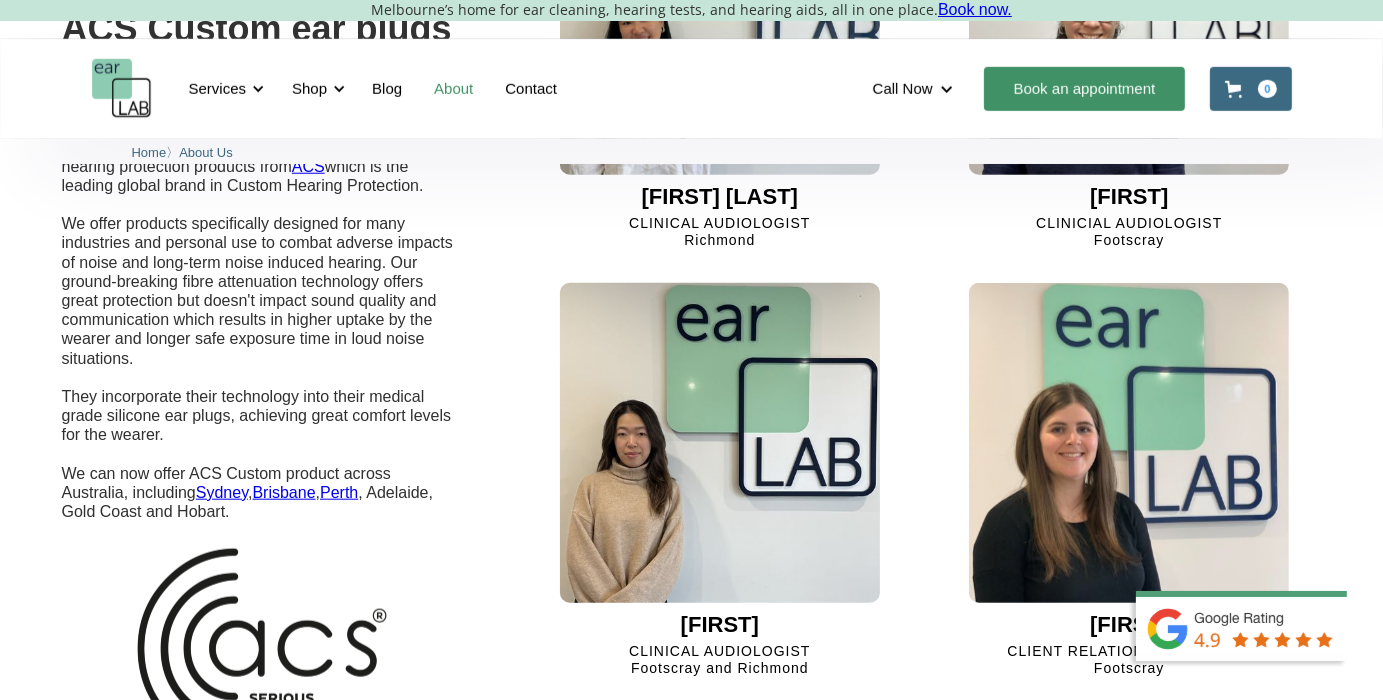 click on "Ear wax removal and custom earplugs in Melbourne’s east and west "earLAB exists to reduce the cost of hearing loss for individuals by delaying its appearance and reducing its severity" • Launched in August 2018 by  Lisa  boasting over 15 years of expertise in the hearing and product industries. • Lisa started as a sole clinician and now leads a thriving team of Audiologists and various departments. •  earLAB   ( trade marked ) champions a proactive approach when it comes to taking care of ears and hearing. • Unlike audiology clinics, which mainly concentrate on managing hearing loss, earLAB is dedicated exclusively to preventive measures. •  28,801 pair of ears  seen as of September 2024 Blocked ears are a common problem, affecting up to 57% of the population. And if you’ve ever experienced it, you’ll know how uncomfortable it can be.  In fact, studies on  Ear health in Australia When wax gets impacted, it affects your hearing, feels uncomfortably full and plugged, and may even cause pain." at bounding box center (692, 40) 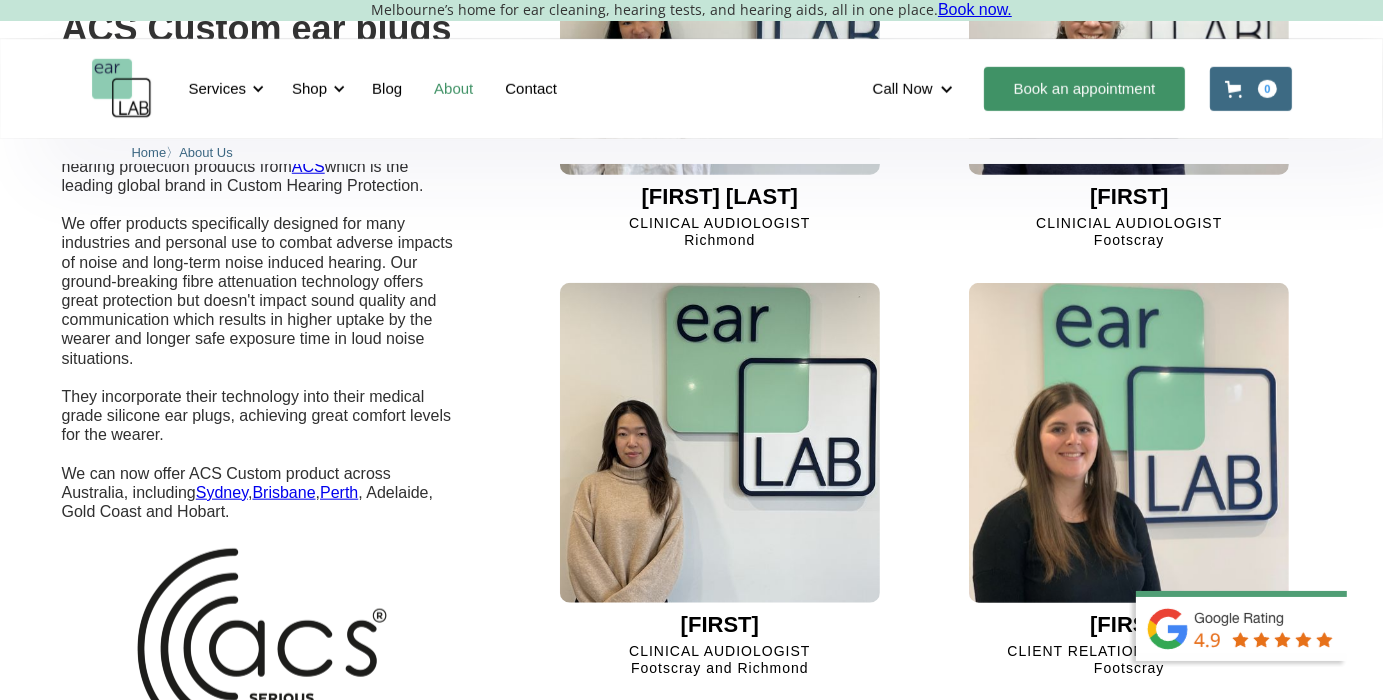 click on "Ear wax removal and custom earplugs in Melbourne’s east and west "earLAB exists to reduce the cost of hearing loss for individuals by delaying its appearance and reducing its severity" • Launched in August 2018 by  Lisa  boasting over 15 years of expertise in the hearing and product industries. • Lisa started as a sole clinician and now leads a thriving team of Audiologists and various departments. •  earLAB   ( trade marked ) champions a proactive approach when it comes to taking care of ears and hearing. • Unlike audiology clinics, which mainly concentrate on managing hearing loss, earLAB is dedicated exclusively to preventive measures. •  28,801 pair of ears  seen as of September 2024 Blocked ears are a common problem, affecting up to 57% of the population. And if you’ve ever experienced it, you’ll know how uncomfortable it can be.  In fact, studies on  Ear health in Australia When wax gets impacted, it affects your hearing, feels uncomfortably full and plugged, and may even cause pain." at bounding box center [692, 40] 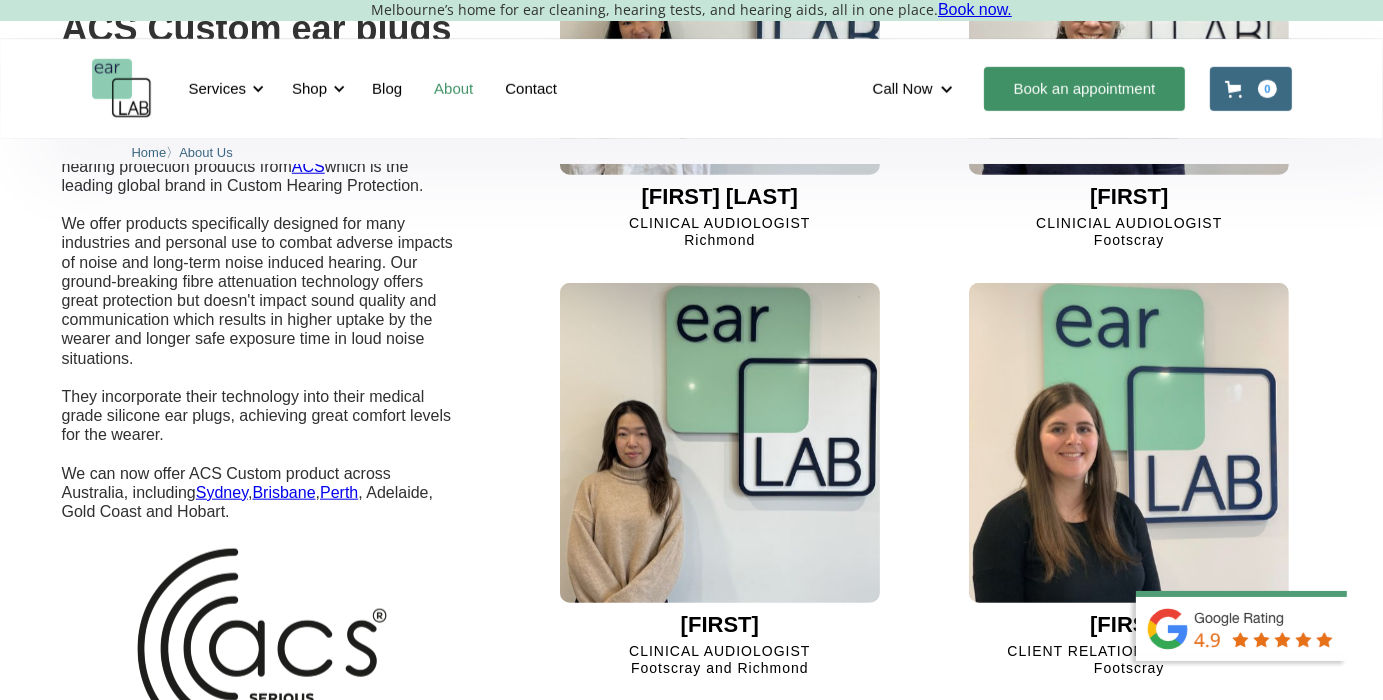 click on "Ear wax removal and custom earplugs in Melbourne’s east and west "earLAB exists to reduce the cost of hearing loss for individuals by delaying its appearance and reducing its severity" • Launched in August 2018 by  Lisa  boasting over 15 years of expertise in the hearing and product industries. • Lisa started as a sole clinician and now leads a thriving team of Audiologists and various departments. •  earLAB   ( trade marked ) champions a proactive approach when it comes to taking care of ears and hearing. • Unlike audiology clinics, which mainly concentrate on managing hearing loss, earLAB is dedicated exclusively to preventive measures. •  28,801 pair of ears  seen as of September 2024 Blocked ears are a common problem, affecting up to 57% of the population. And if you’ve ever experienced it, you’ll know how uncomfortable it can be.  In fact, studies on  Ear health in Australia When wax gets impacted, it affects your hearing, feels uncomfortably full and plugged, and may even cause pain." at bounding box center (692, 40) 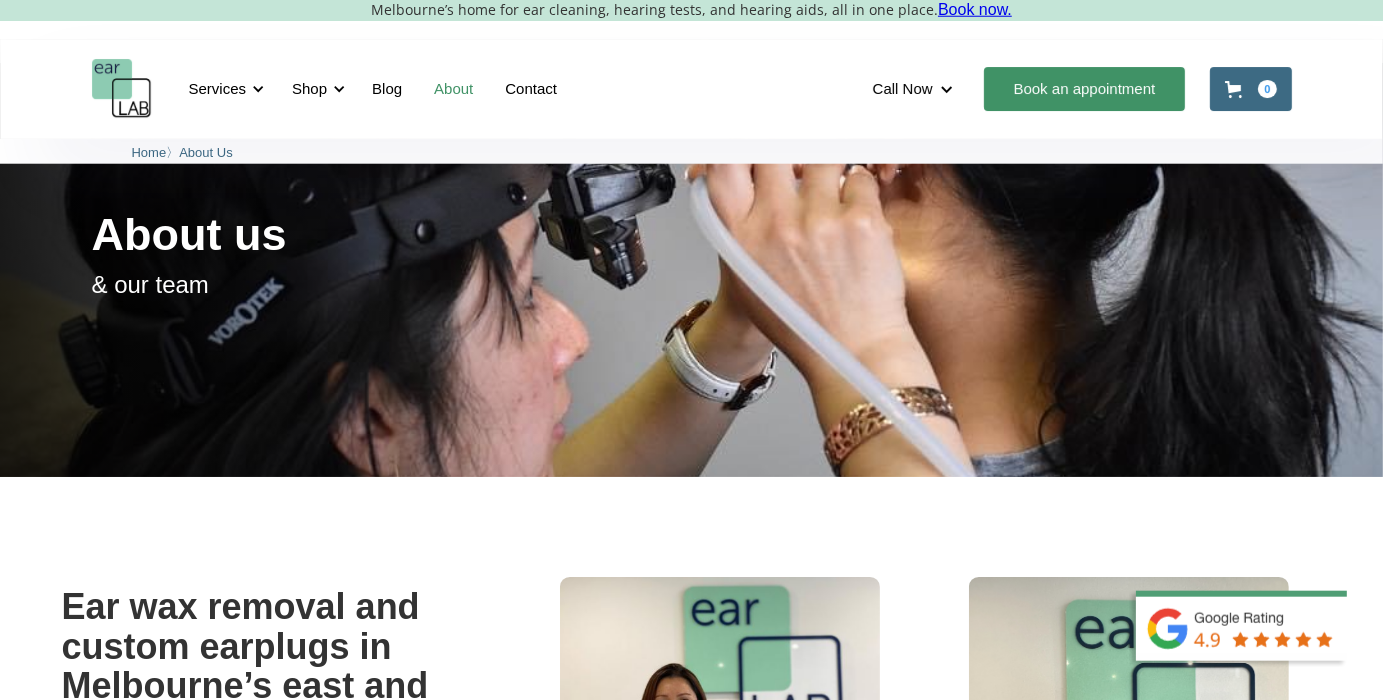 scroll, scrollTop: 0, scrollLeft: 0, axis: both 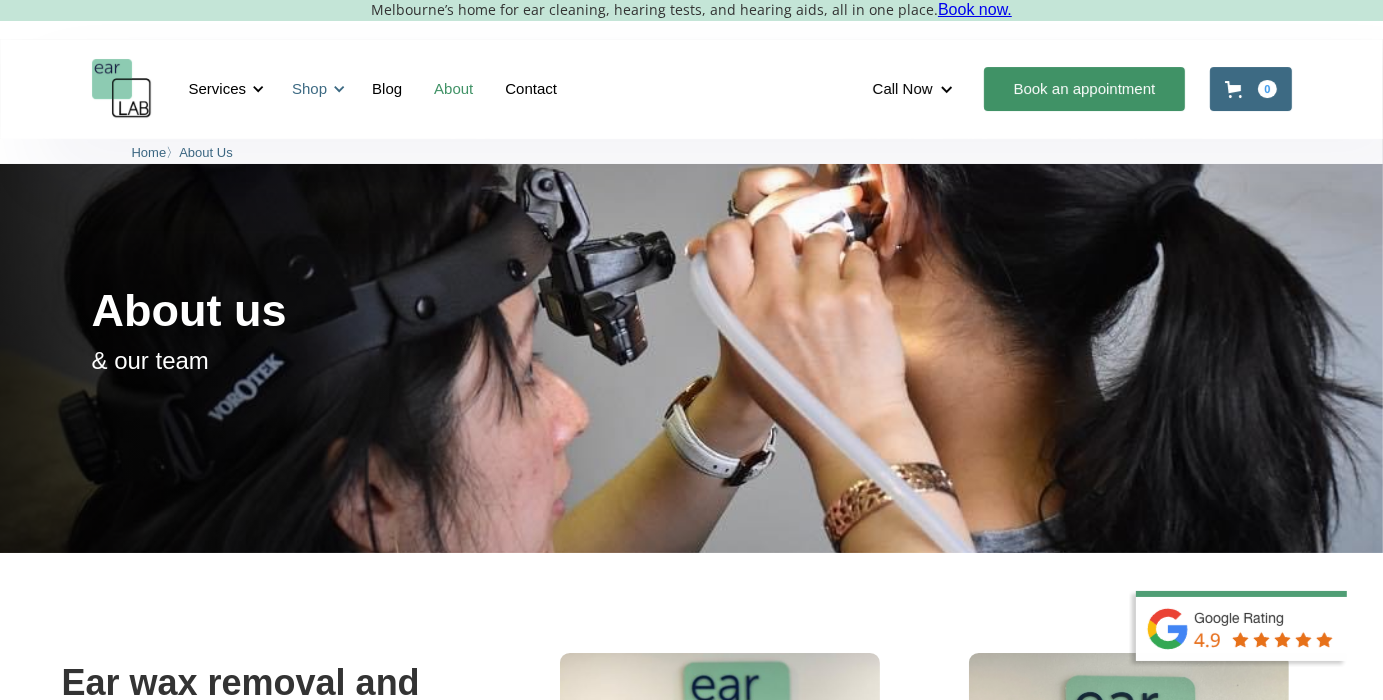 click on "Shop" at bounding box center [315, 89] 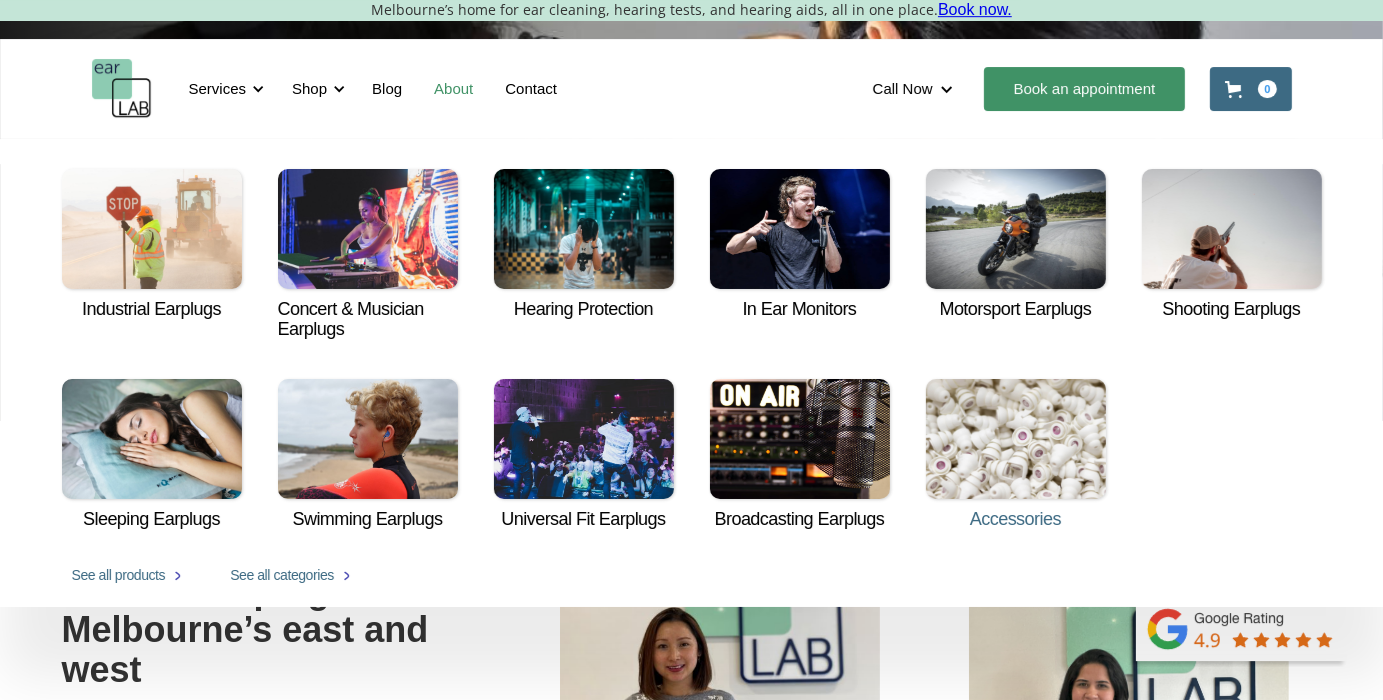 scroll, scrollTop: 0, scrollLeft: 0, axis: both 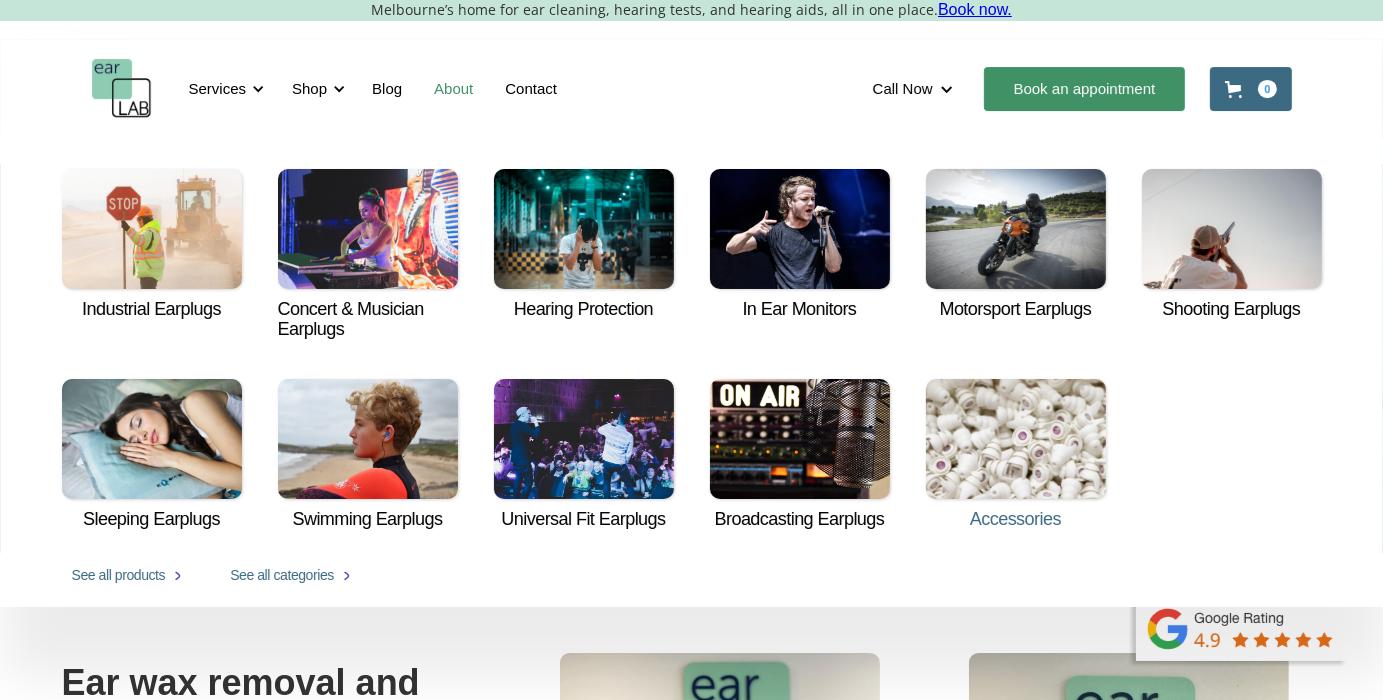 click at bounding box center [1016, 439] 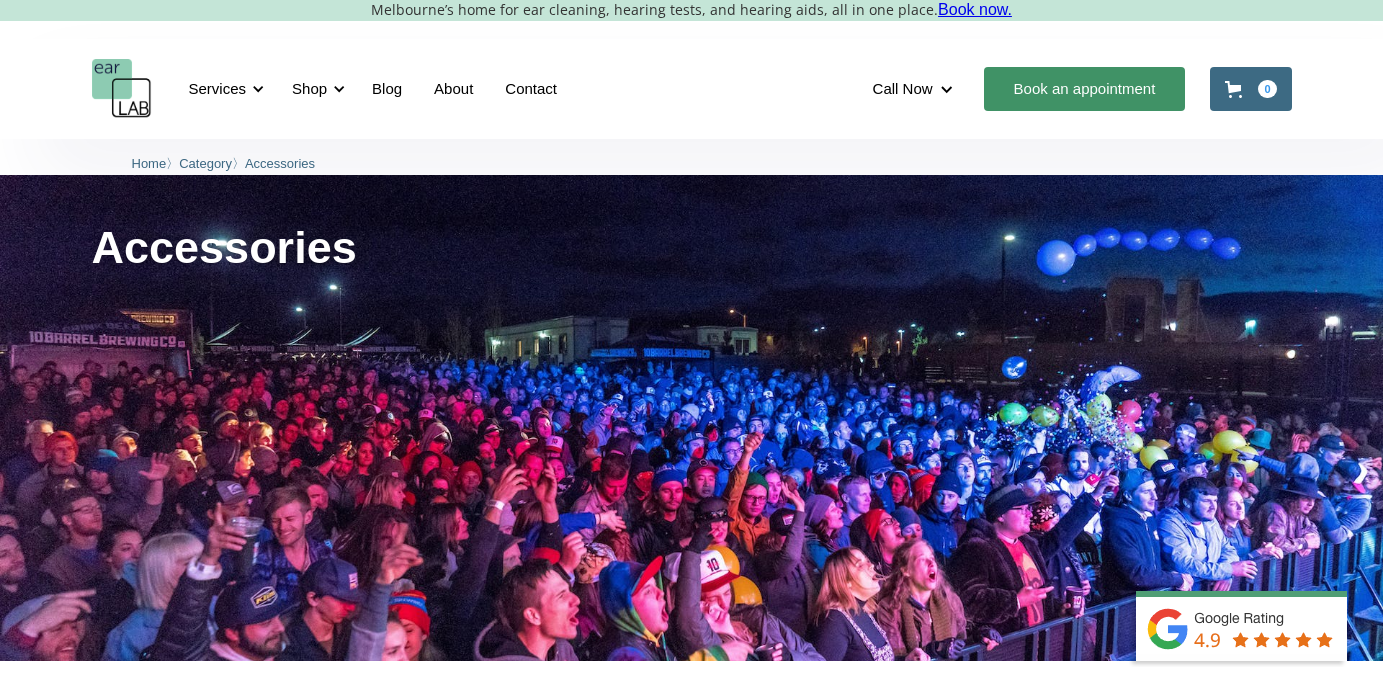 scroll, scrollTop: 0, scrollLeft: 0, axis: both 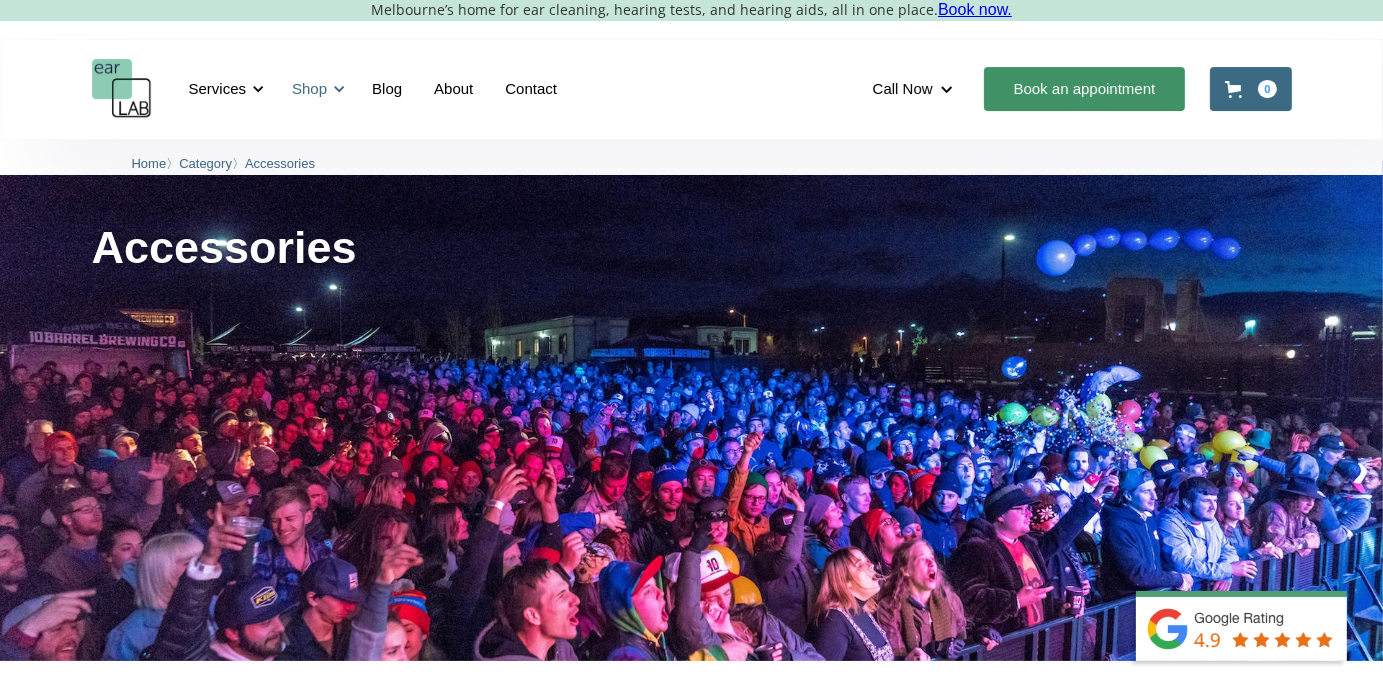 click at bounding box center [339, 89] 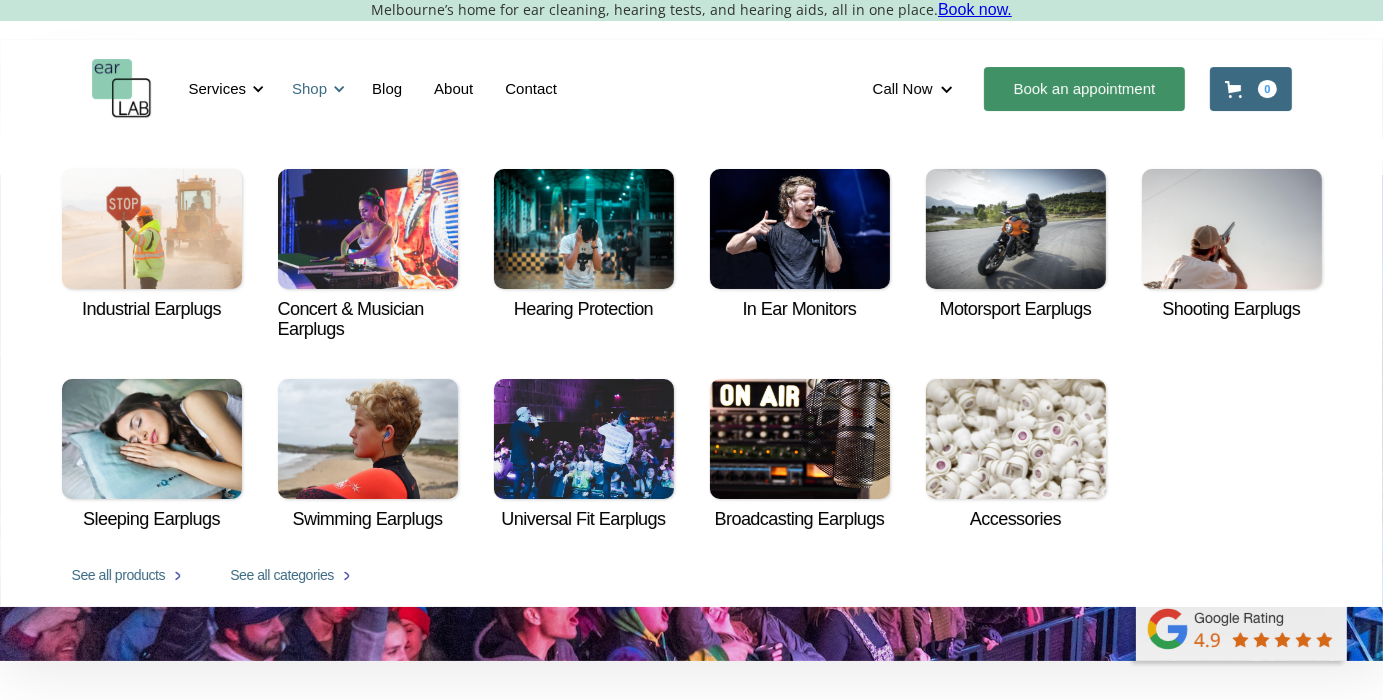 click at bounding box center (339, 89) 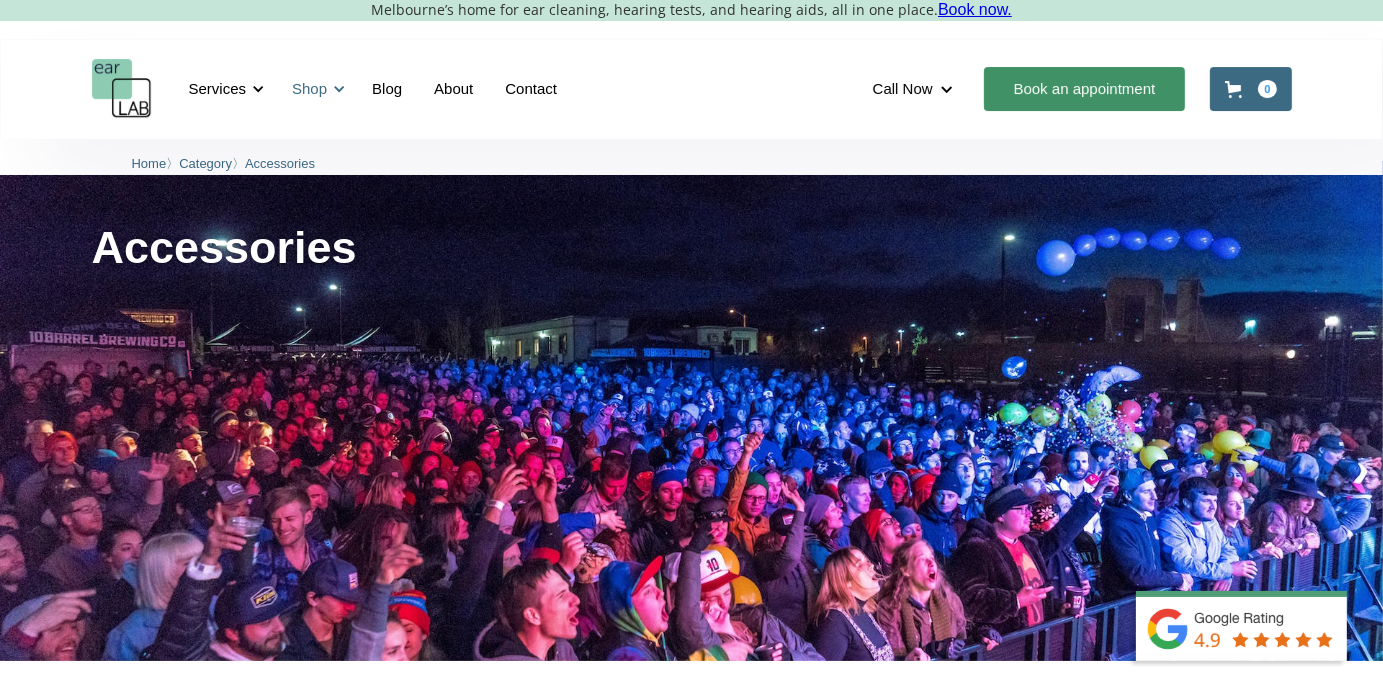 click on "Shop" at bounding box center [315, 89] 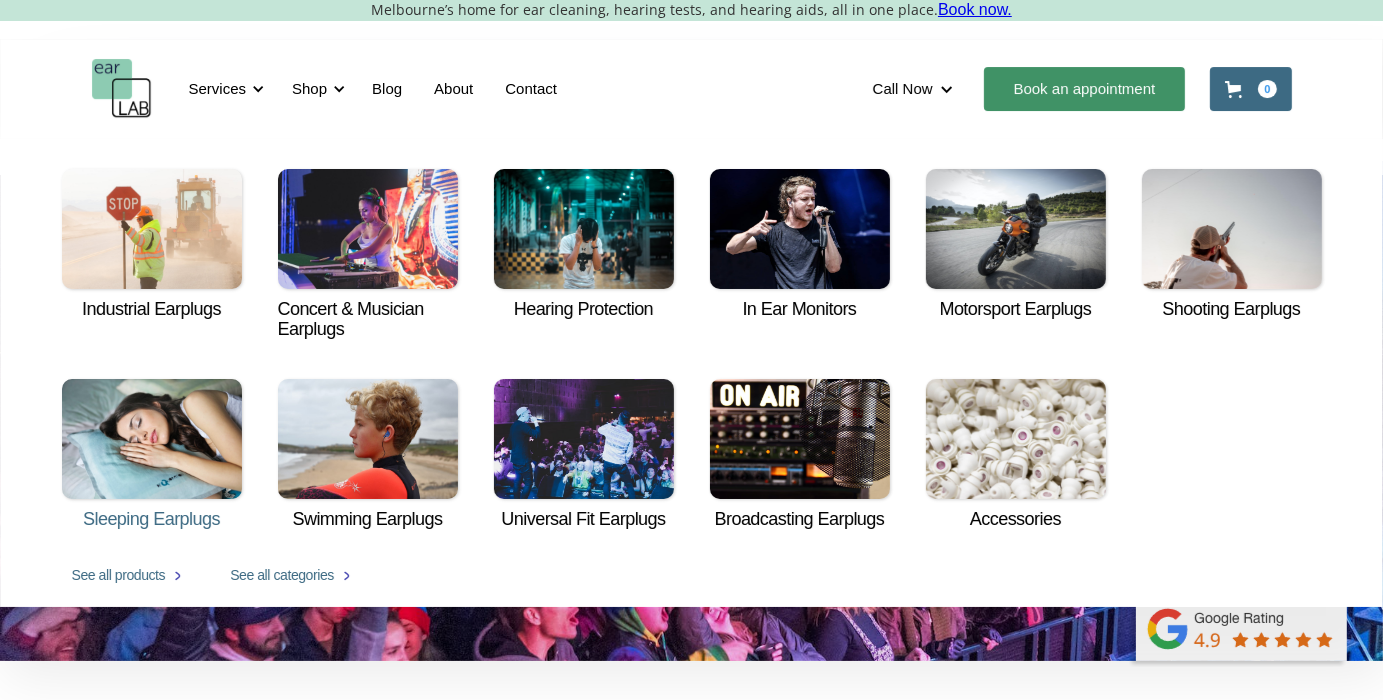 click at bounding box center [152, 439] 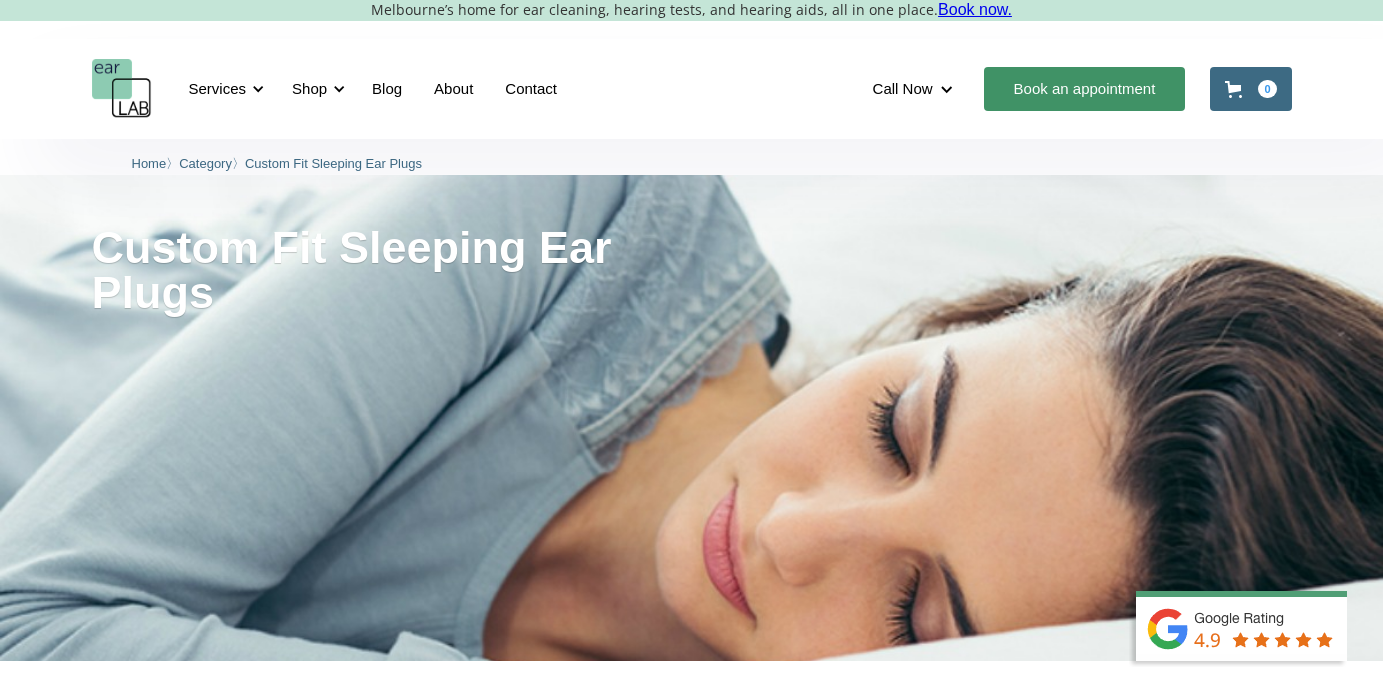 scroll, scrollTop: 0, scrollLeft: 0, axis: both 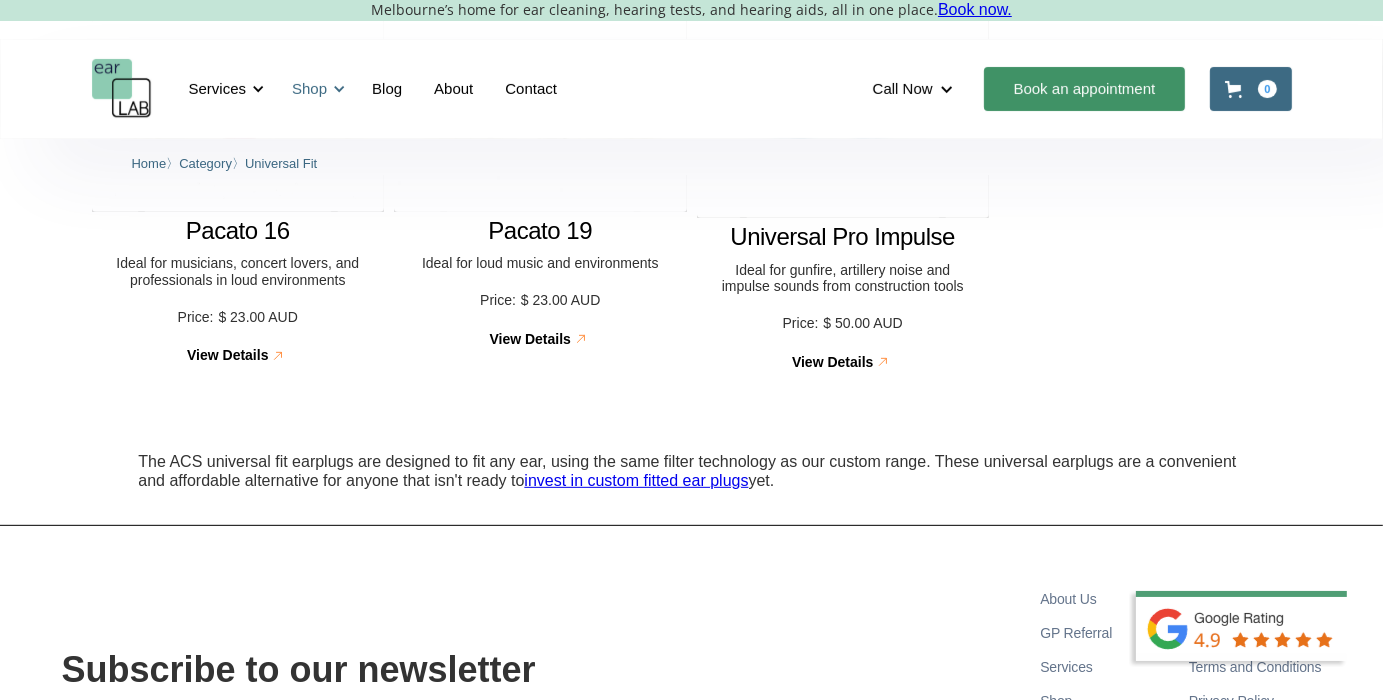 click at bounding box center [339, 89] 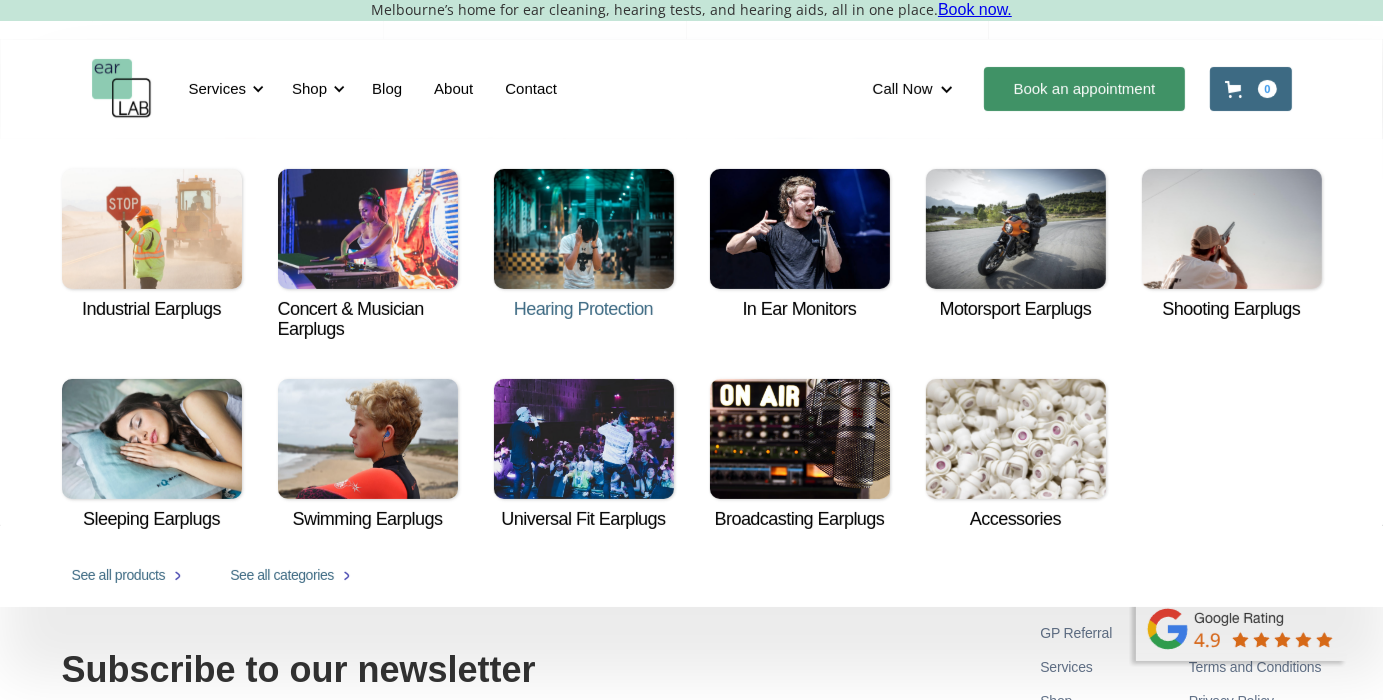 click at bounding box center [584, 229] 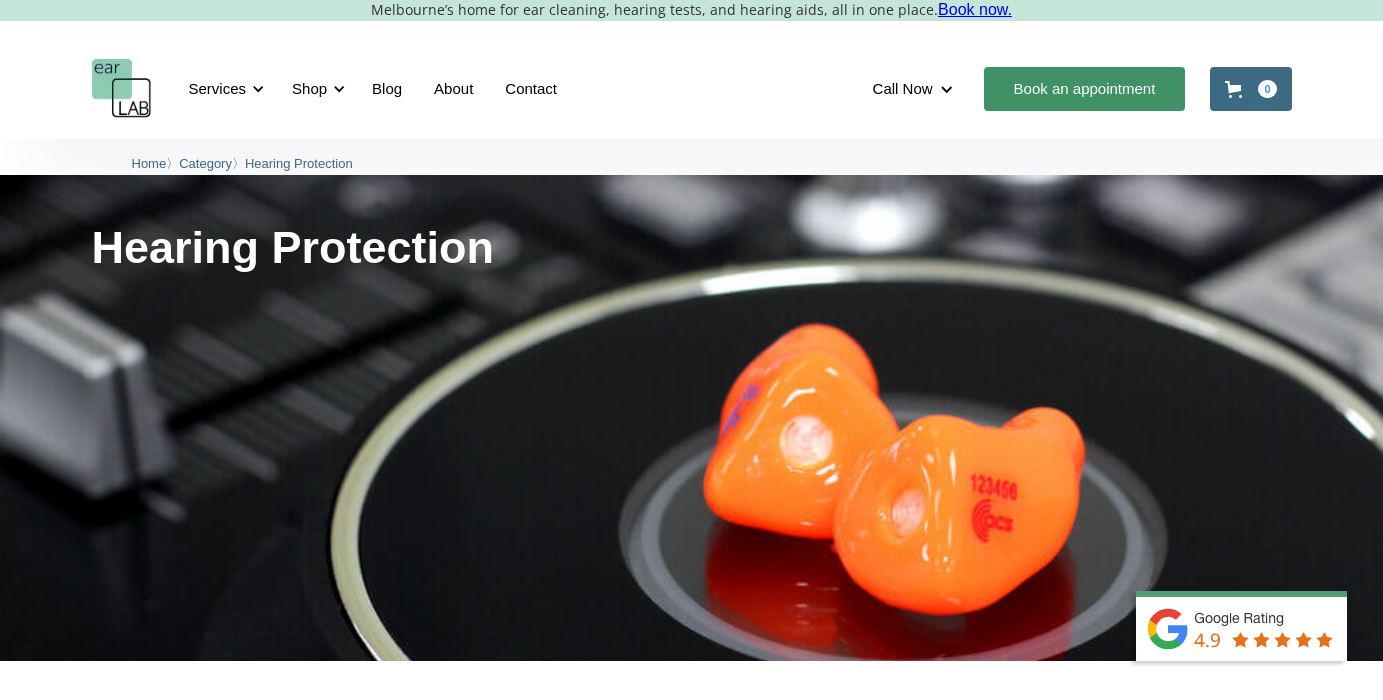 scroll, scrollTop: 0, scrollLeft: 0, axis: both 